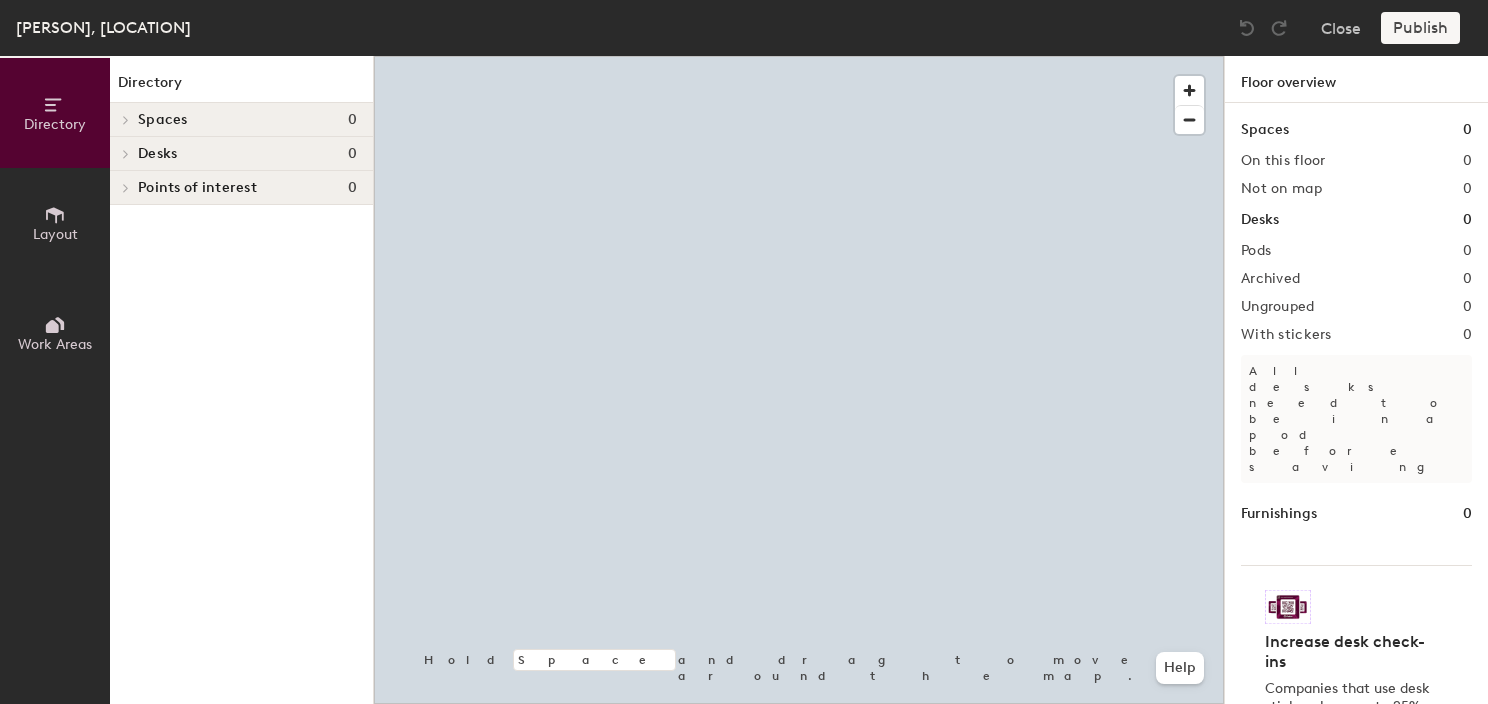 scroll, scrollTop: 0, scrollLeft: 0, axis: both 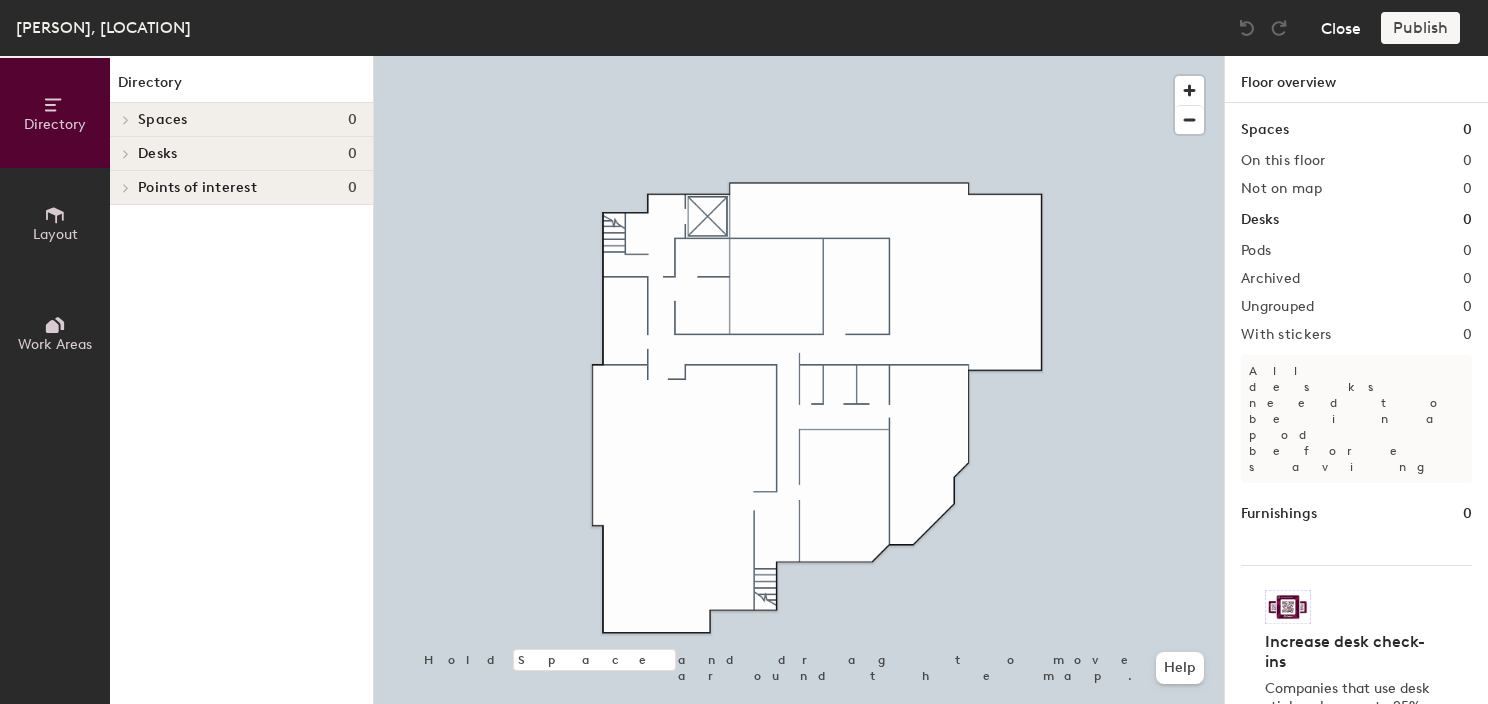 click on "Close" 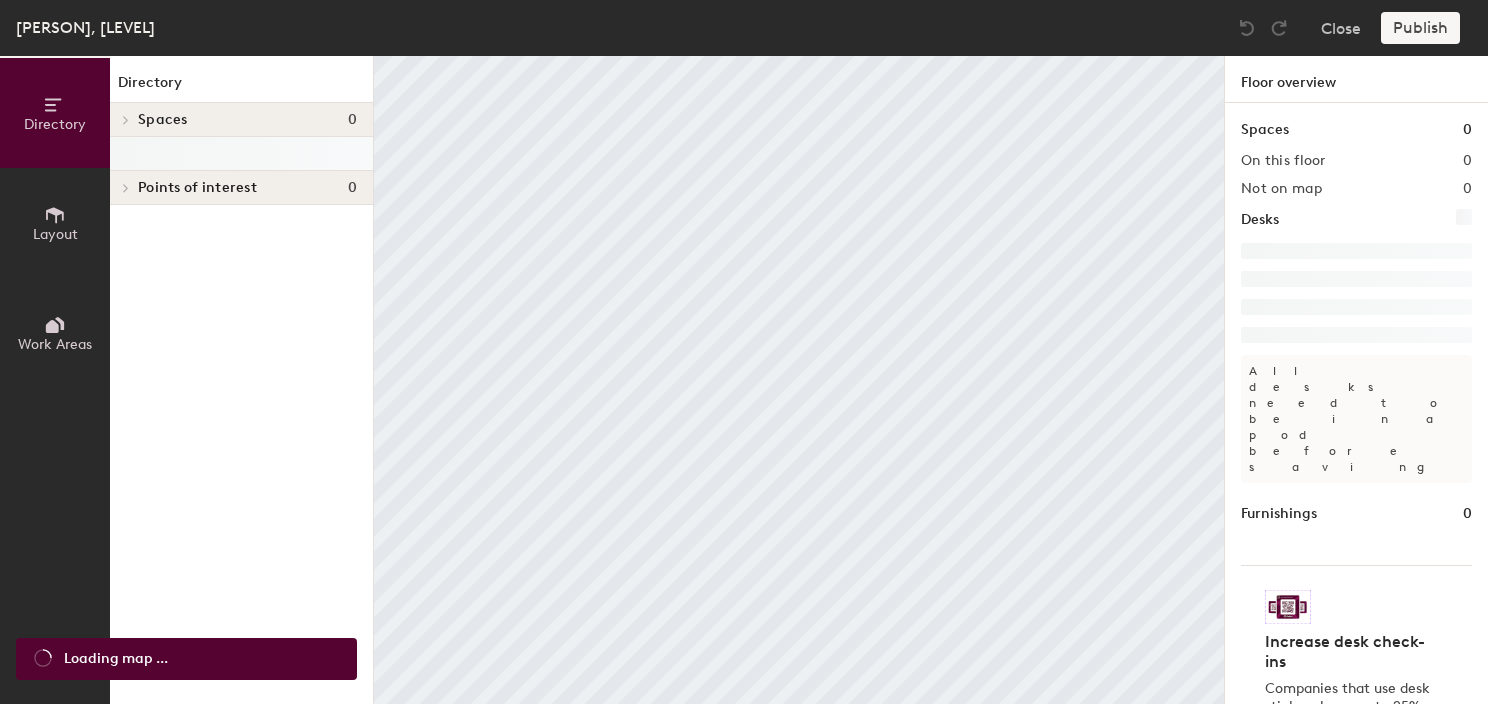 scroll, scrollTop: 0, scrollLeft: 0, axis: both 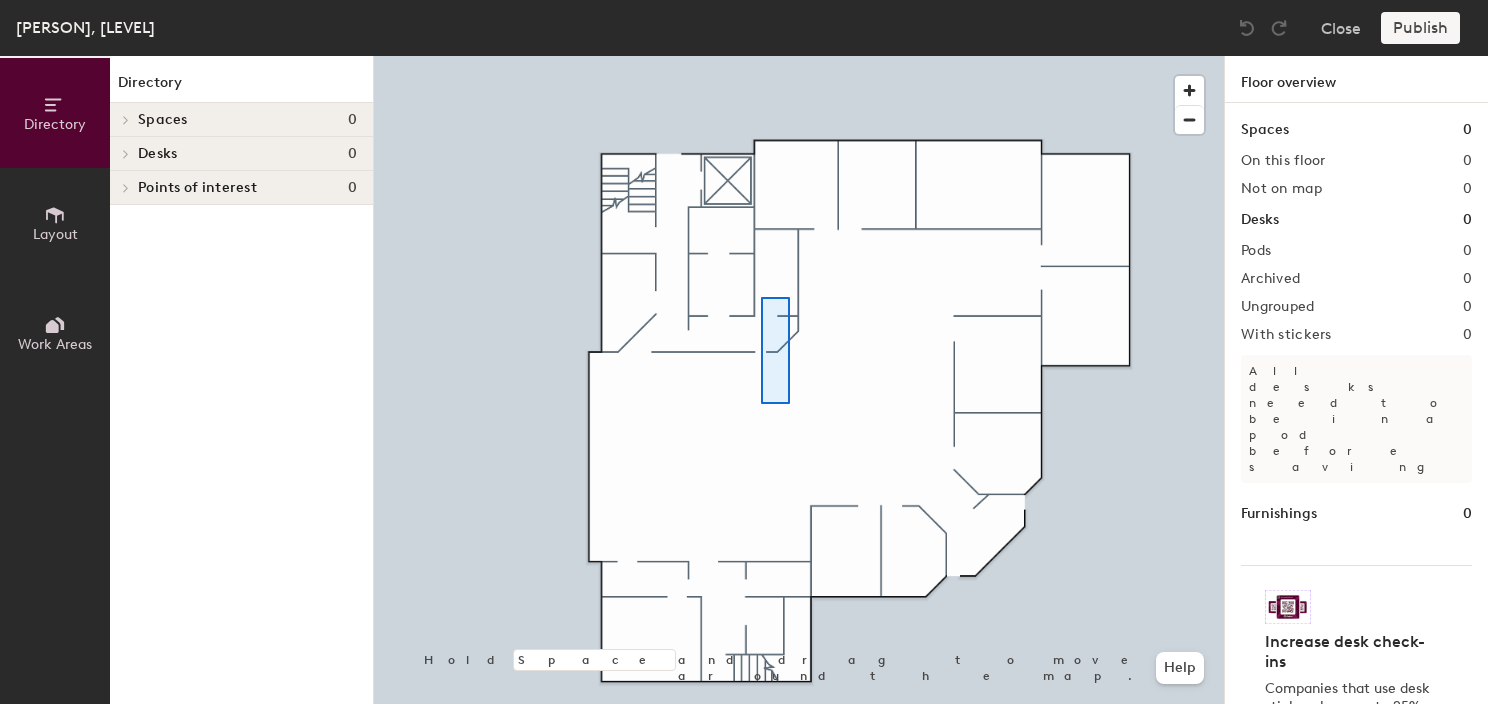 click 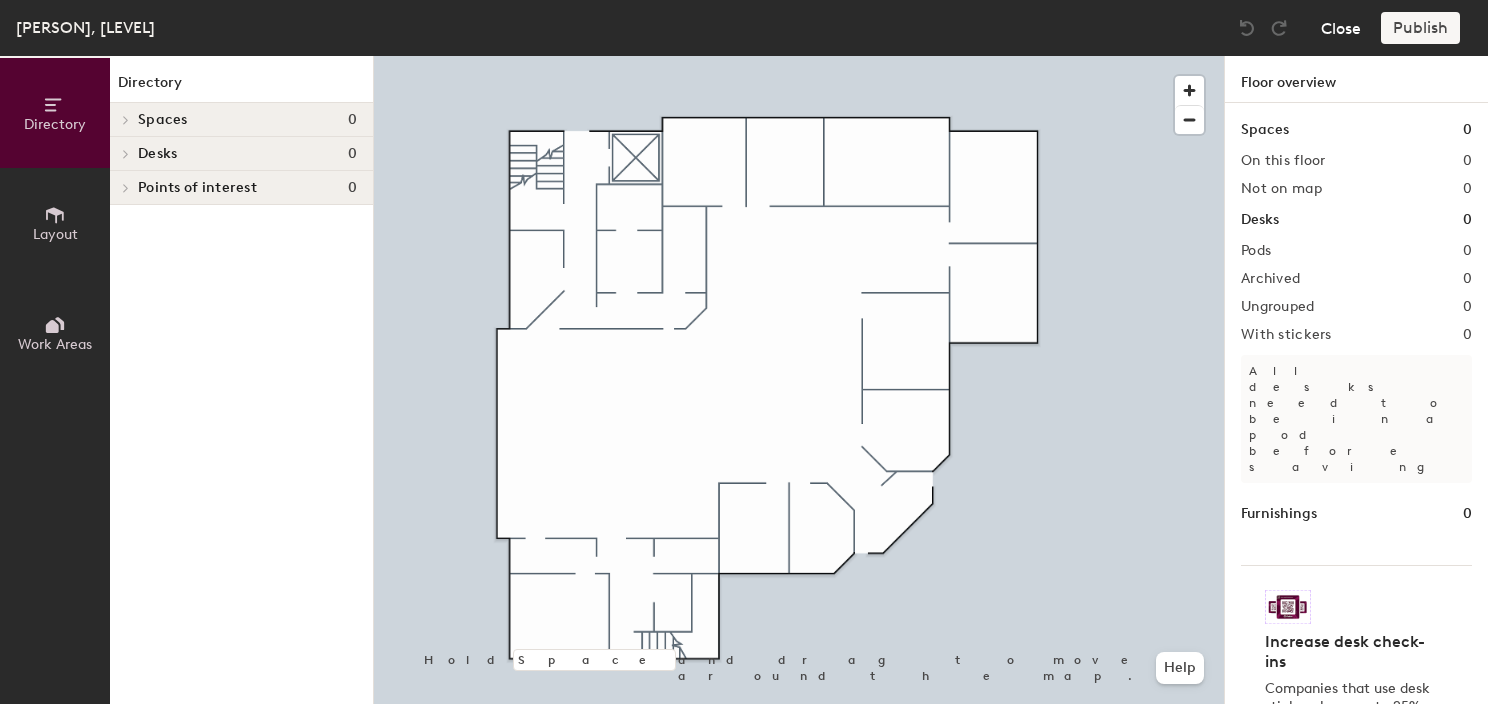 click on "Close" 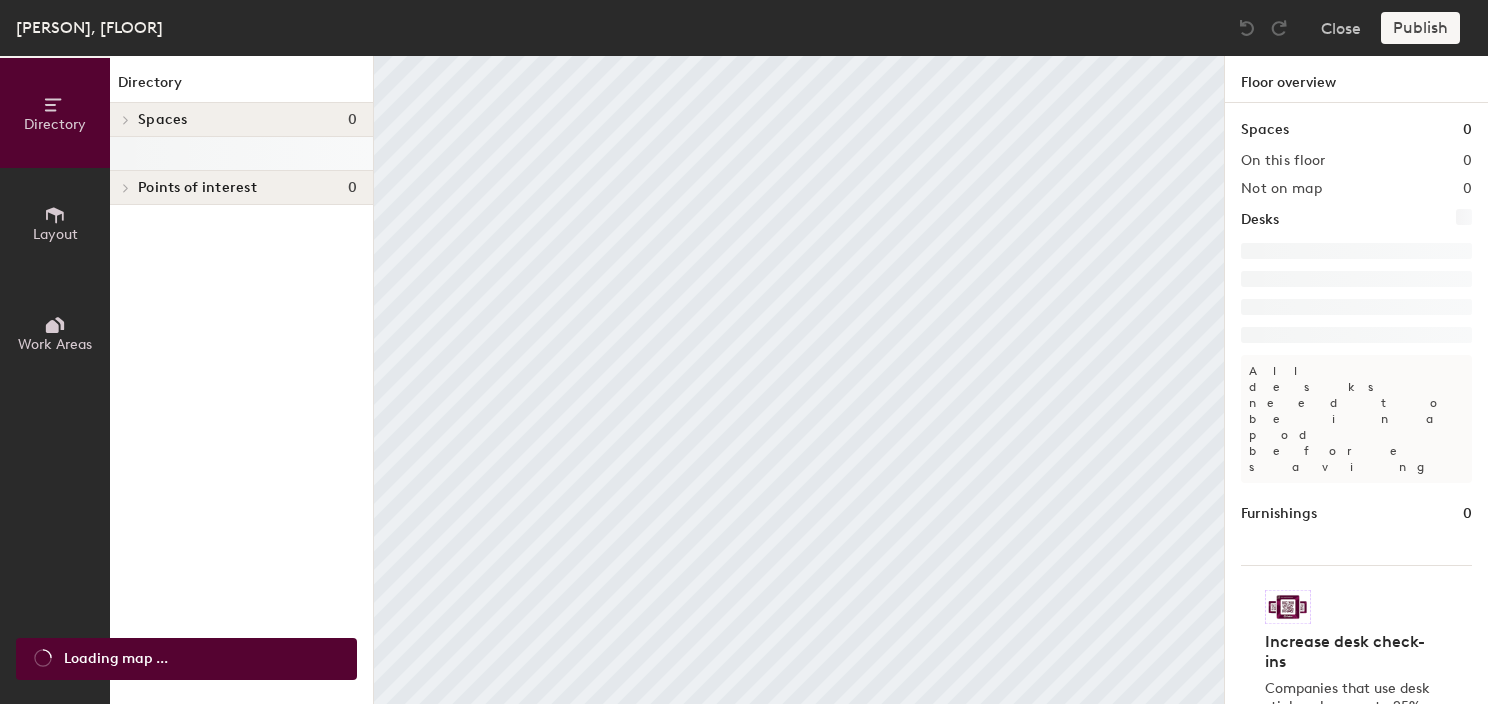 scroll, scrollTop: 0, scrollLeft: 0, axis: both 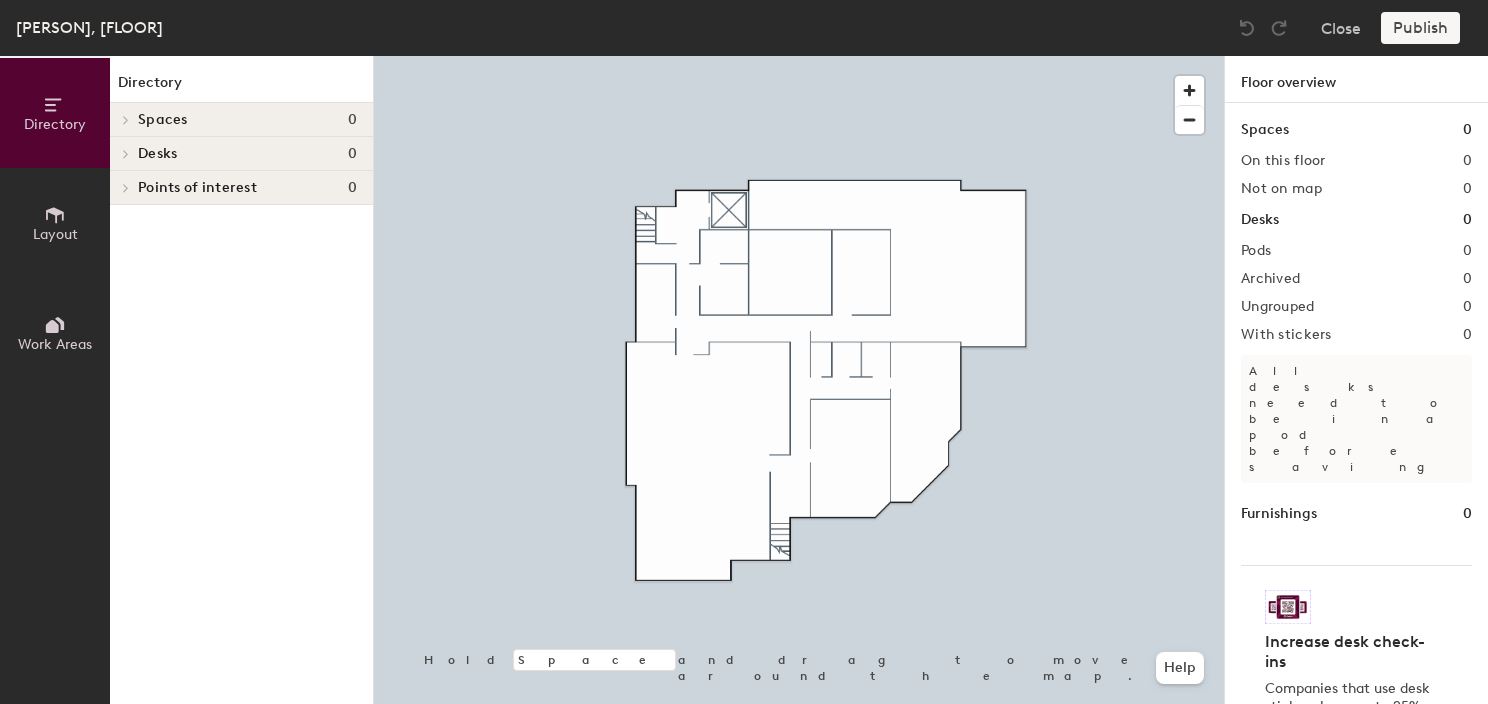 click on "Layout" 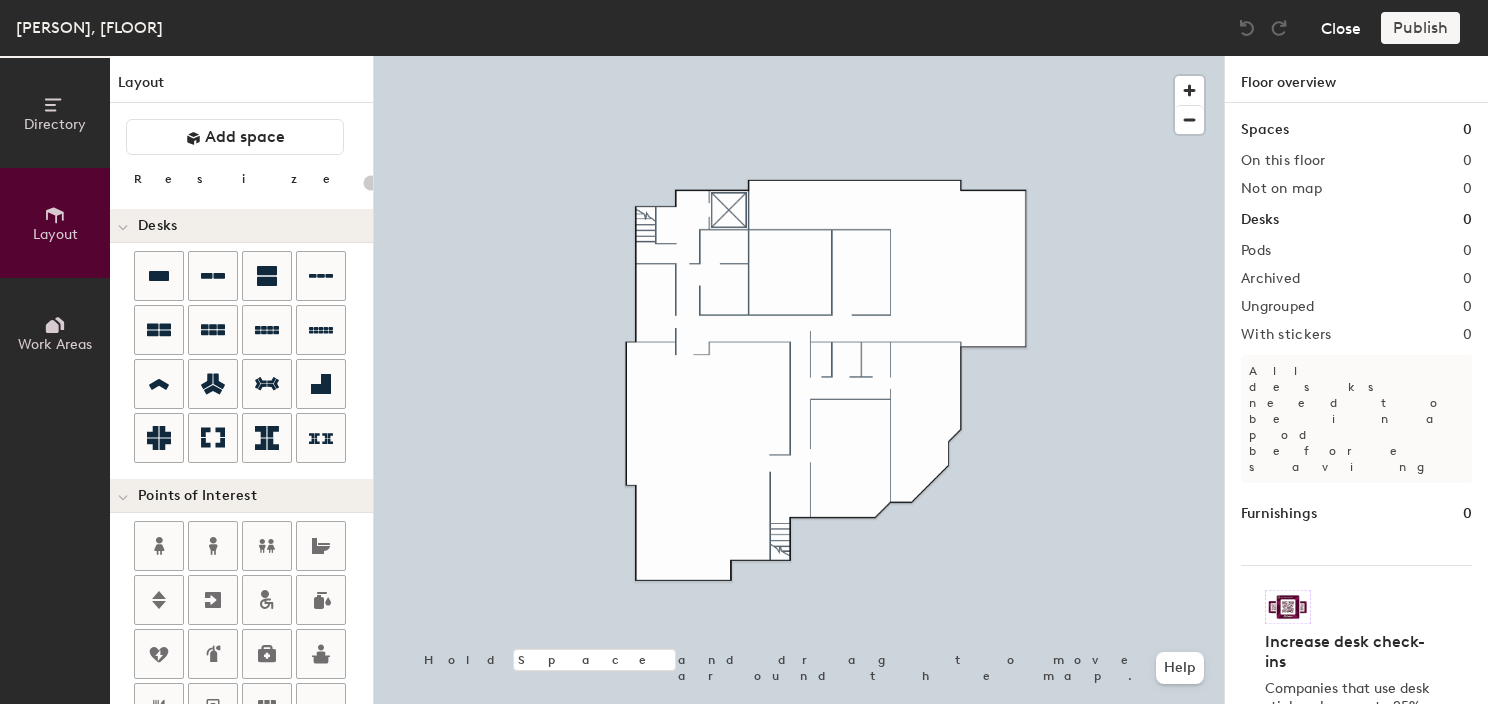 click on "Close" 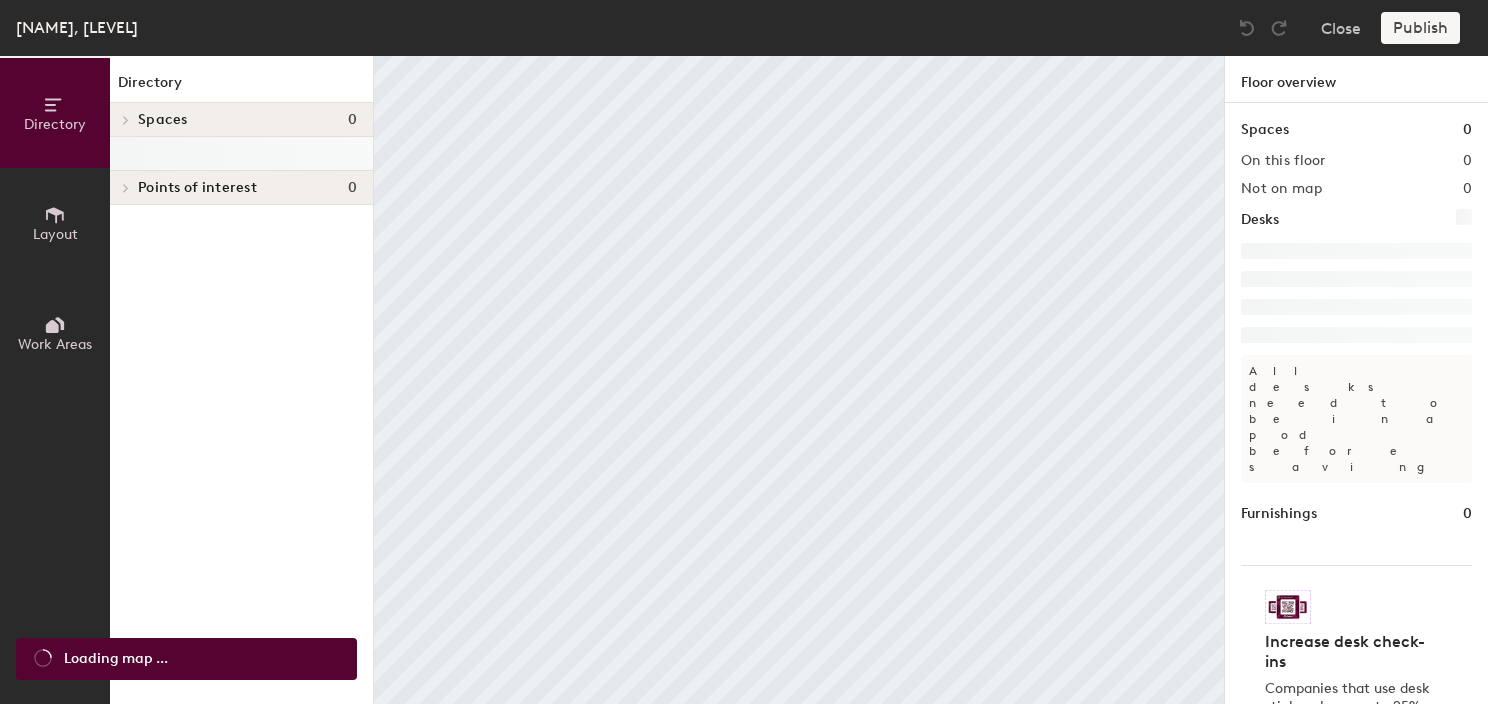 scroll, scrollTop: 0, scrollLeft: 0, axis: both 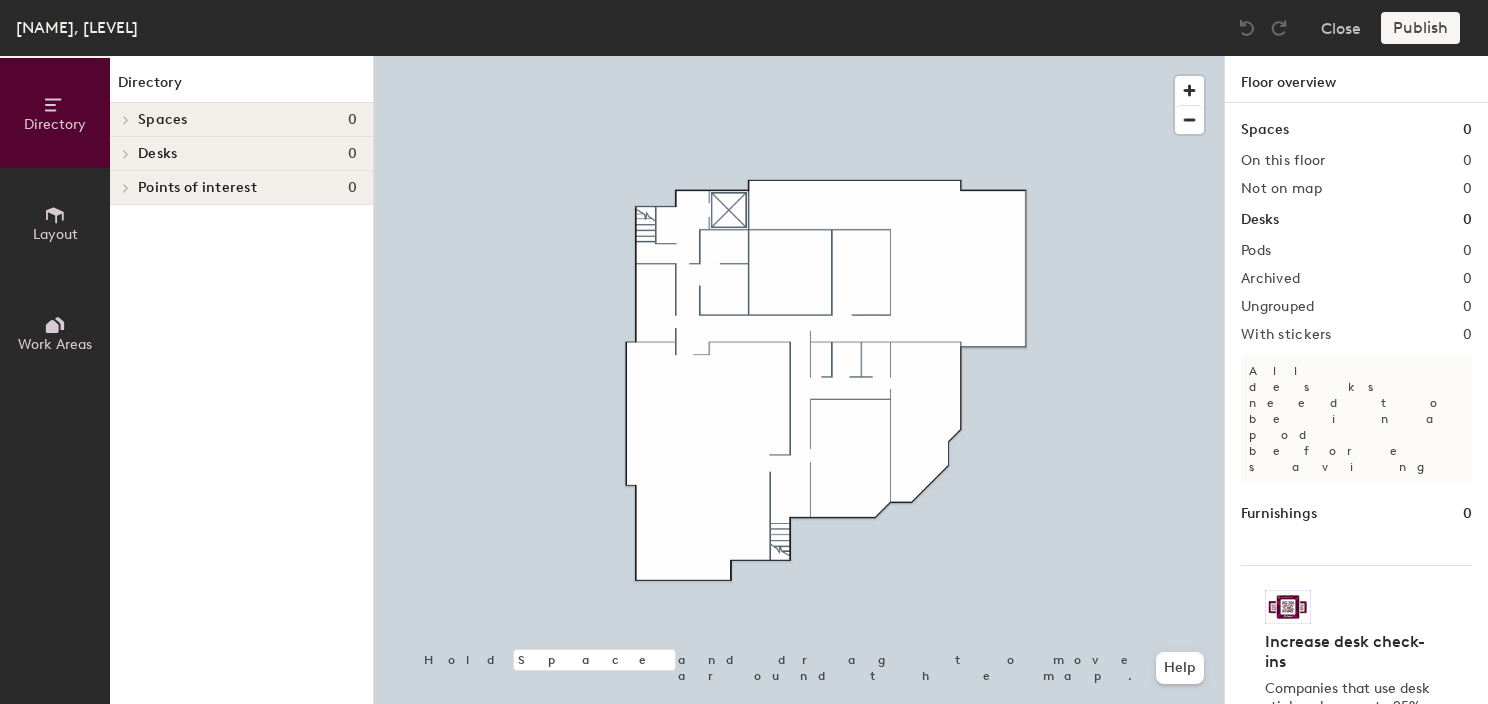 click 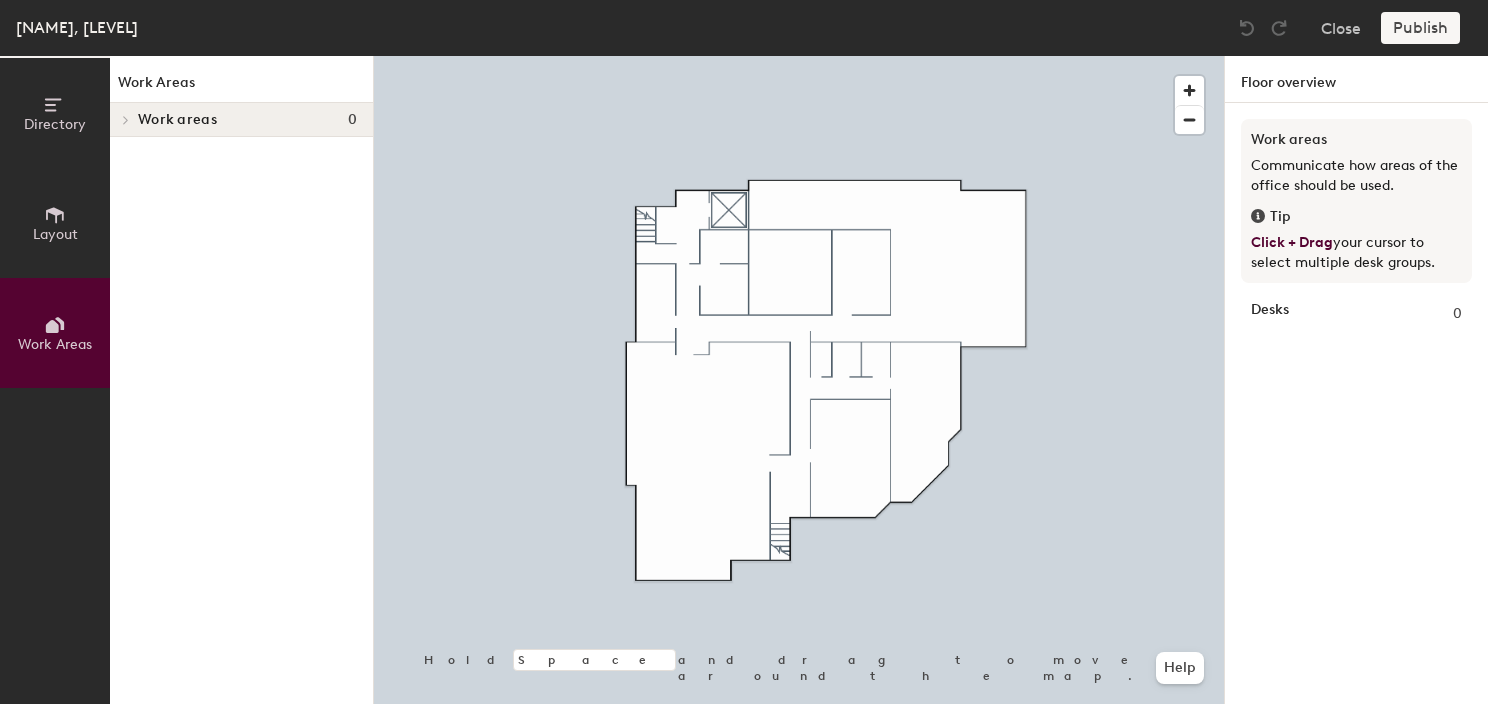 click on "Layout" 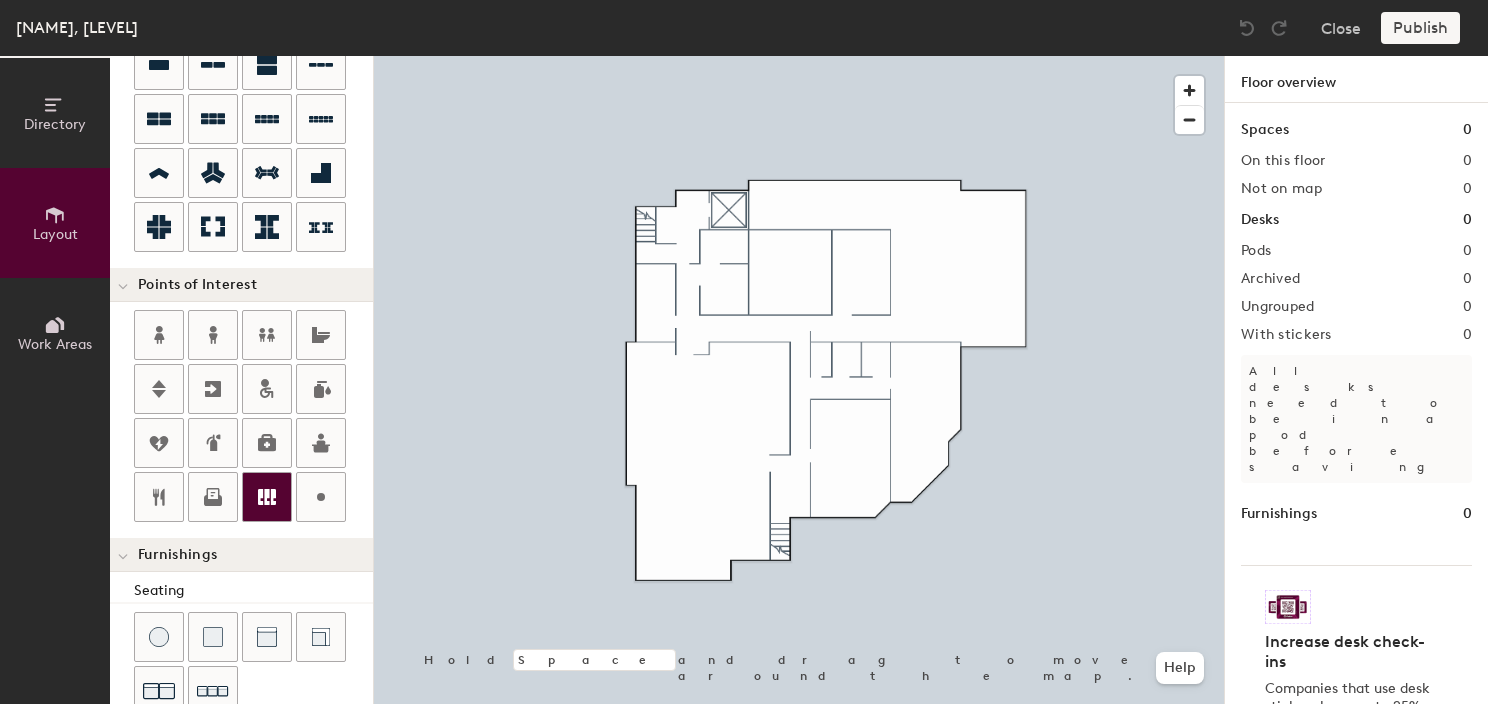 scroll, scrollTop: 300, scrollLeft: 0, axis: vertical 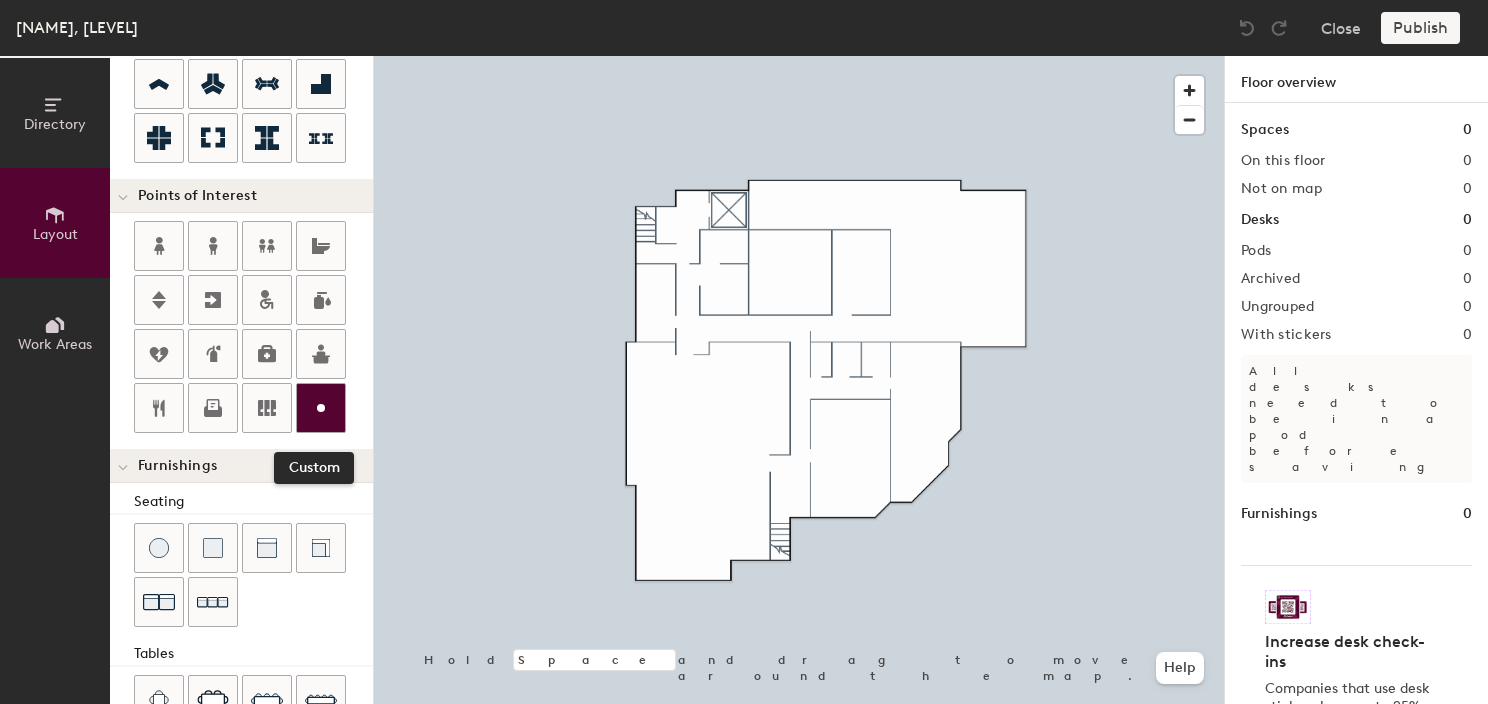 click 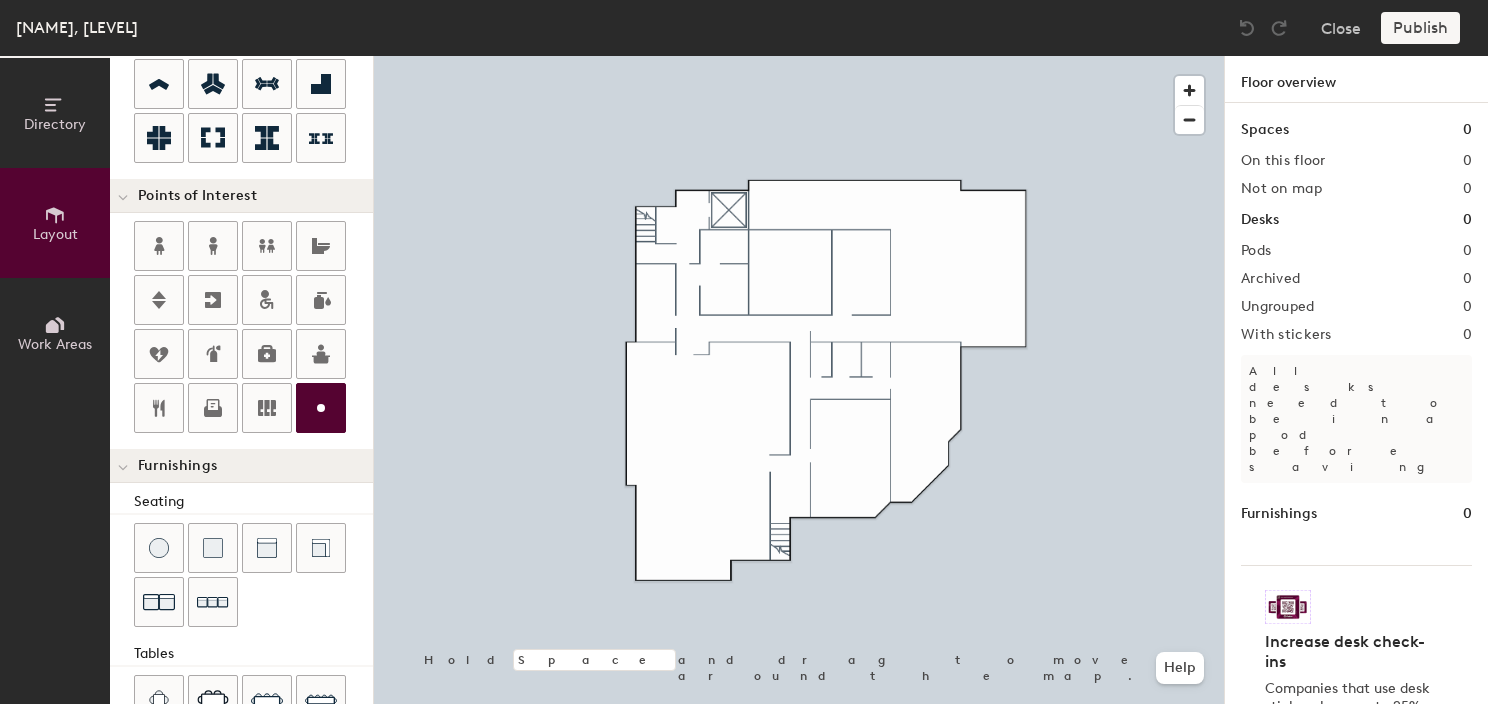 type on "20" 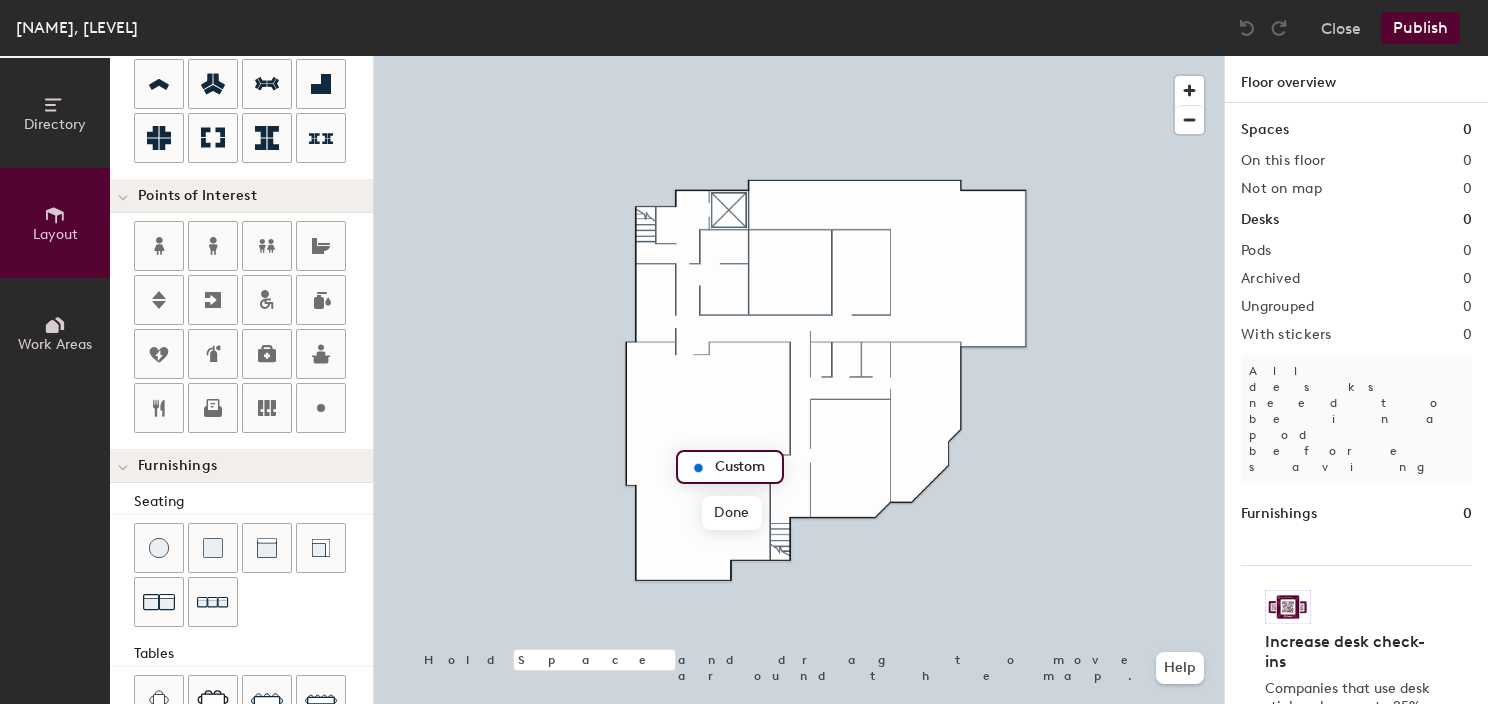 type on "S" 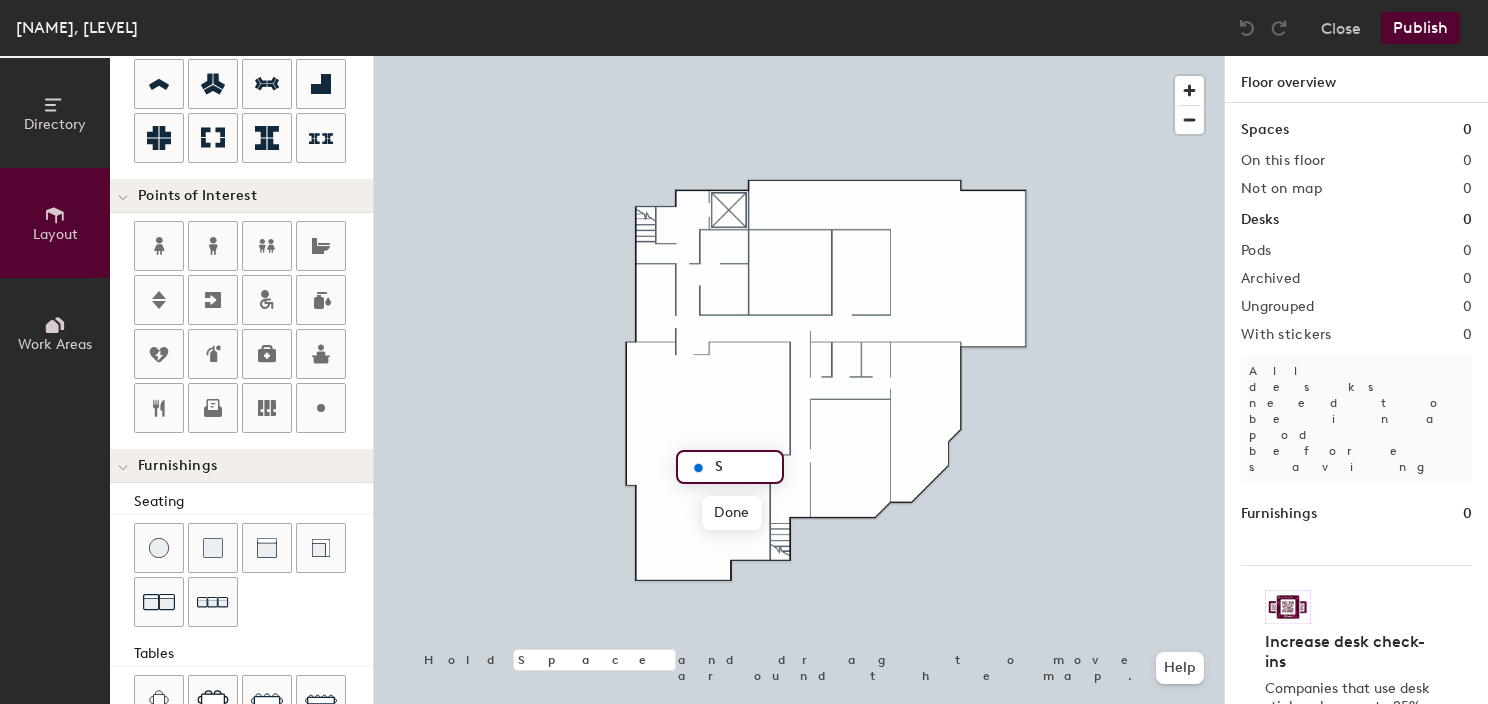 type on "20" 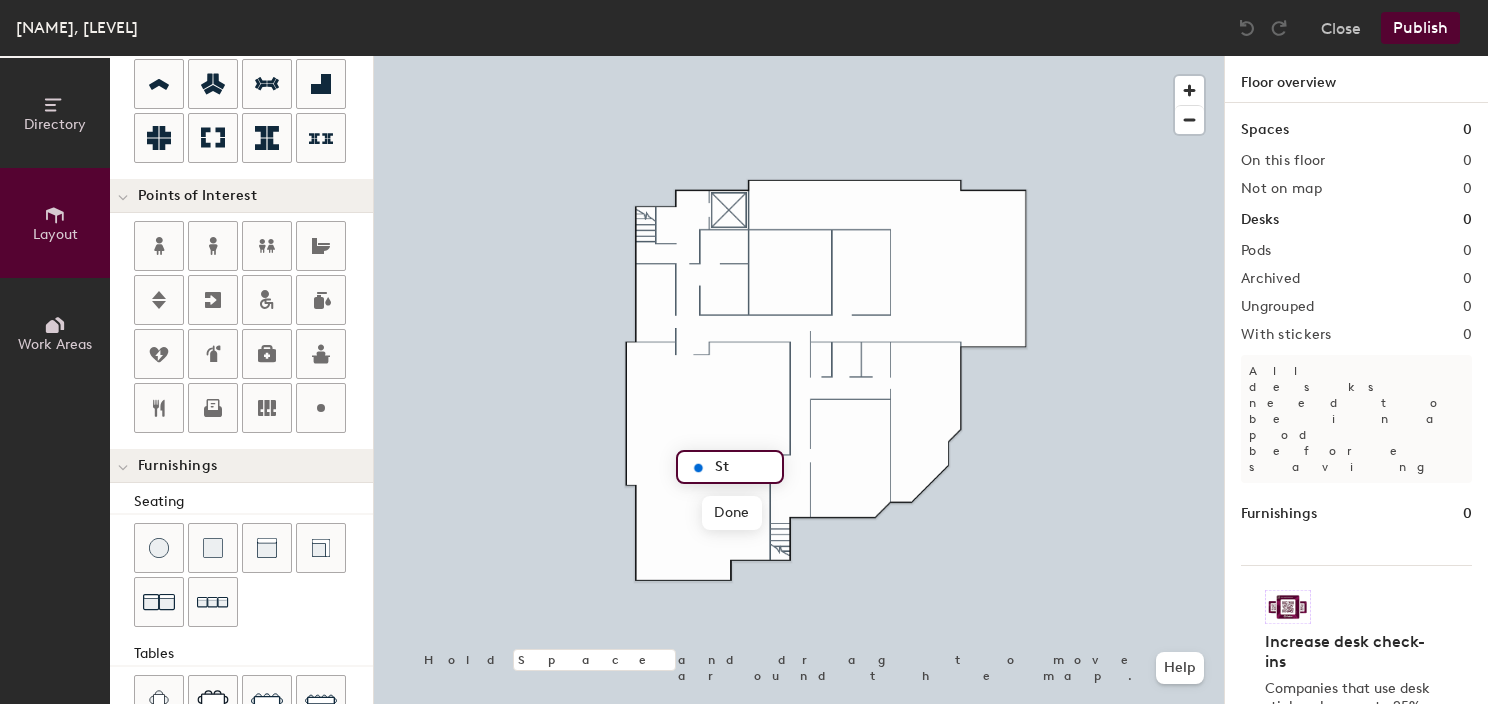 type on "20" 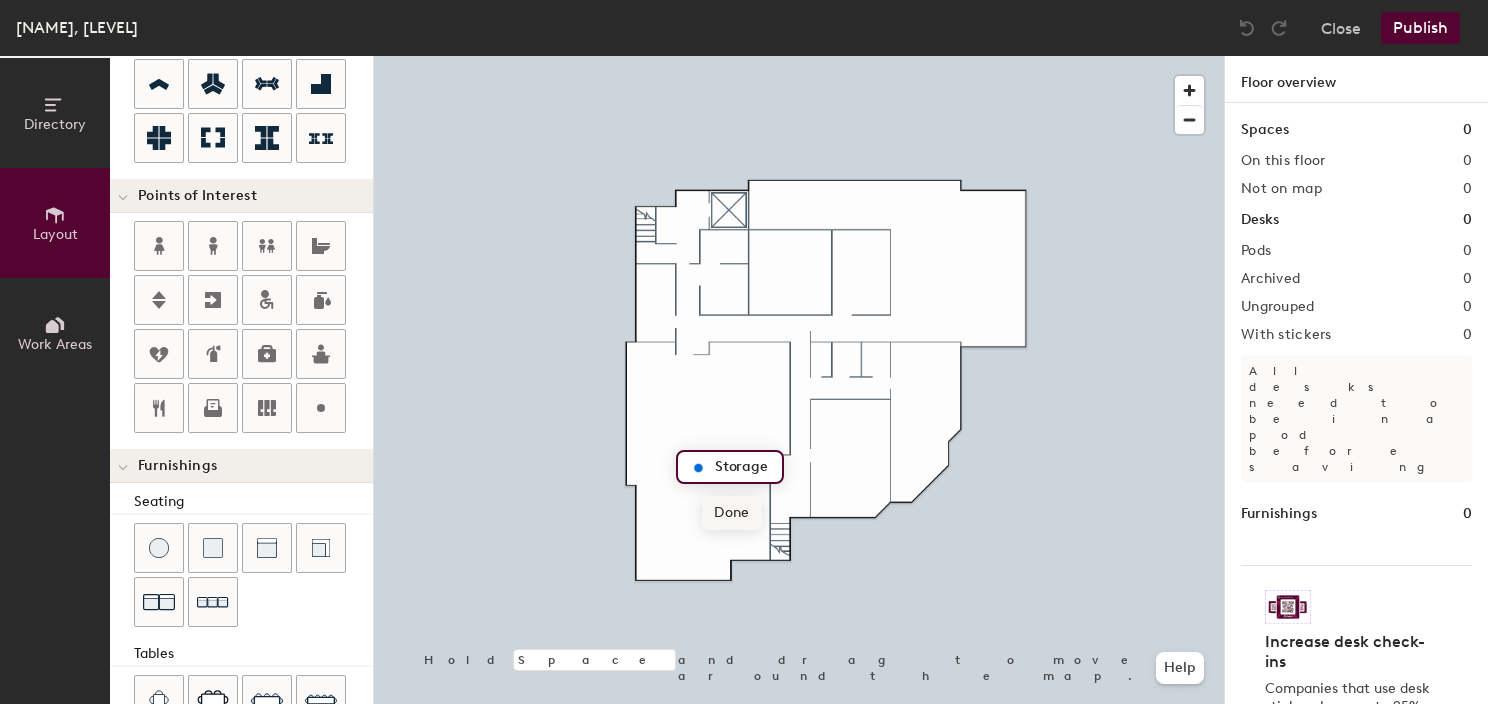type on "Storage" 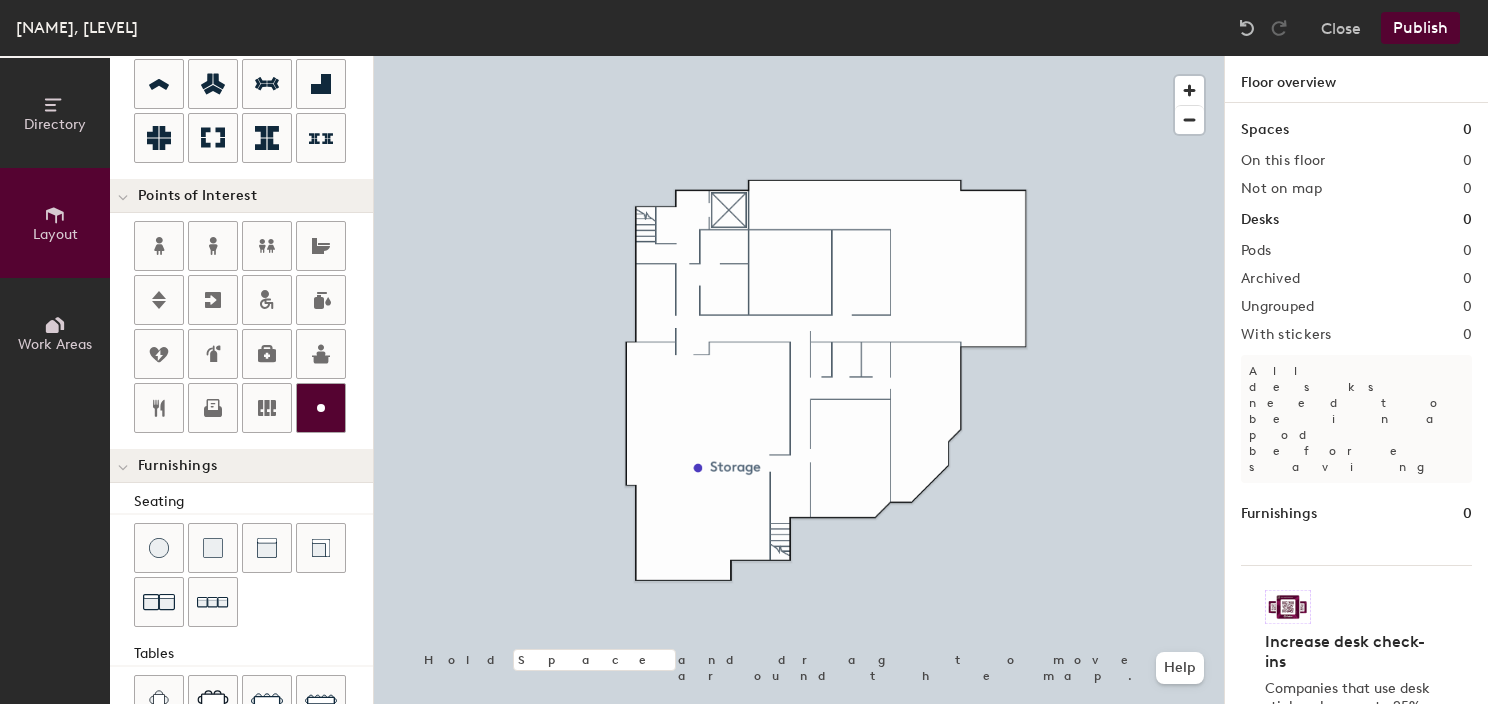 click 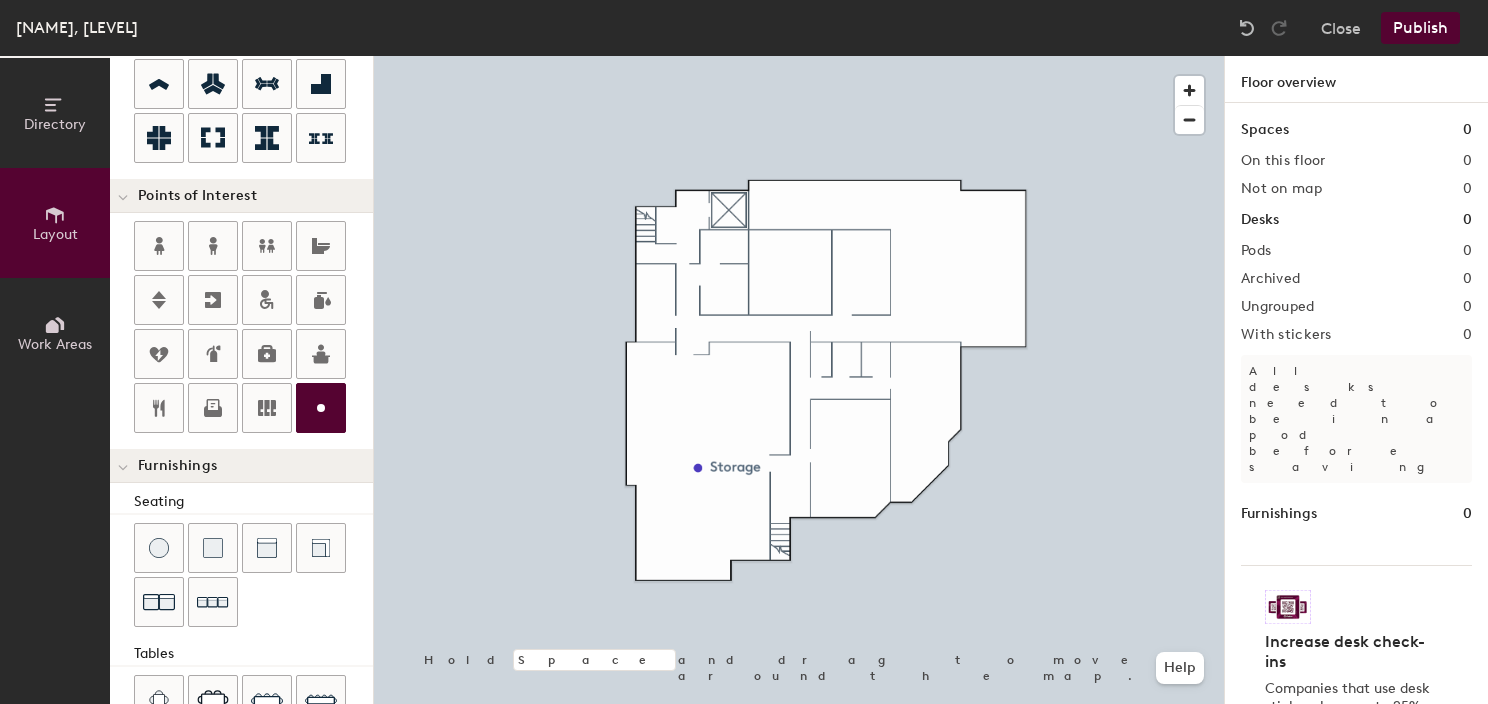 type on "20" 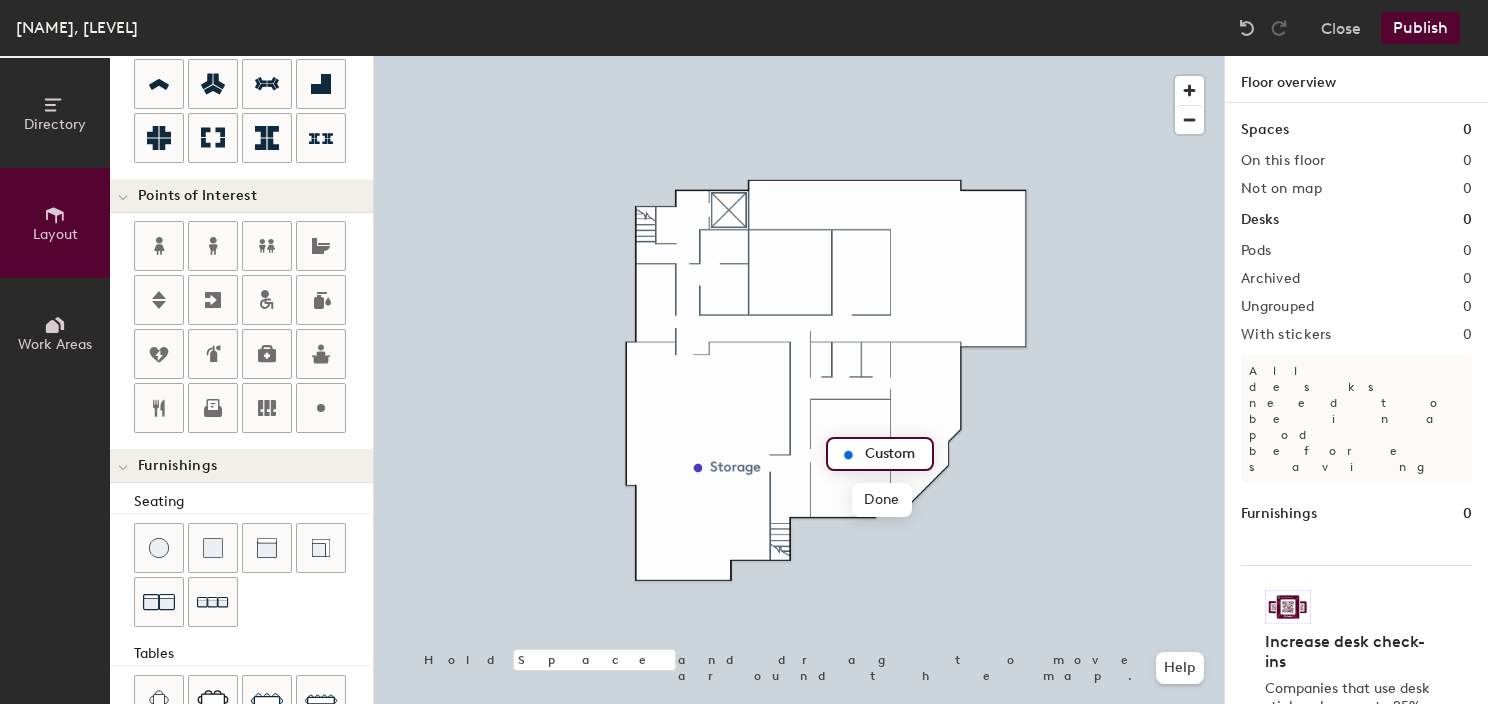 type on "S" 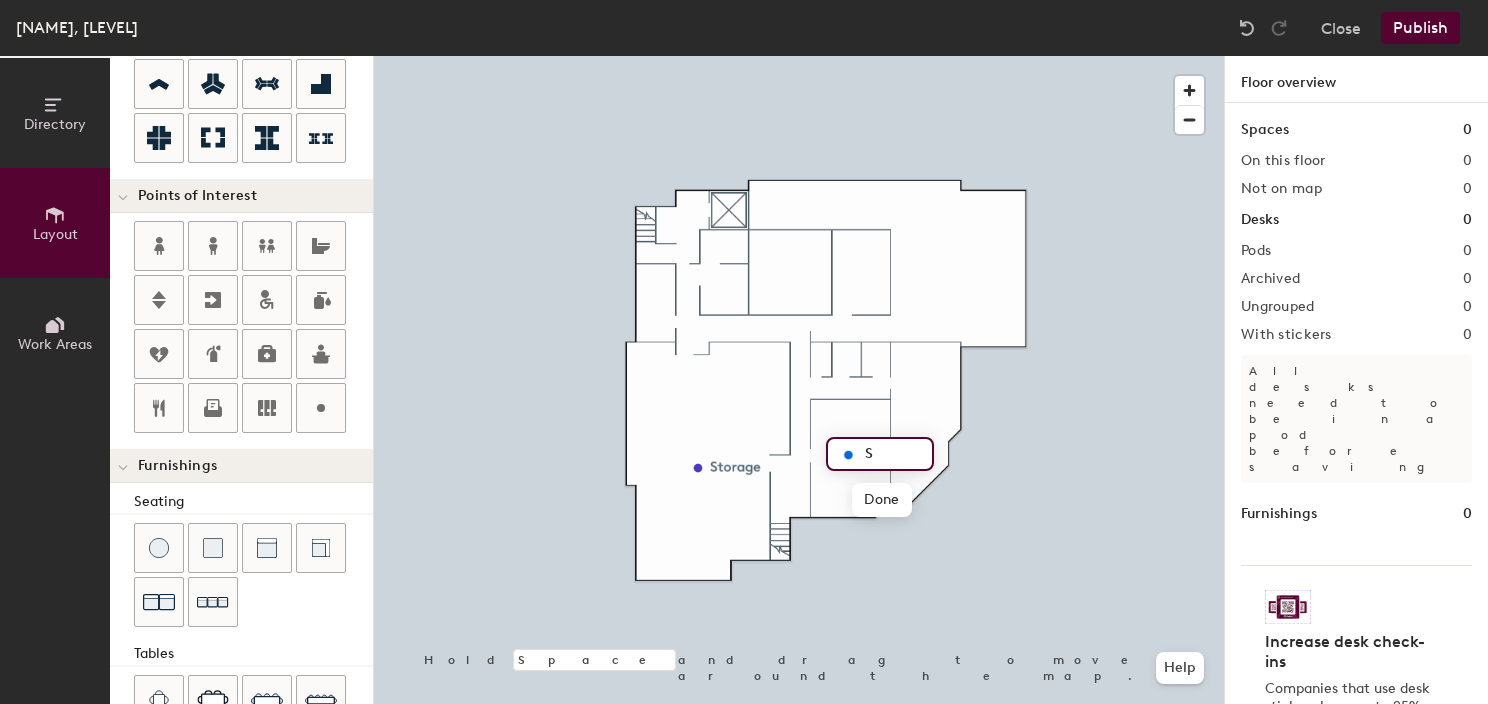 type on "20" 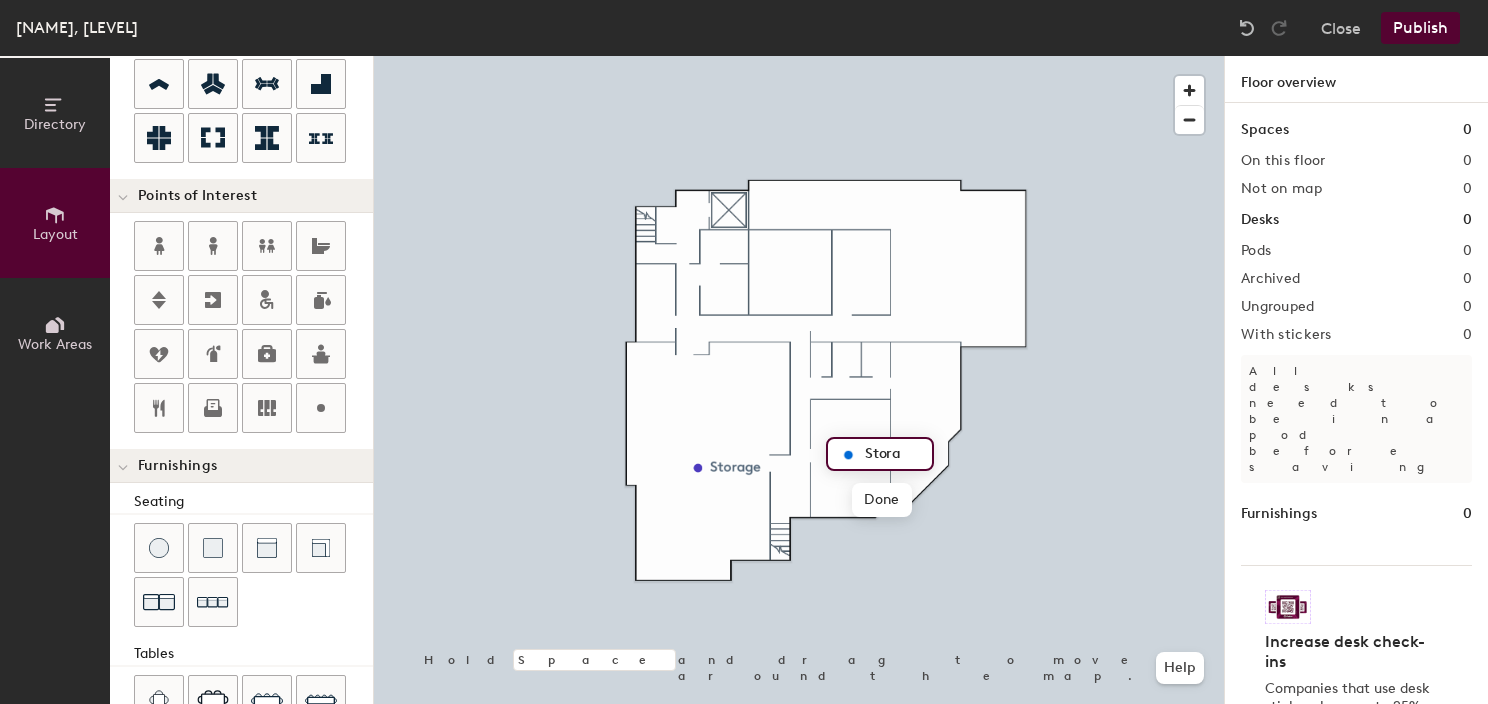 type on "Storag" 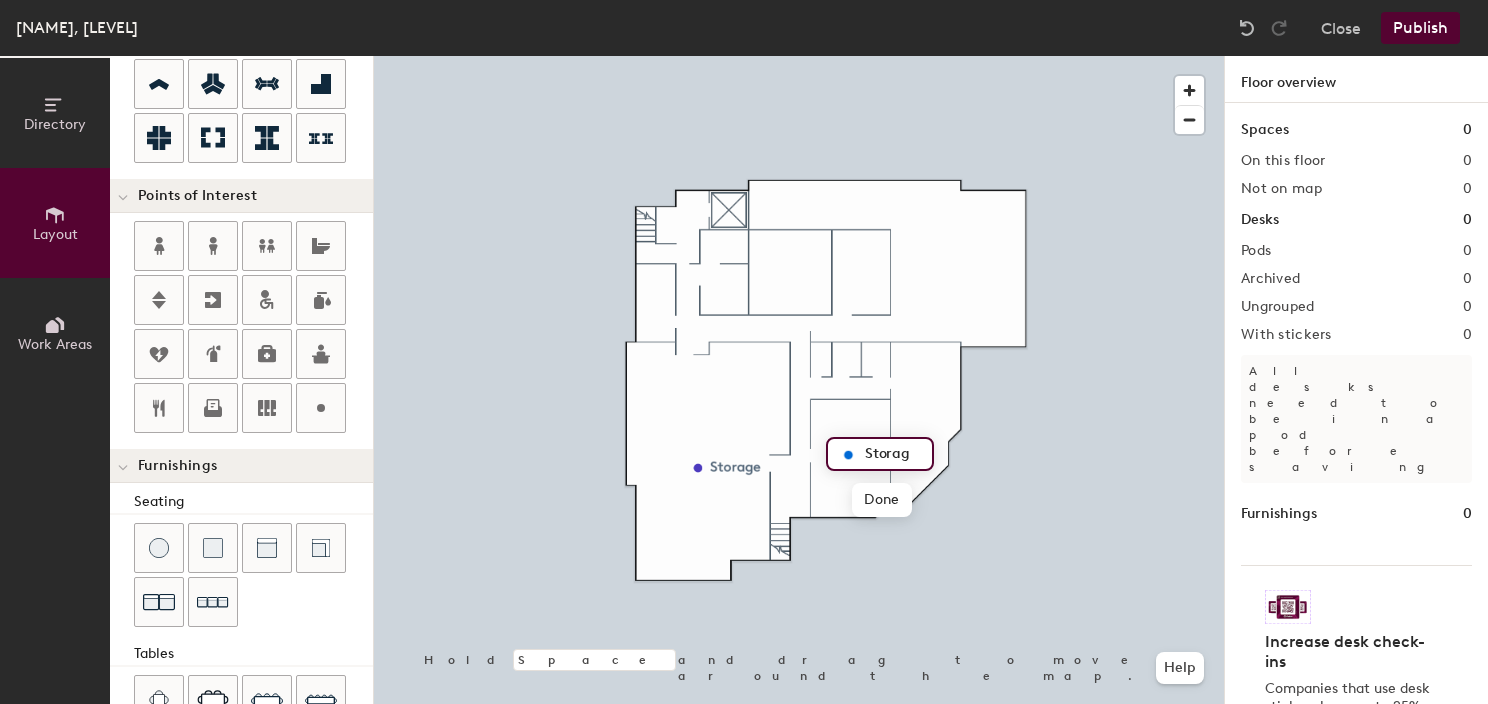 type on "20" 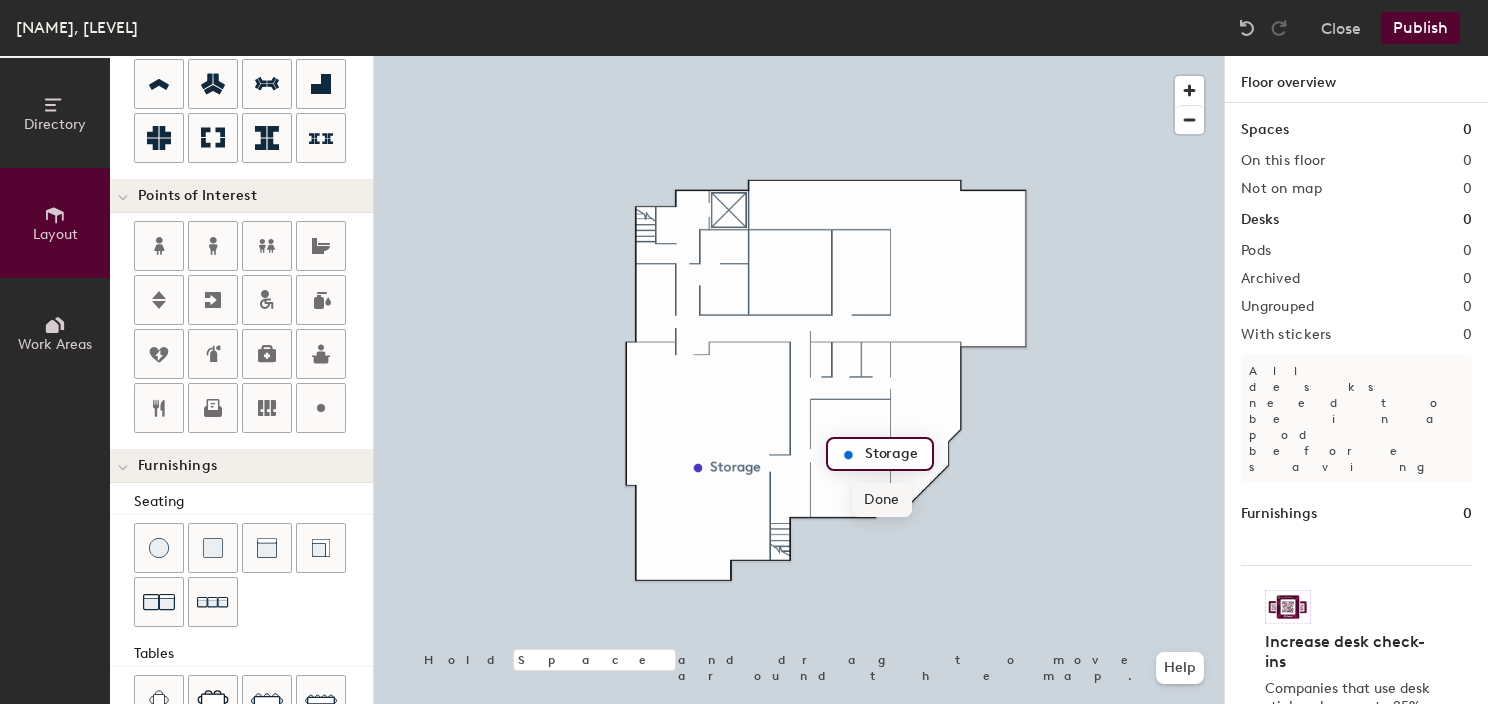 type on "Storage" 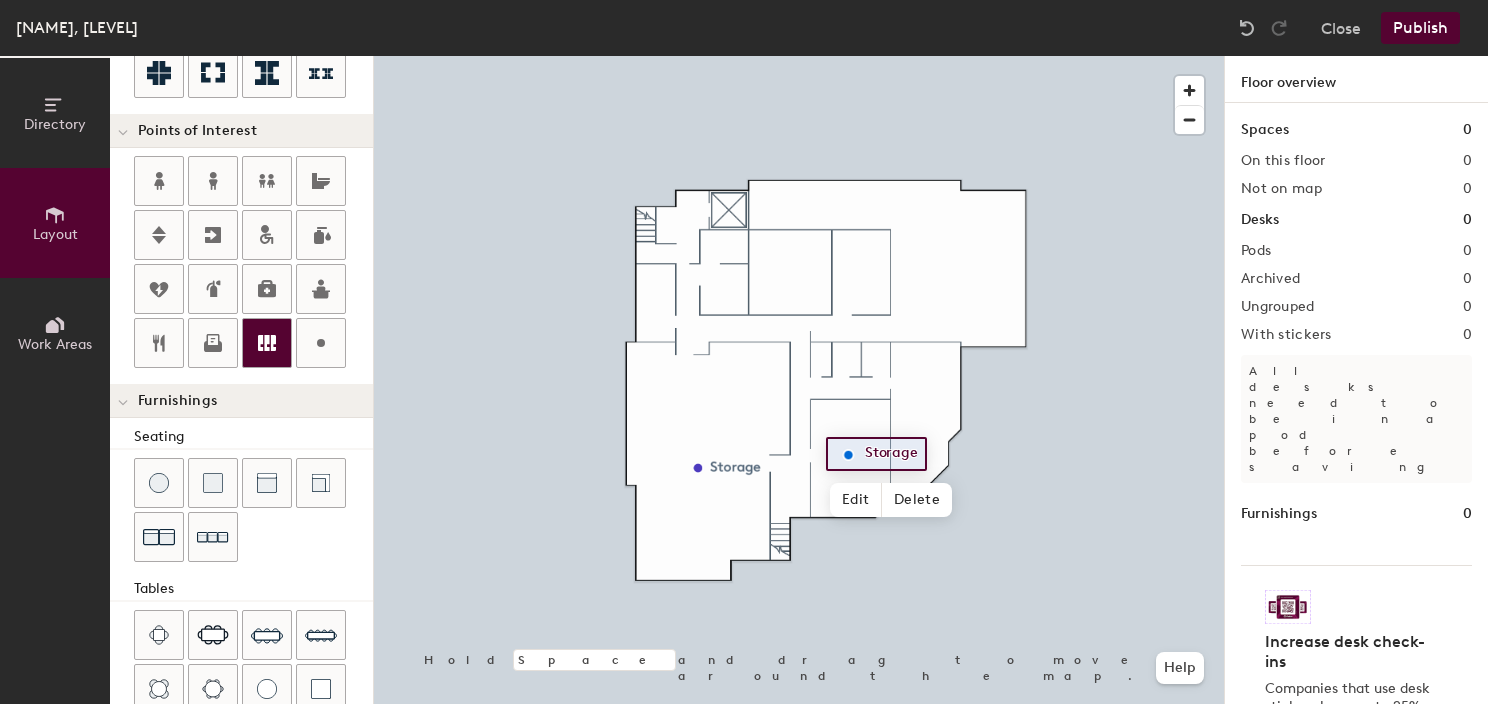 scroll, scrollTop: 200, scrollLeft: 0, axis: vertical 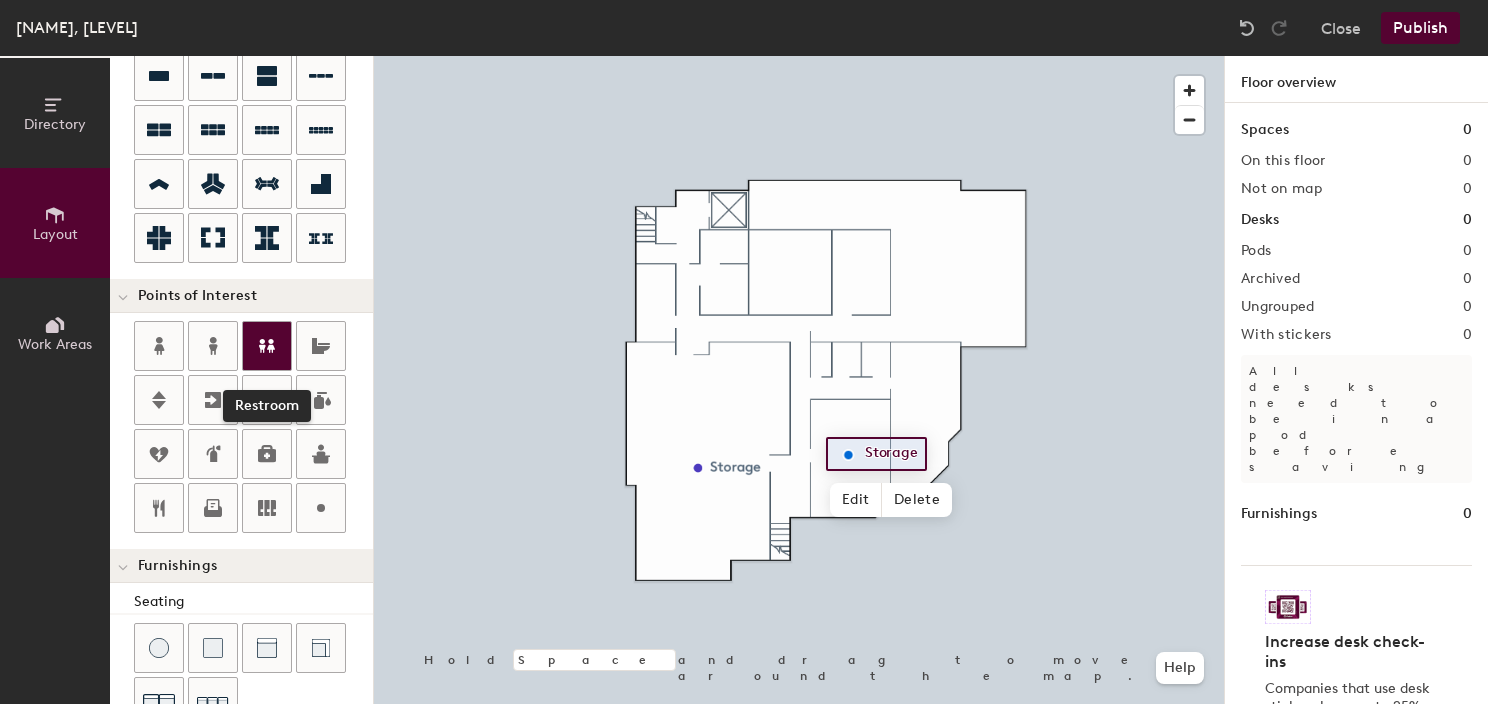 click 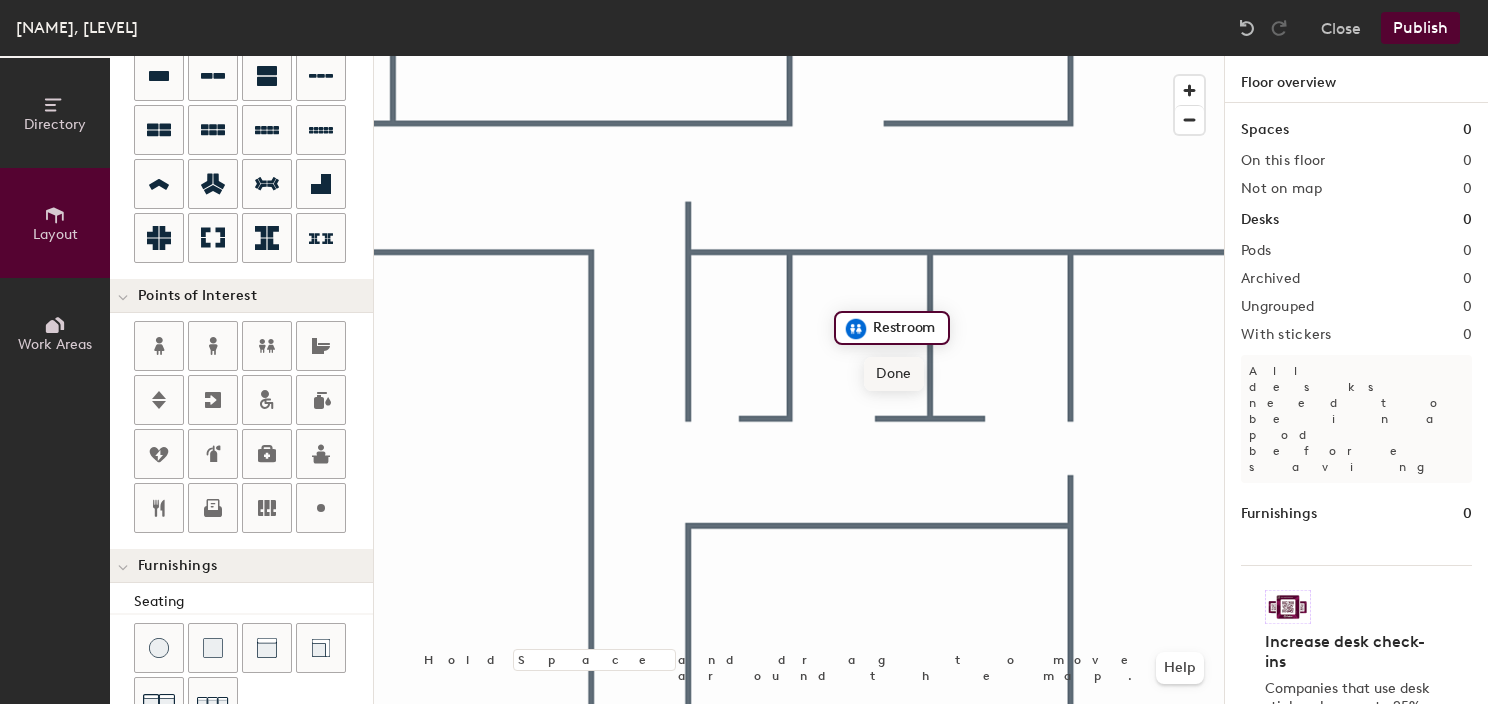 click on "Done" 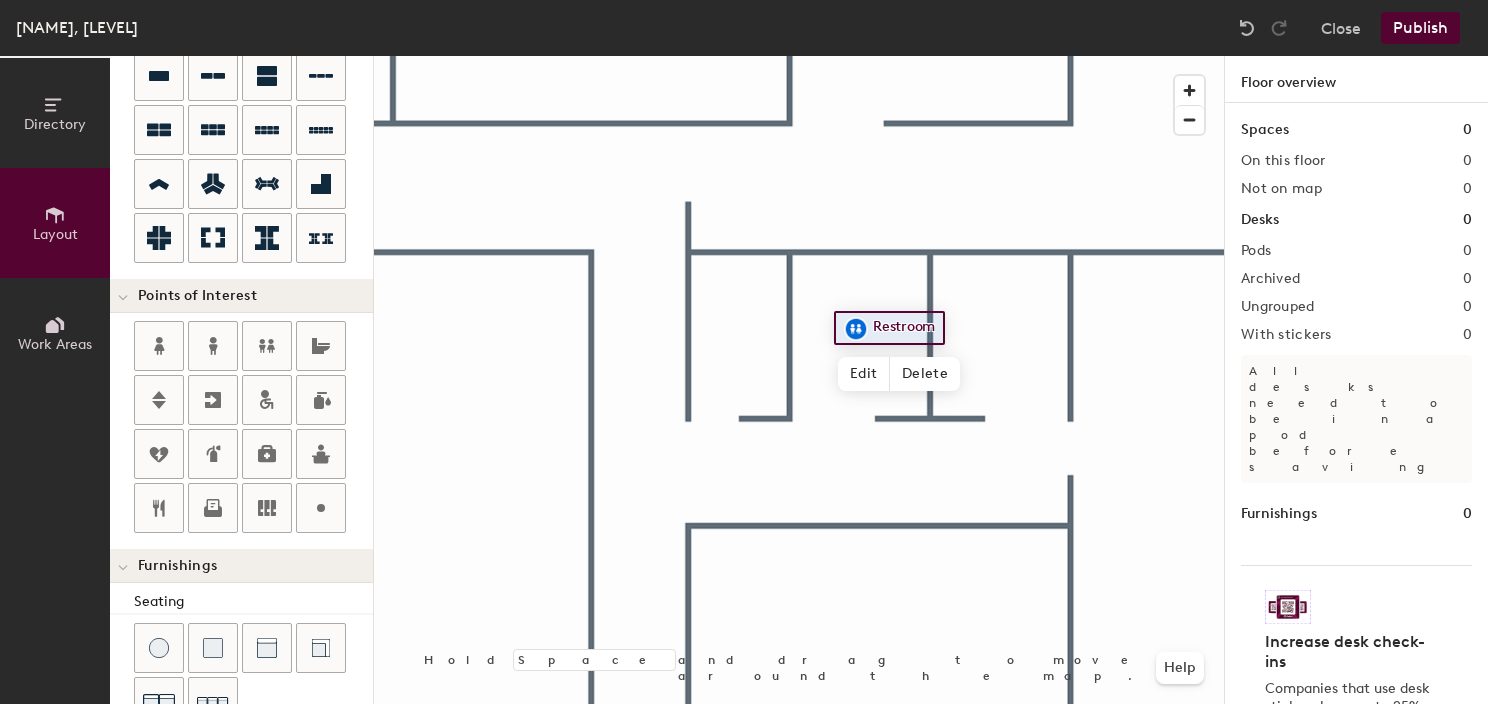 scroll, scrollTop: 100, scrollLeft: 0, axis: vertical 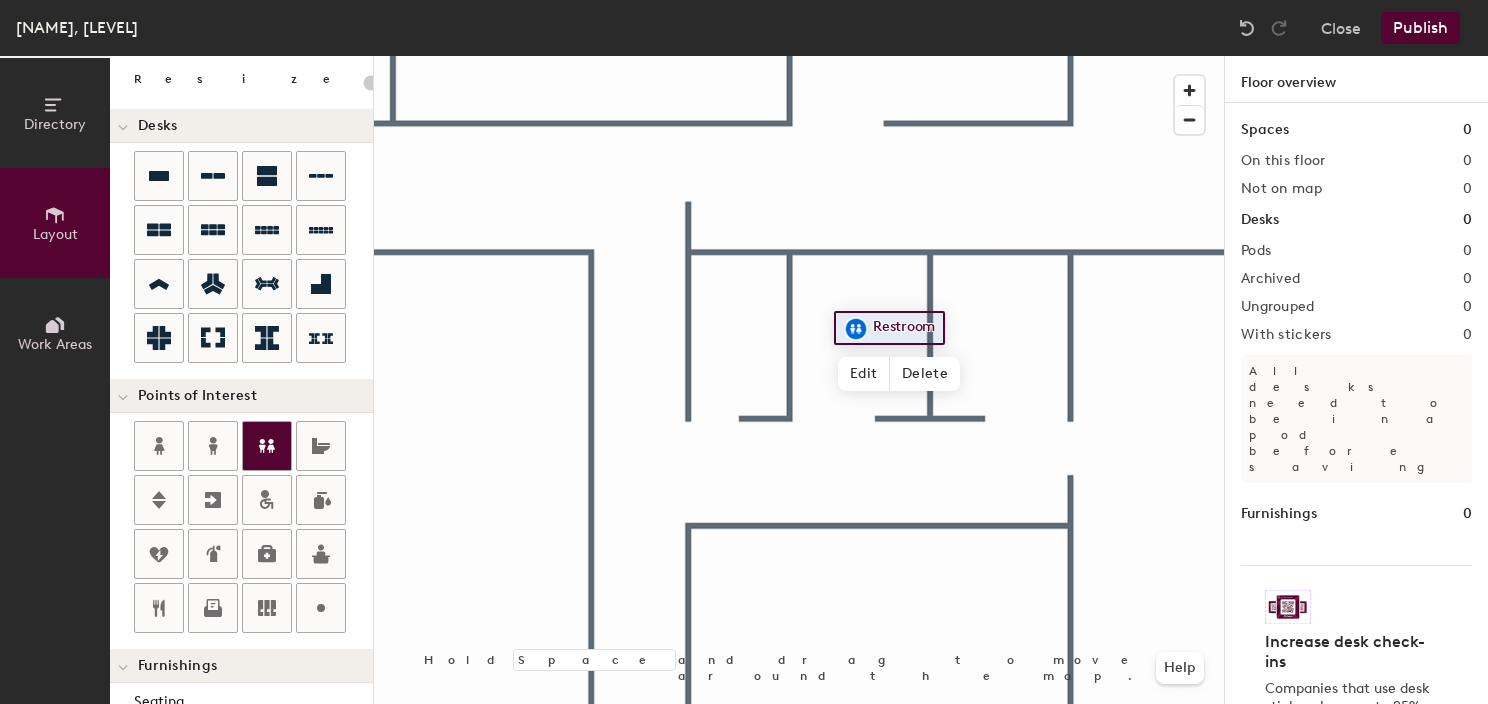 click 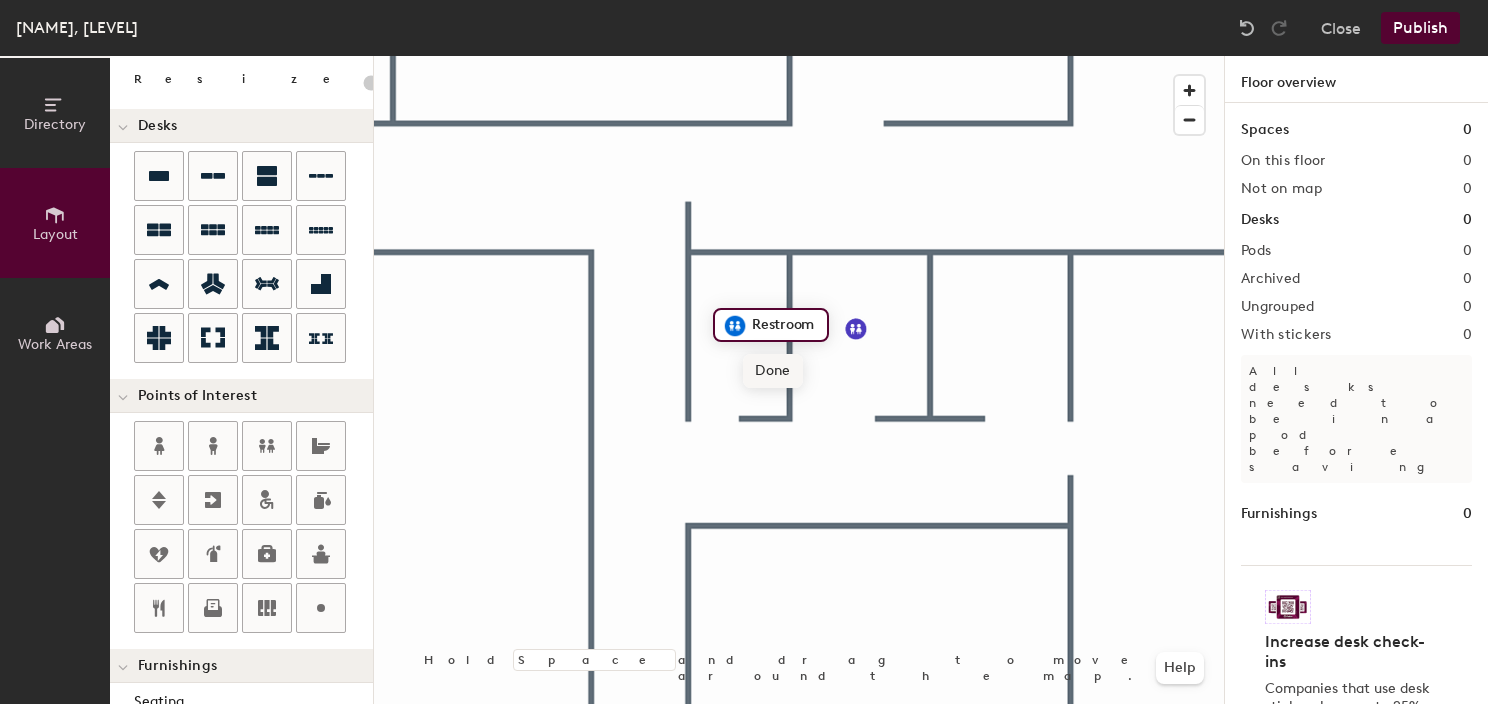 click on "Done" 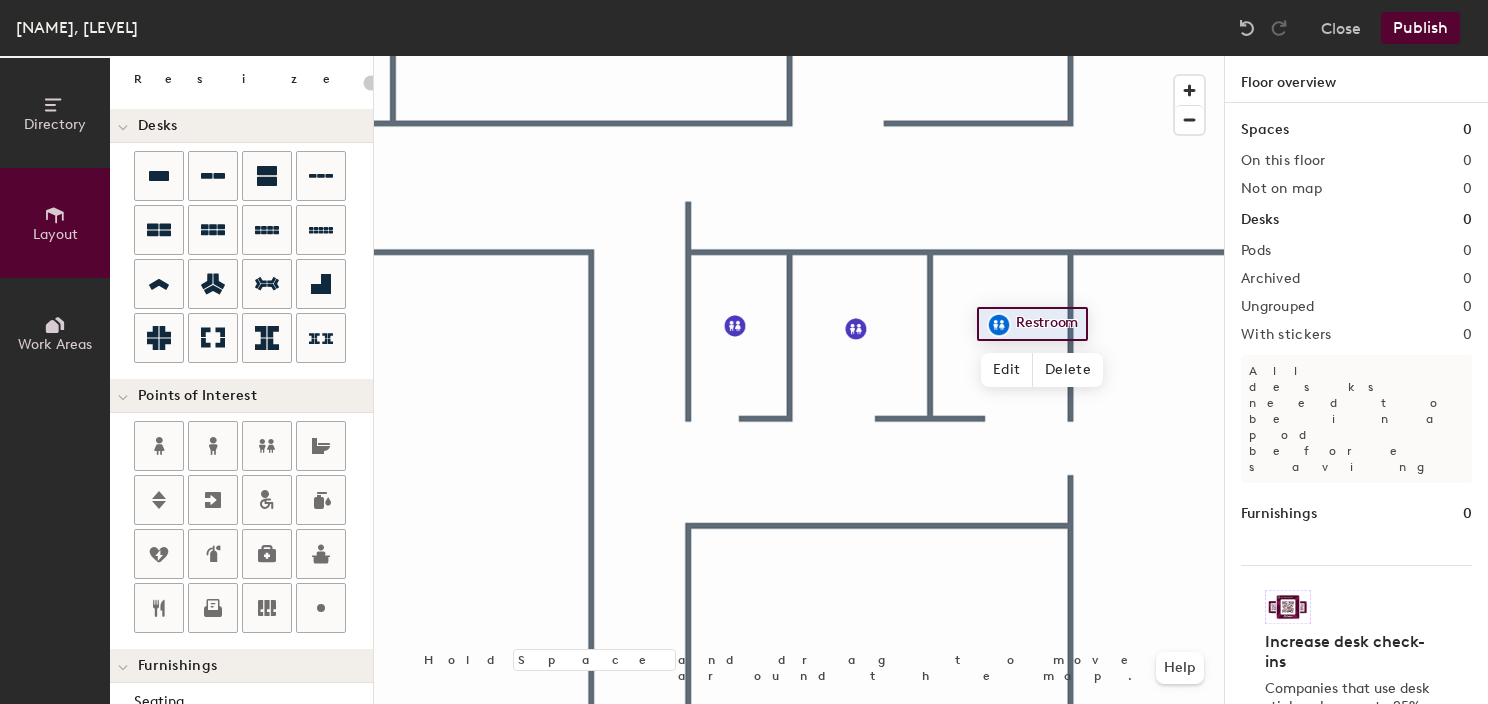 click 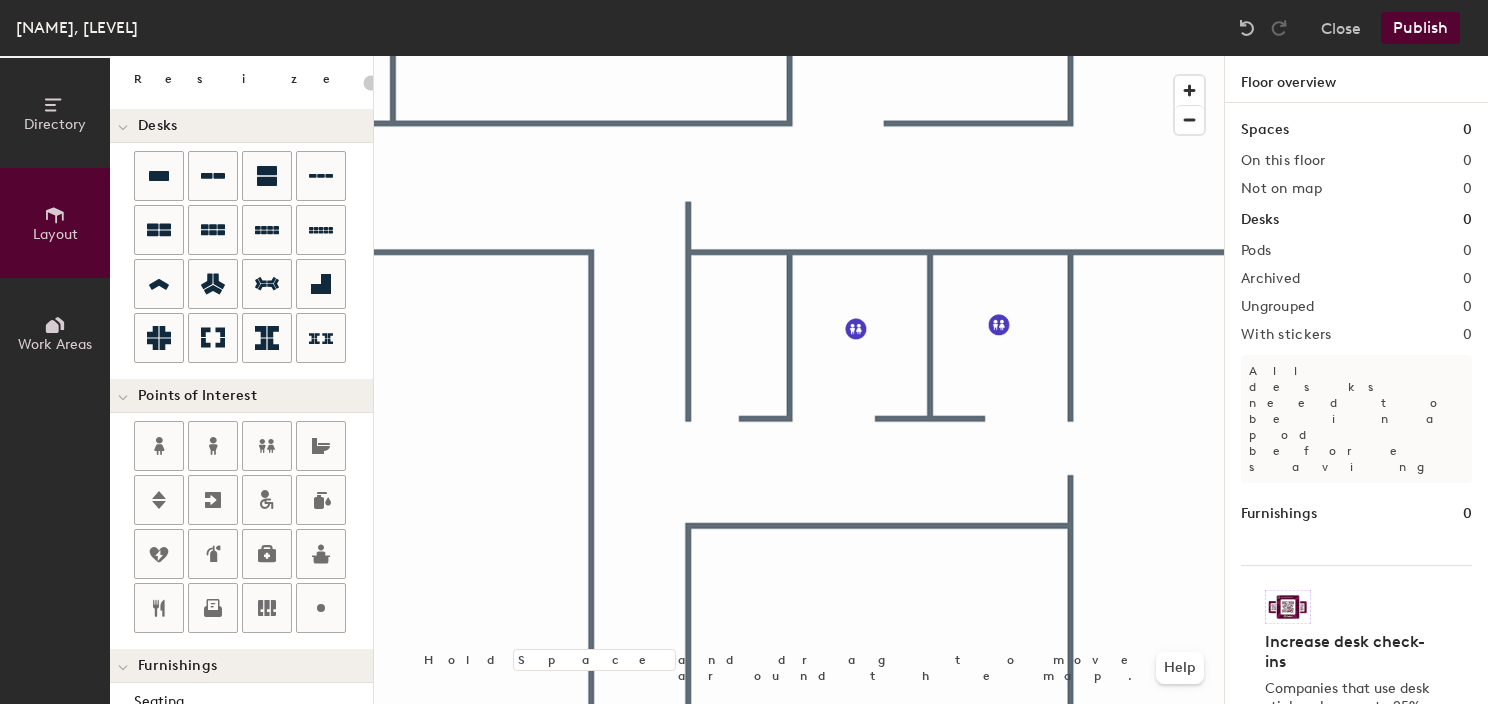drag, startPoint x: 320, startPoint y: 612, endPoint x: 358, endPoint y: 600, distance: 39.849716 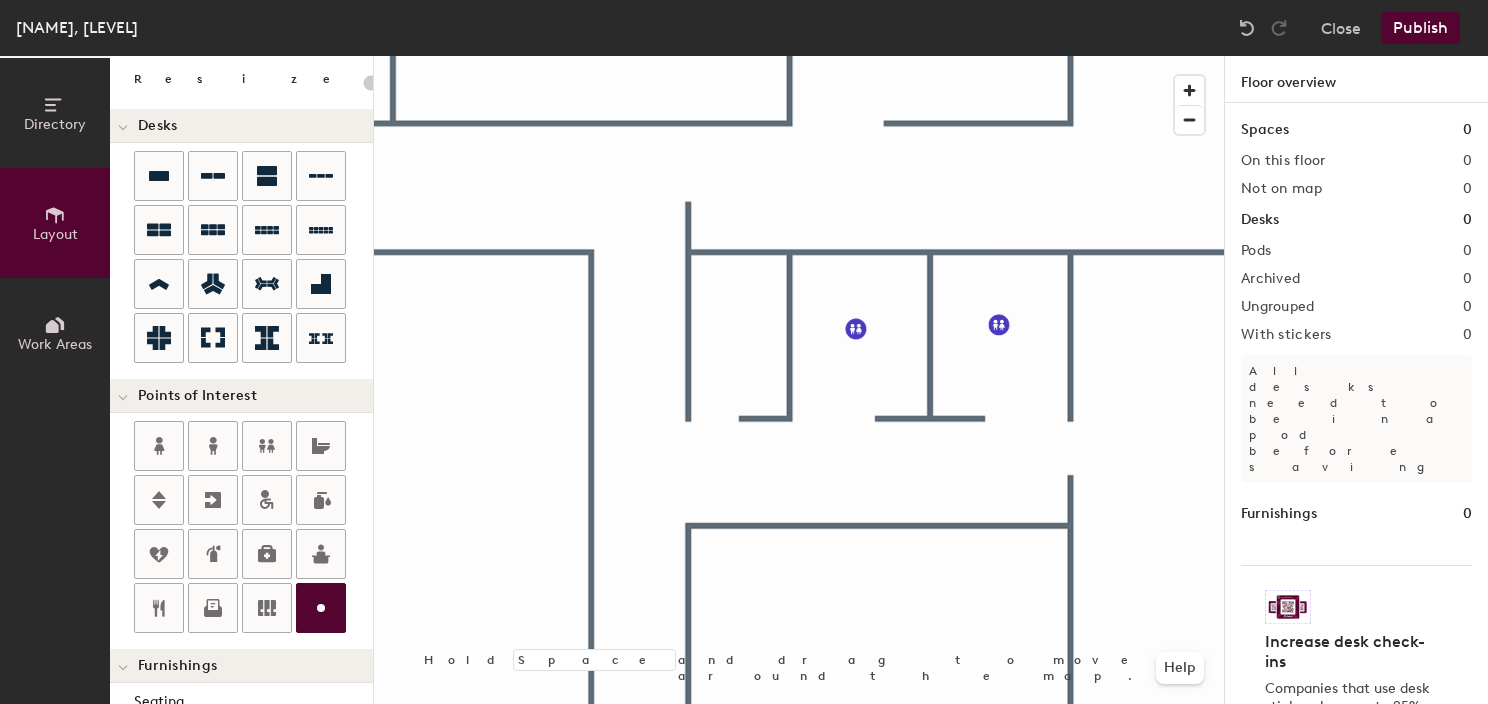 type on "20" 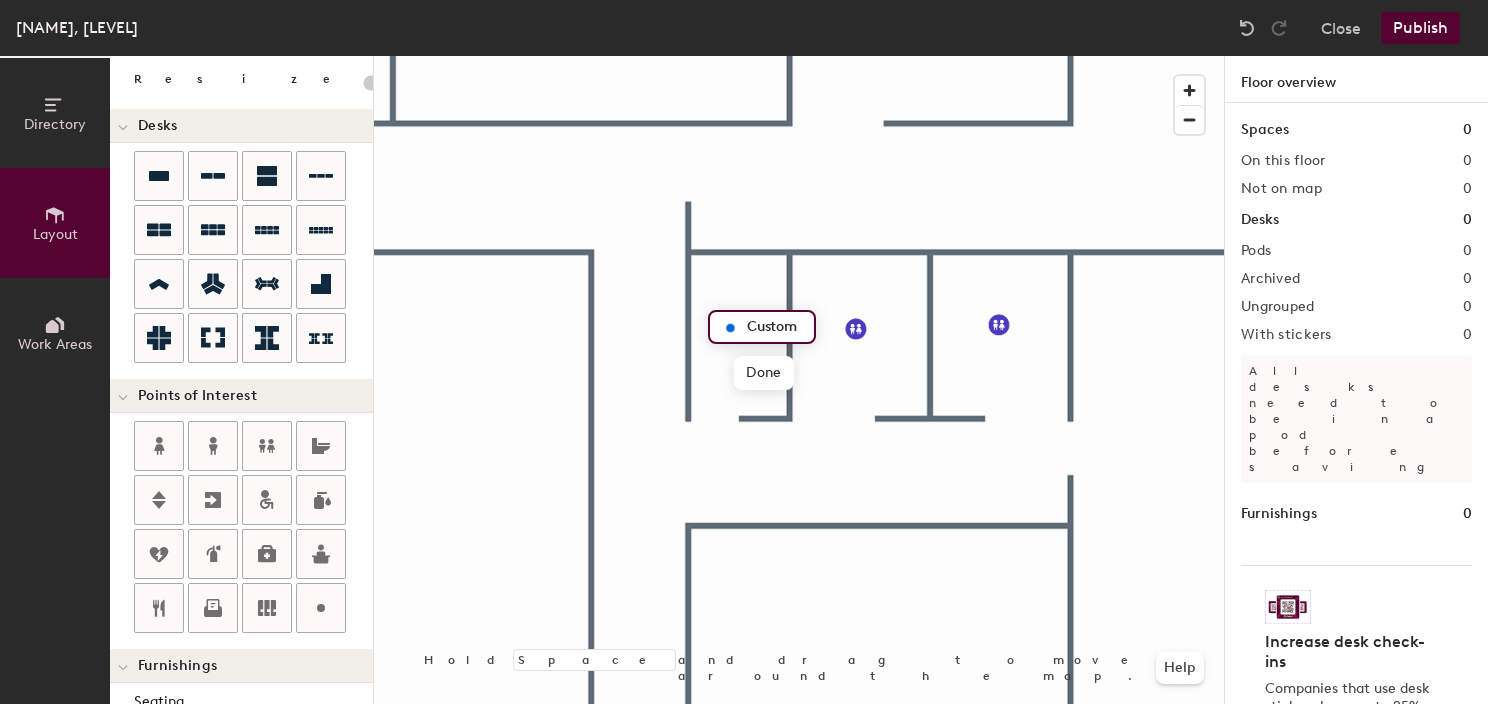type on "S" 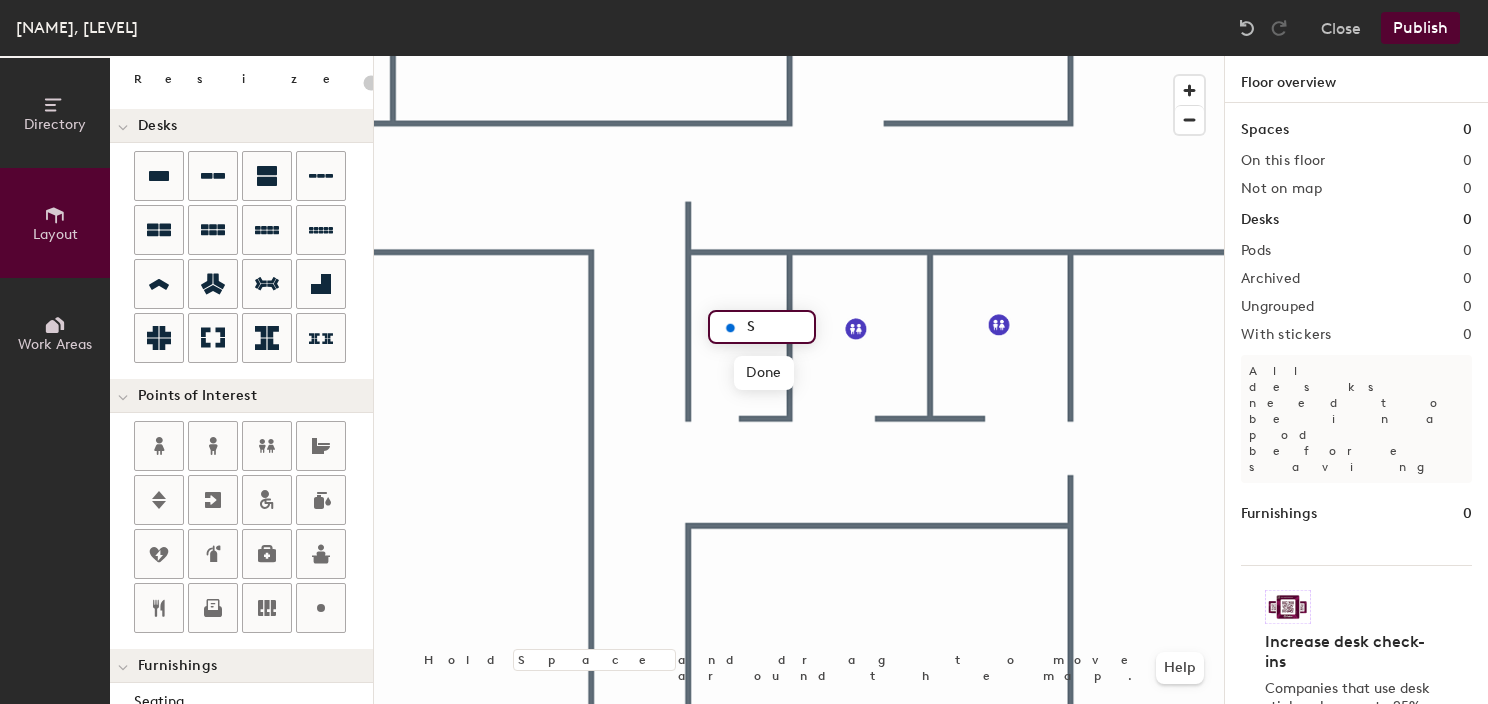 type on "20" 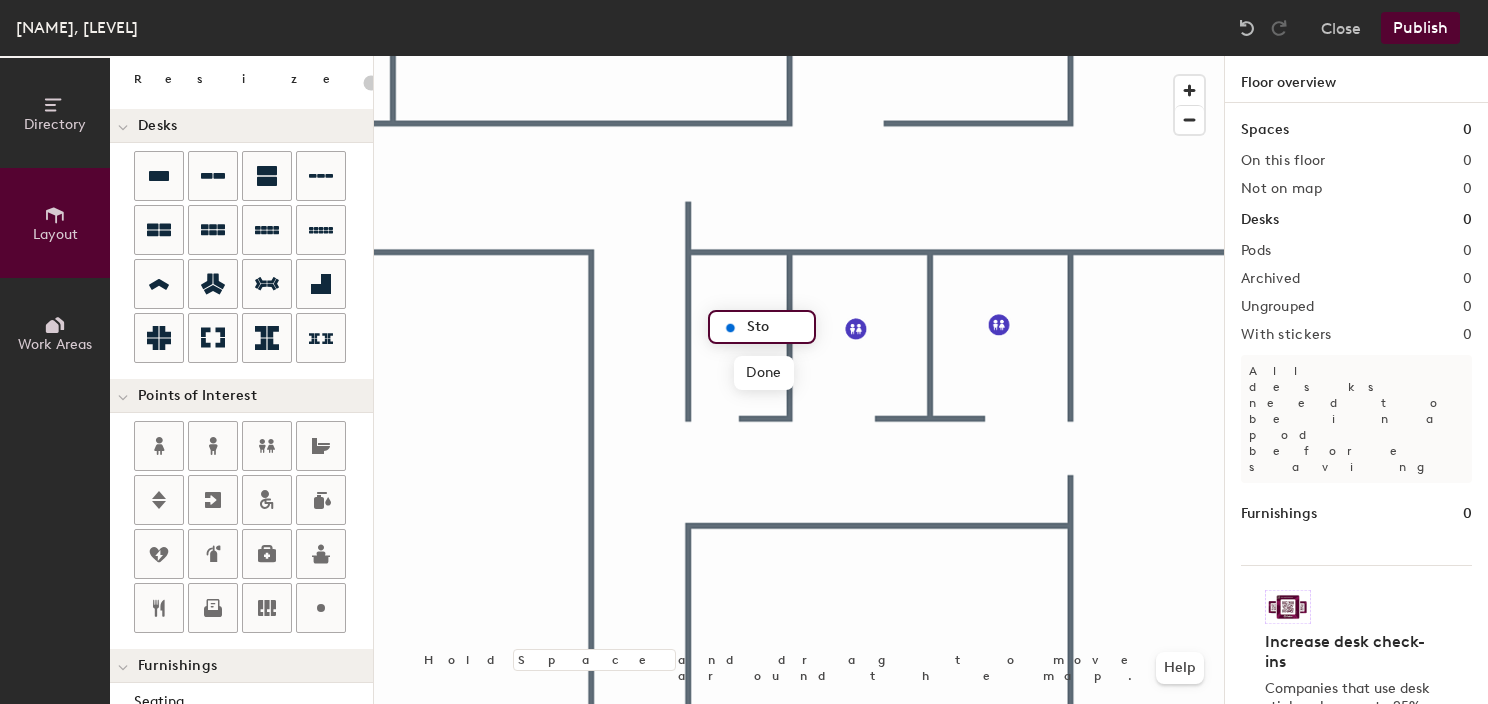 type on "Stor" 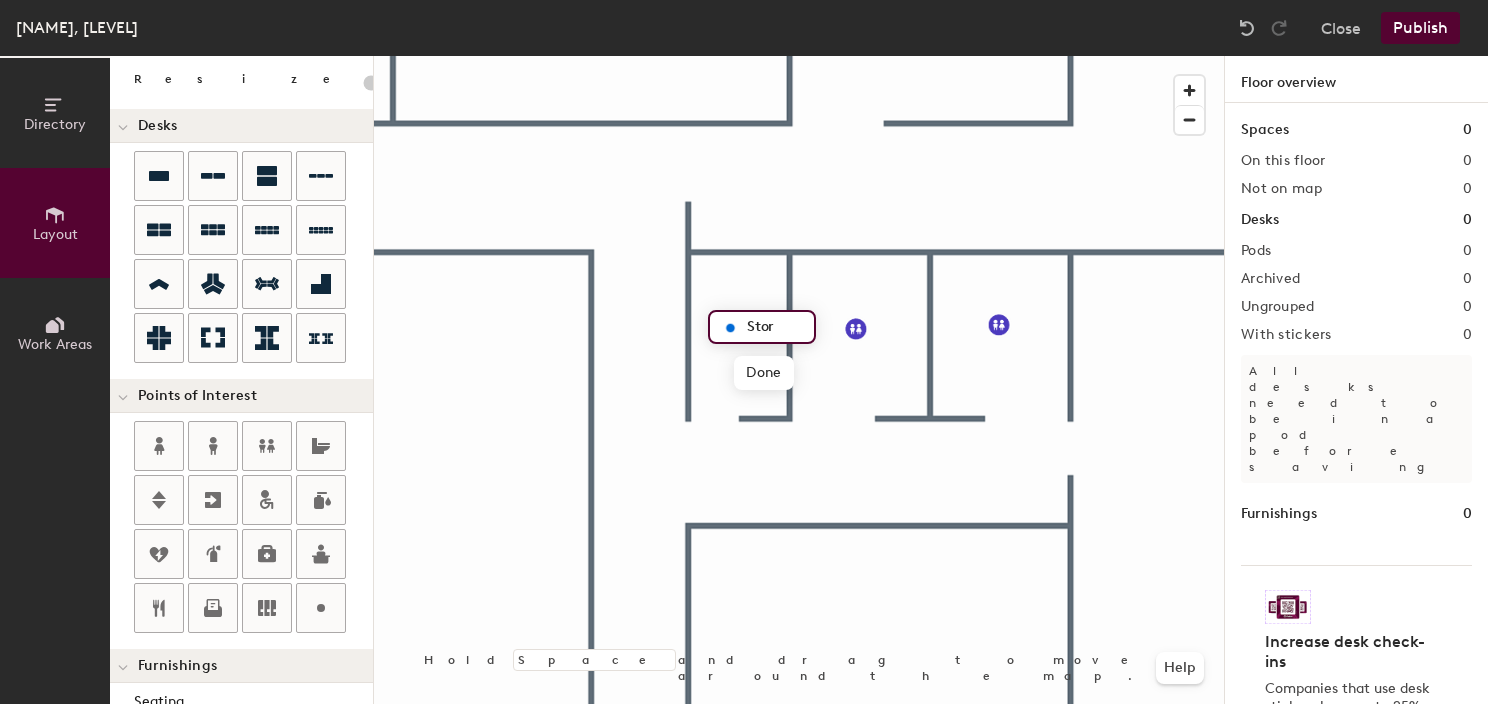 type on "20" 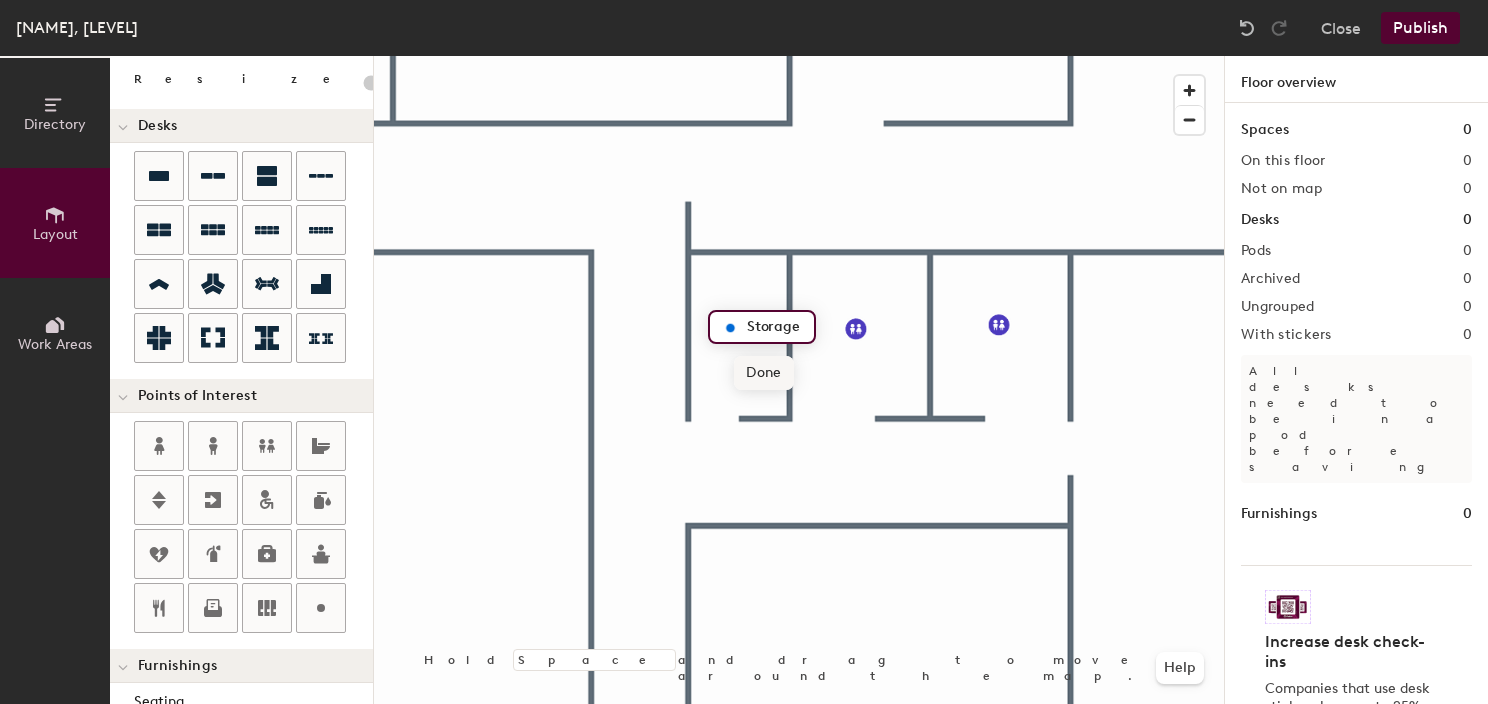 type on "Storage" 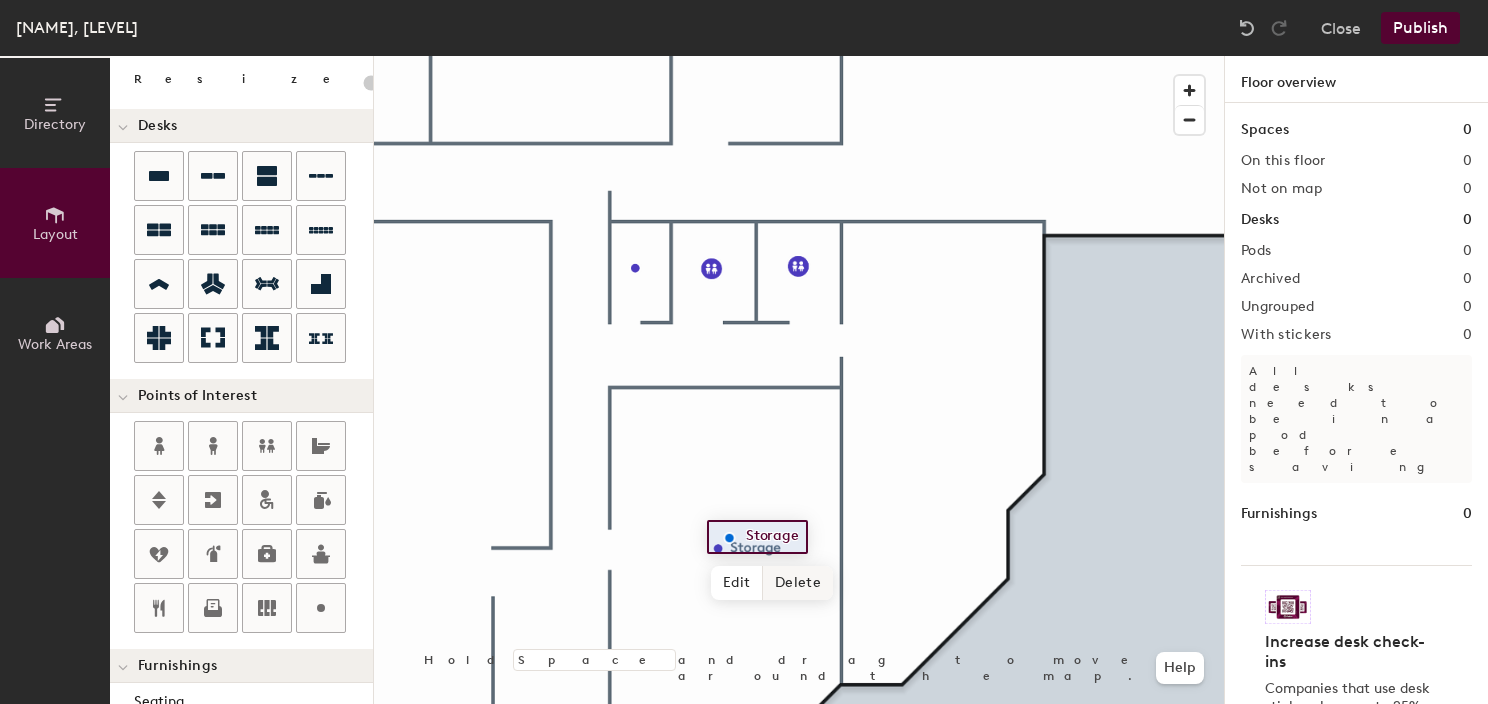 click on "Delete" 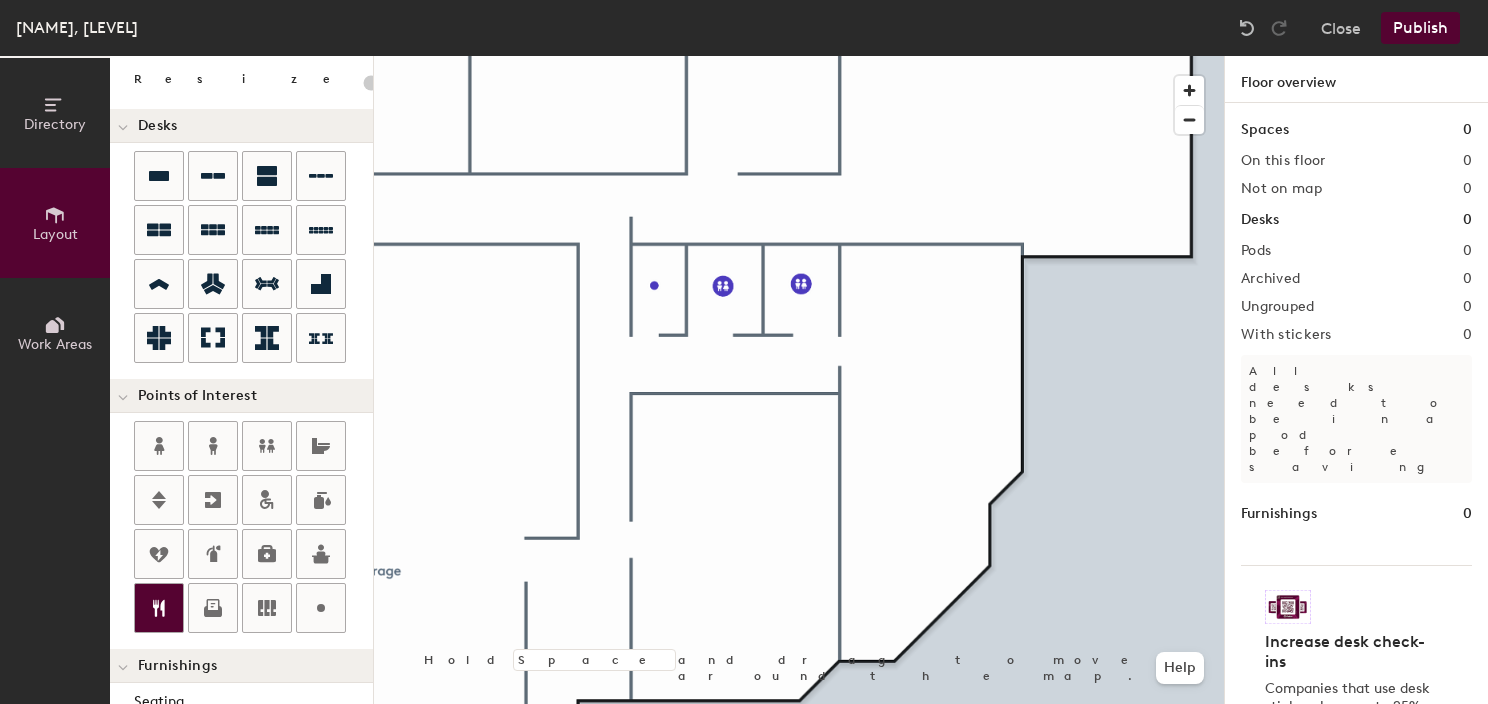click 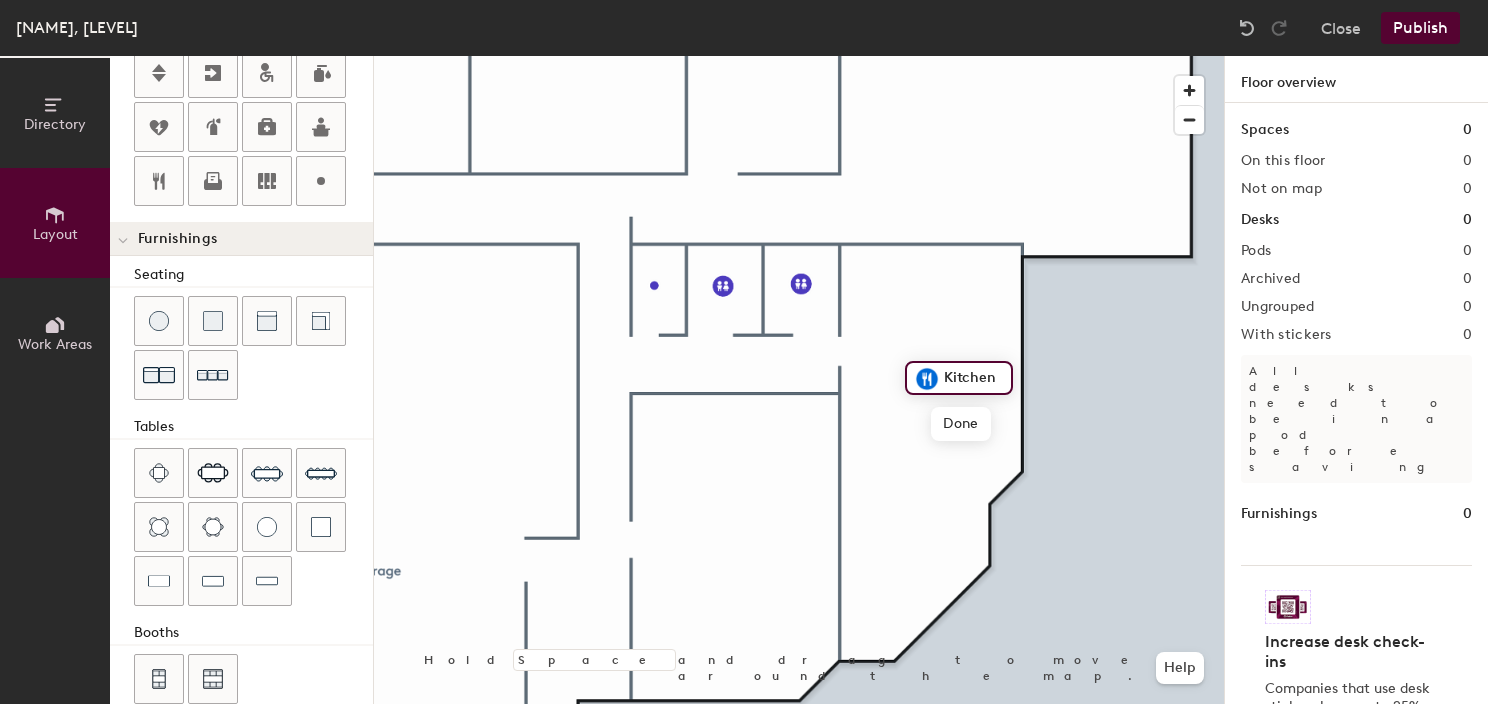 scroll, scrollTop: 552, scrollLeft: 0, axis: vertical 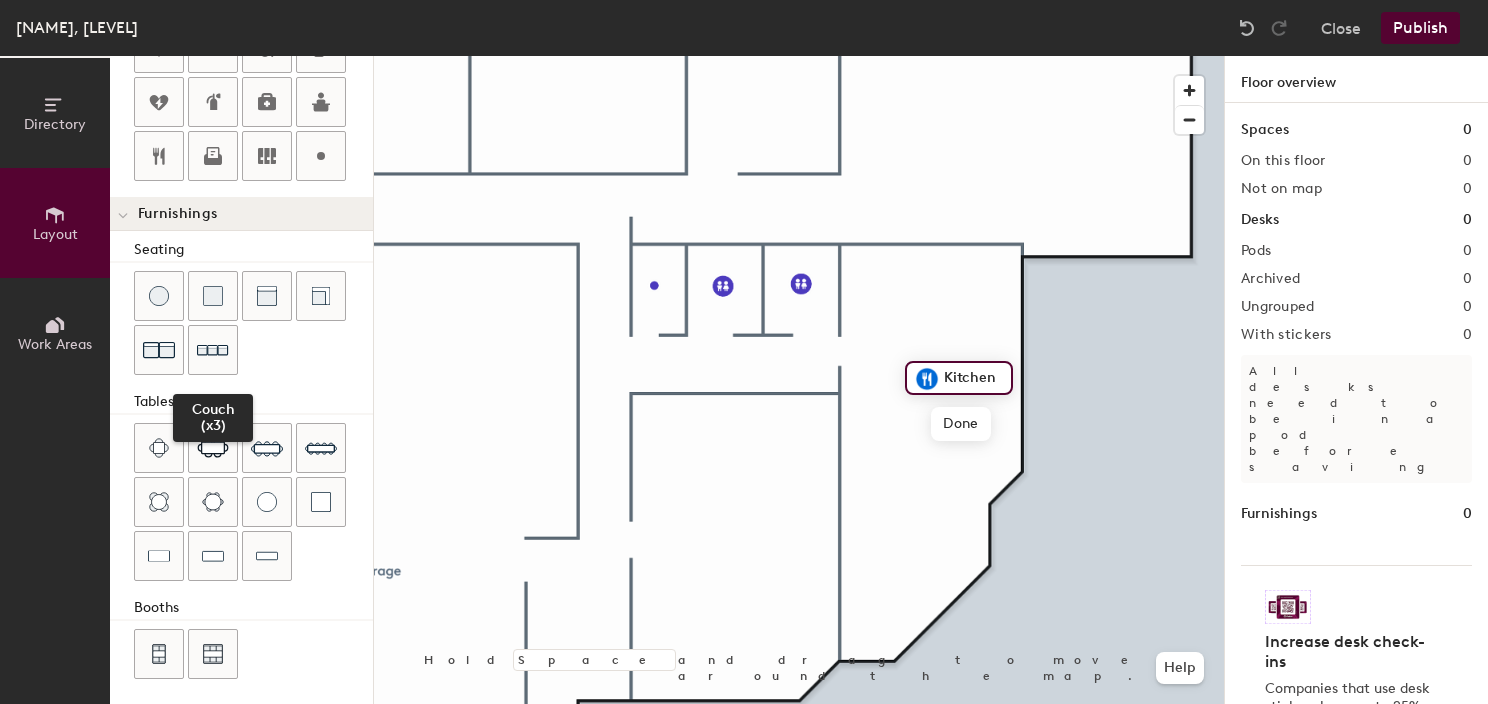 drag, startPoint x: 234, startPoint y: 328, endPoint x: 248, endPoint y: 340, distance: 18.439089 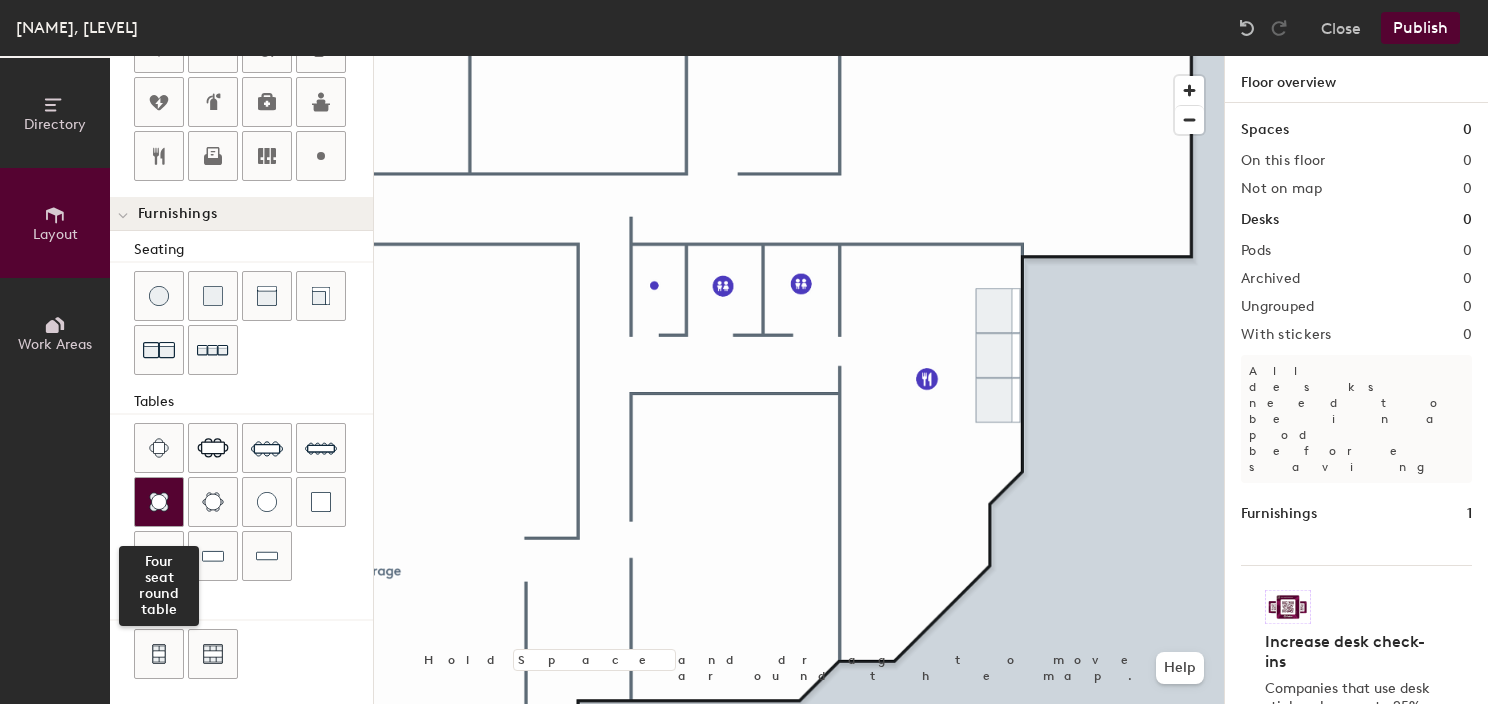click 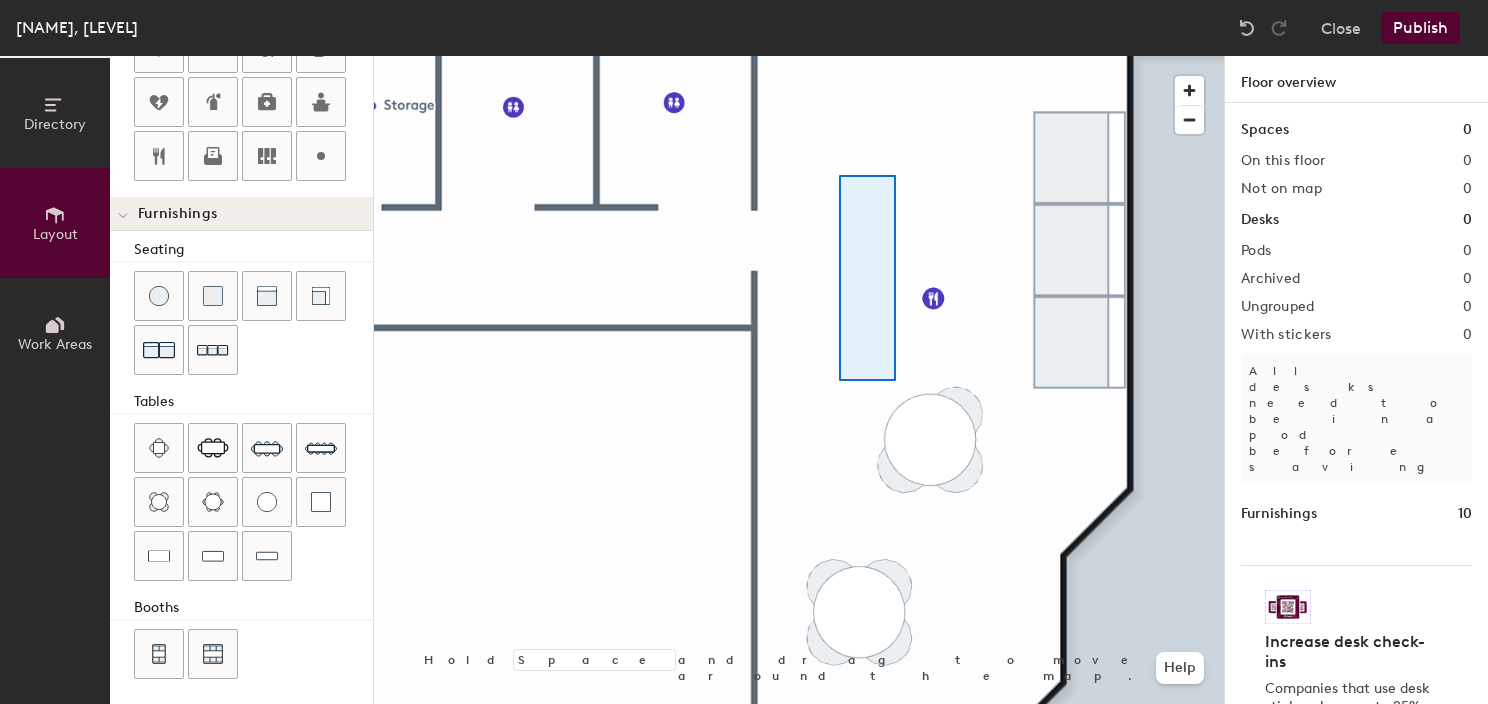 click 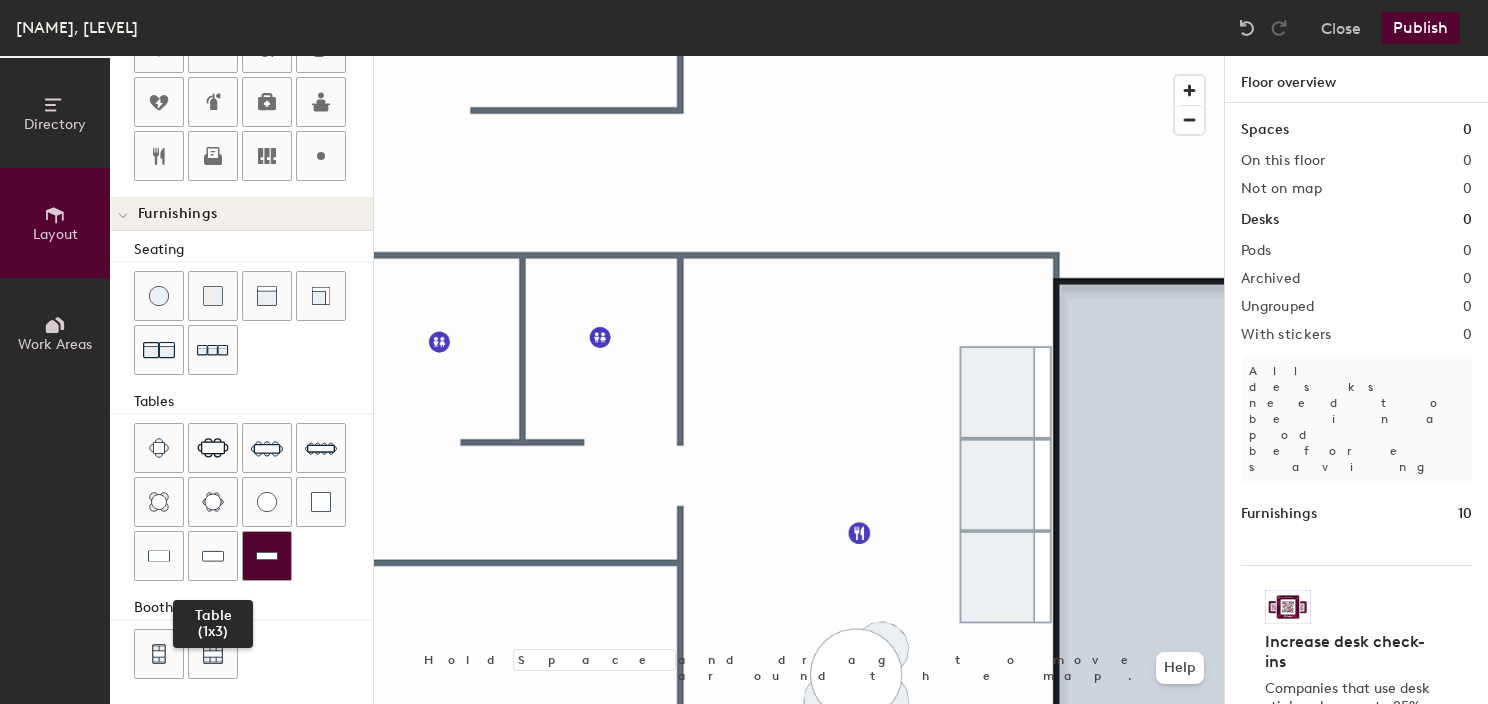 drag, startPoint x: 233, startPoint y: 548, endPoint x: 265, endPoint y: 553, distance: 32.38827 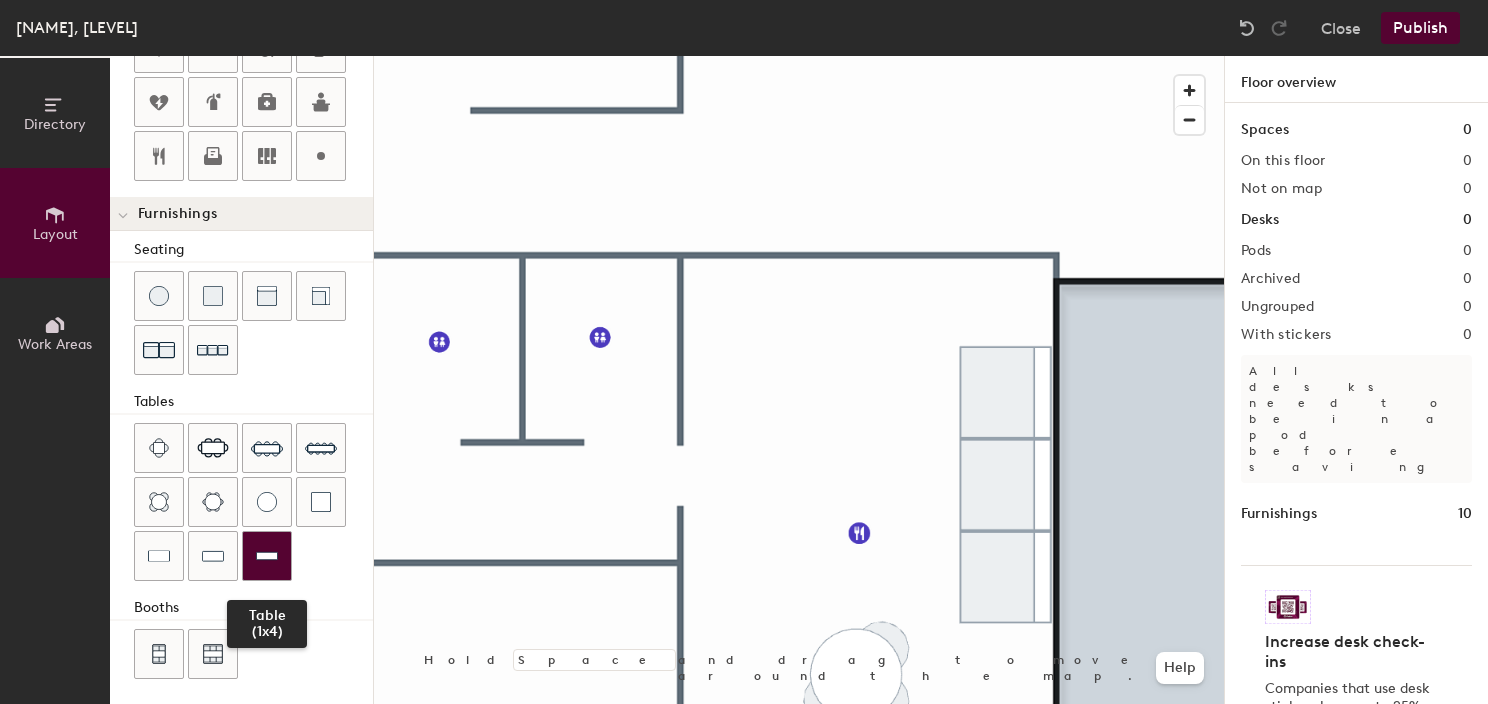 click 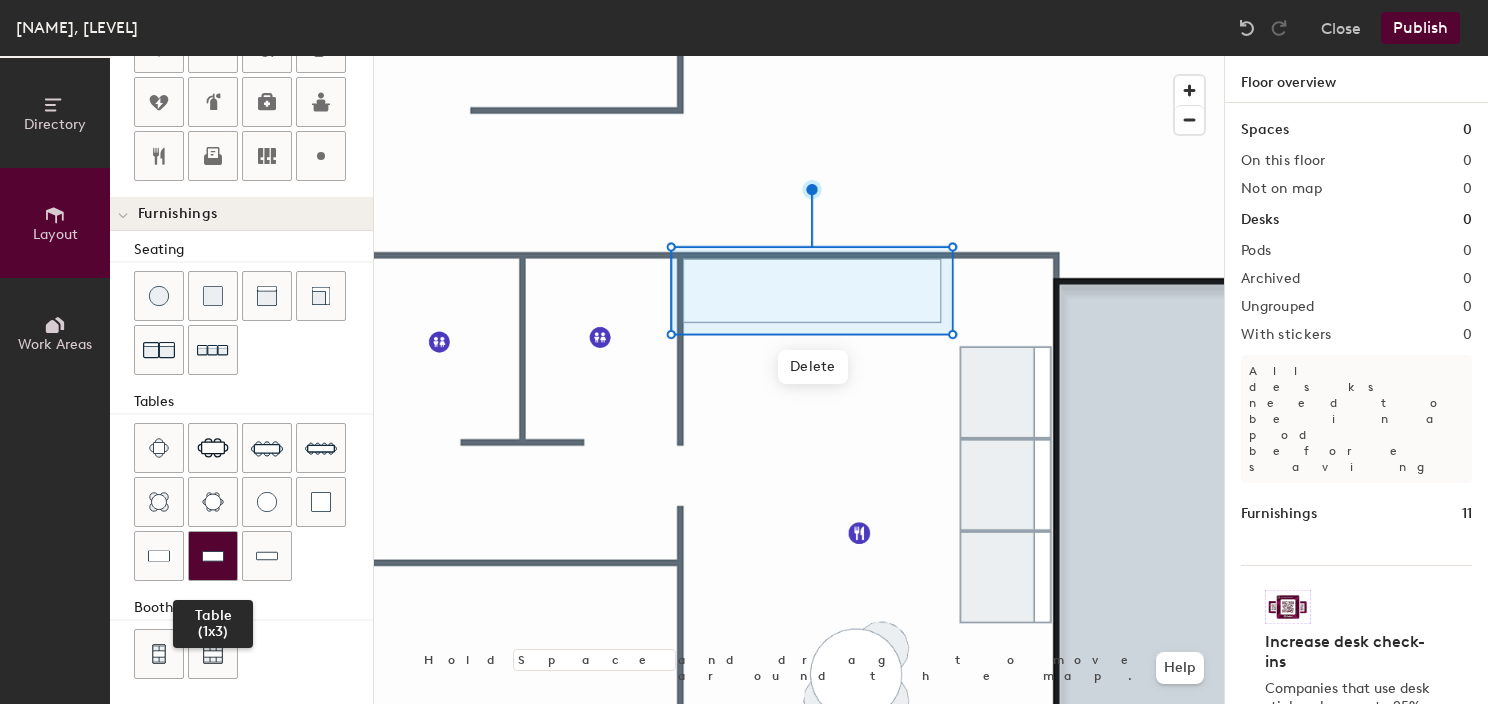 click 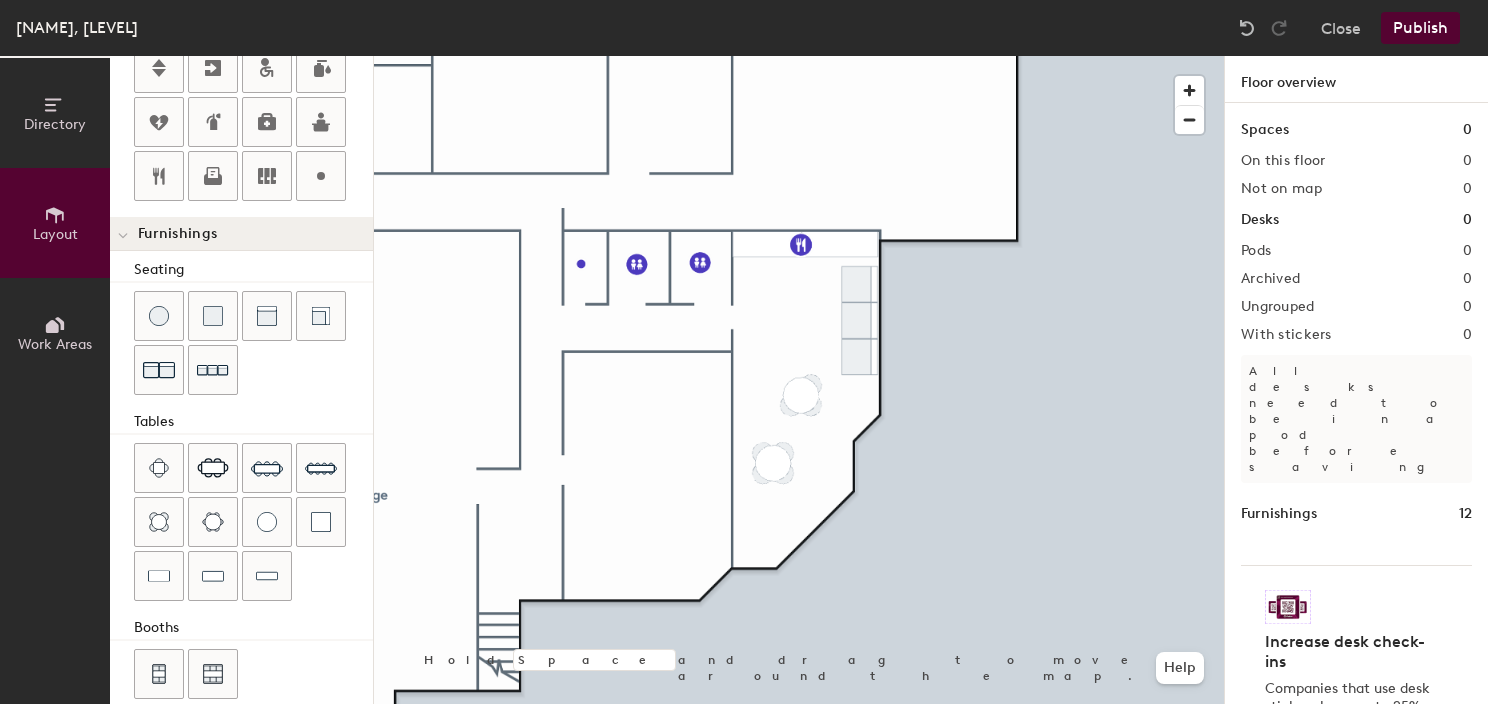 scroll, scrollTop: 552, scrollLeft: 0, axis: vertical 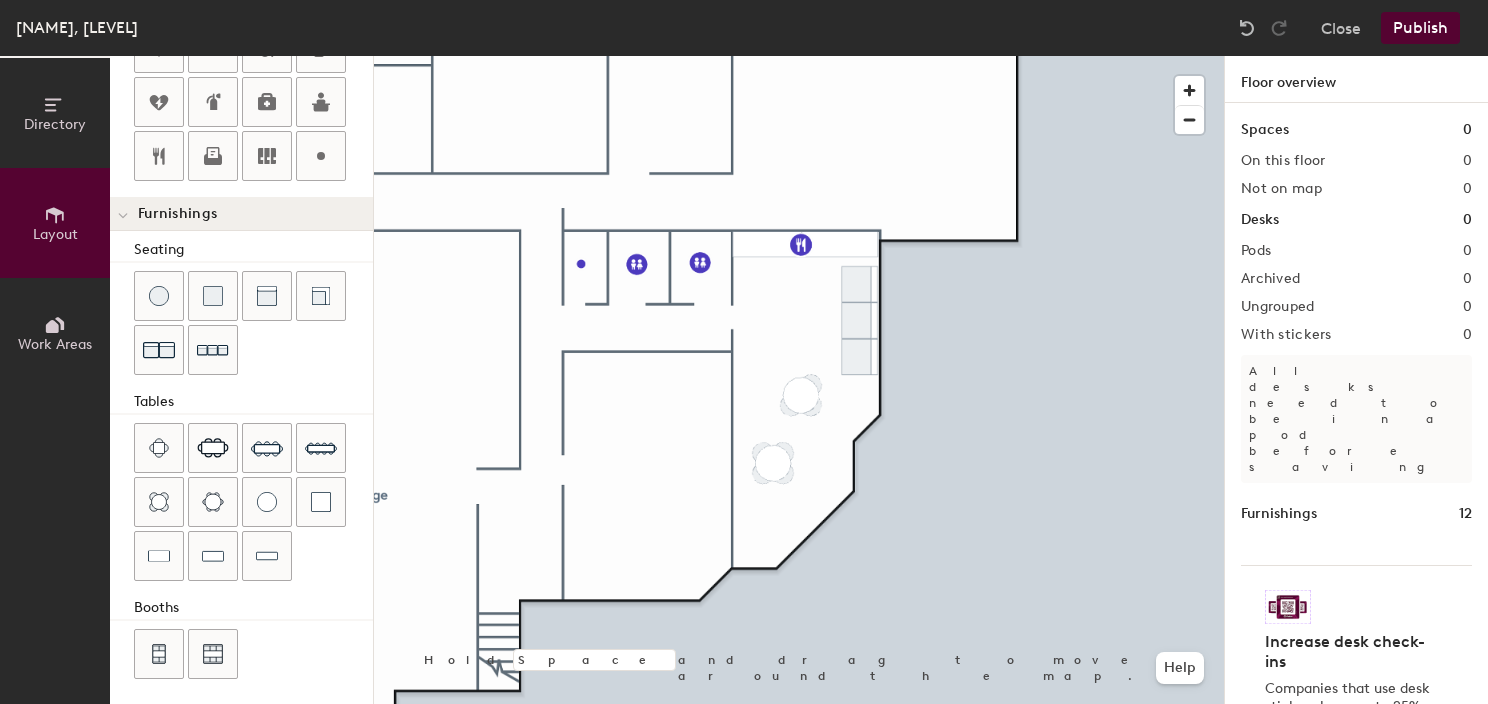 drag, startPoint x: 328, startPoint y: 167, endPoint x: 359, endPoint y: 212, distance: 54.644306 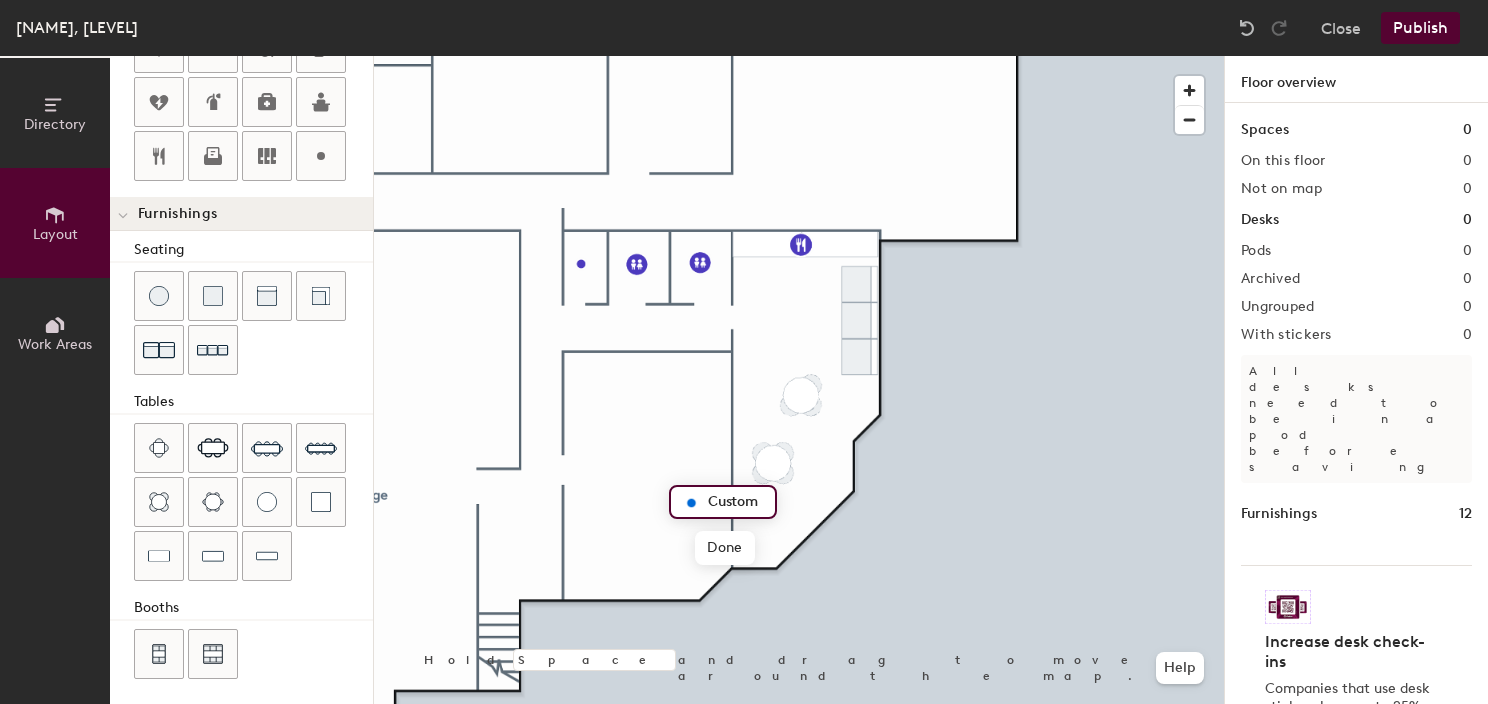 type on "20" 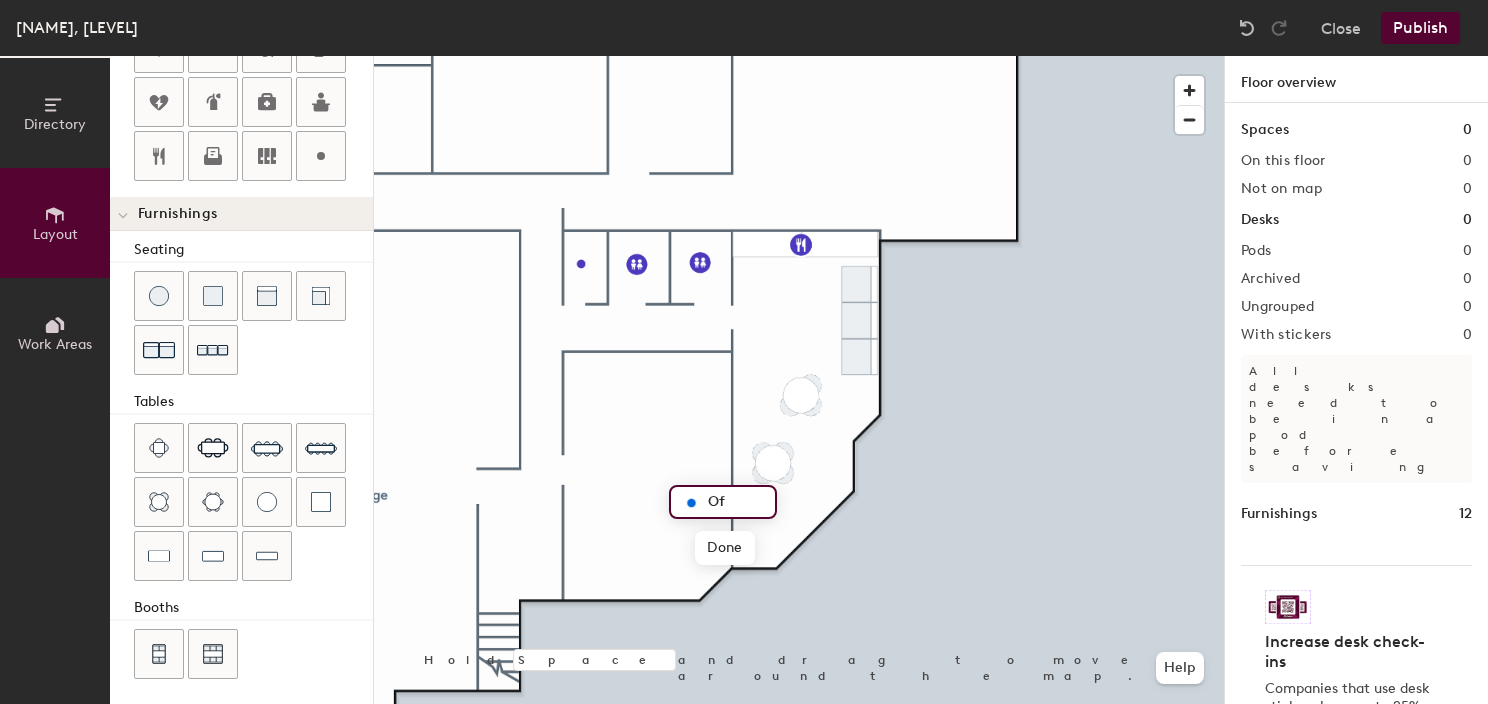 type on "Off" 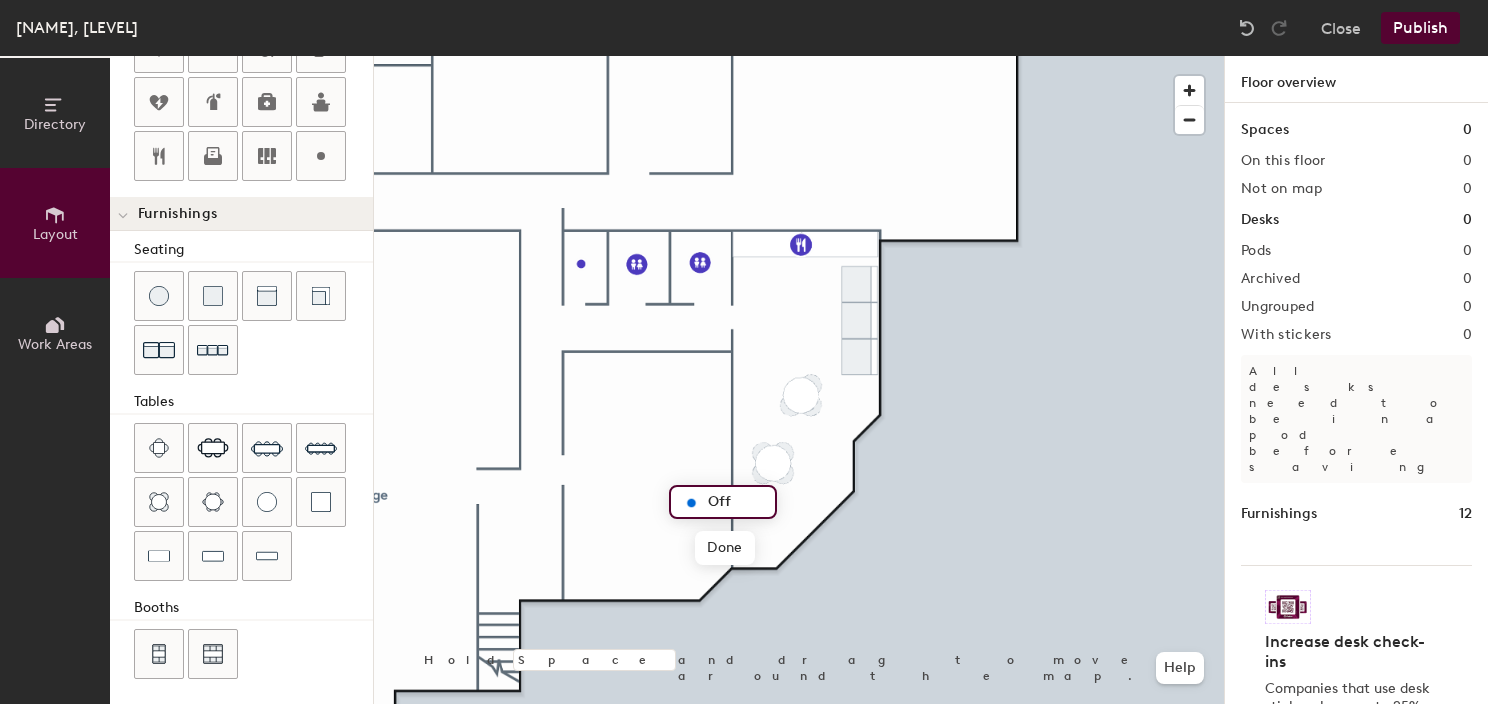 type on "20" 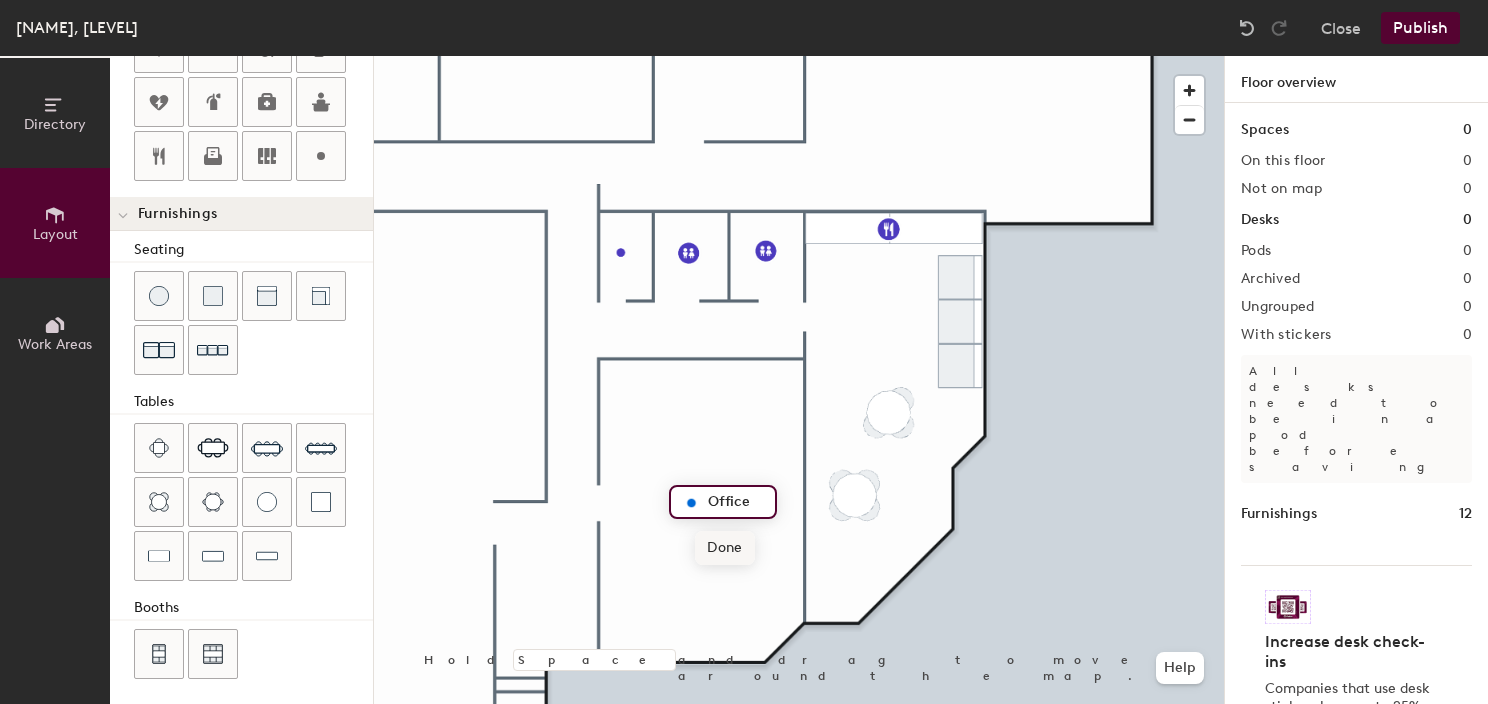 type on "Office" 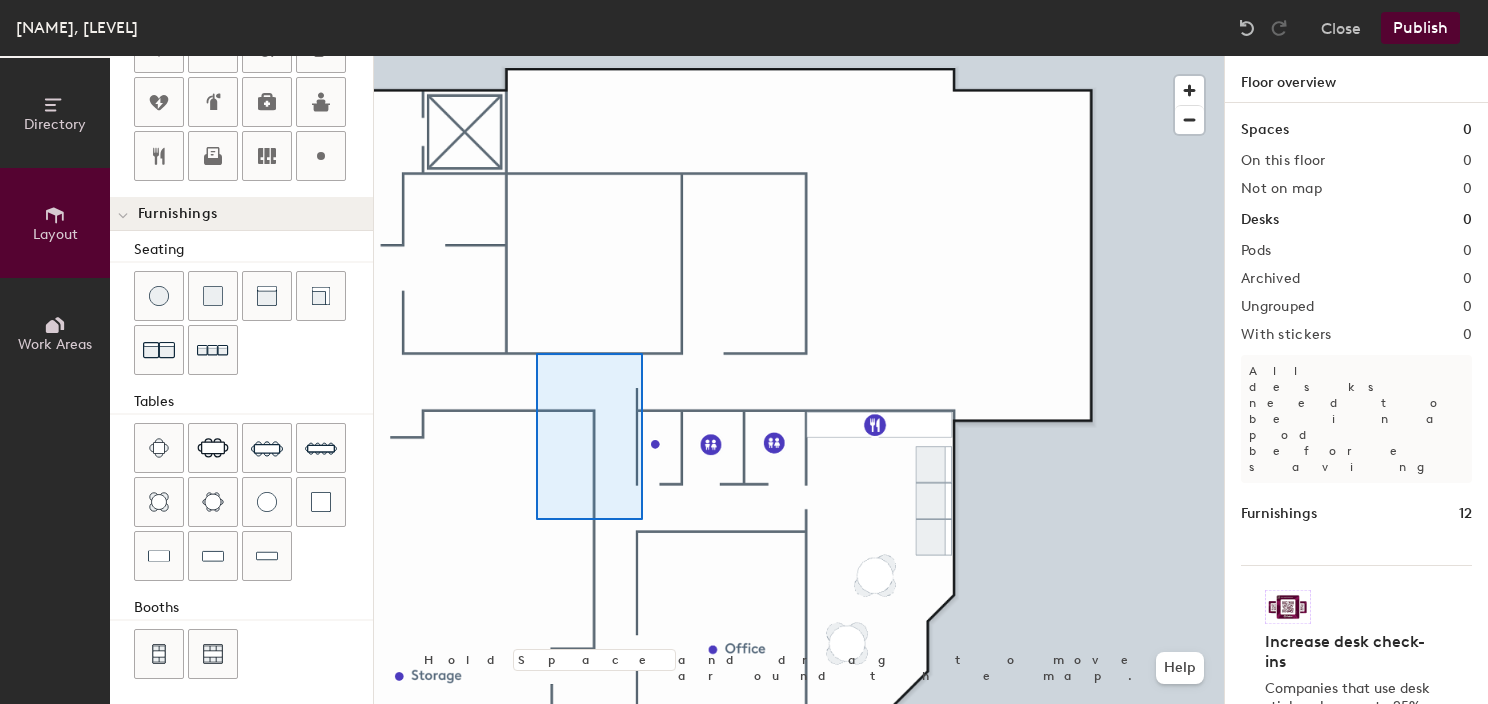 click 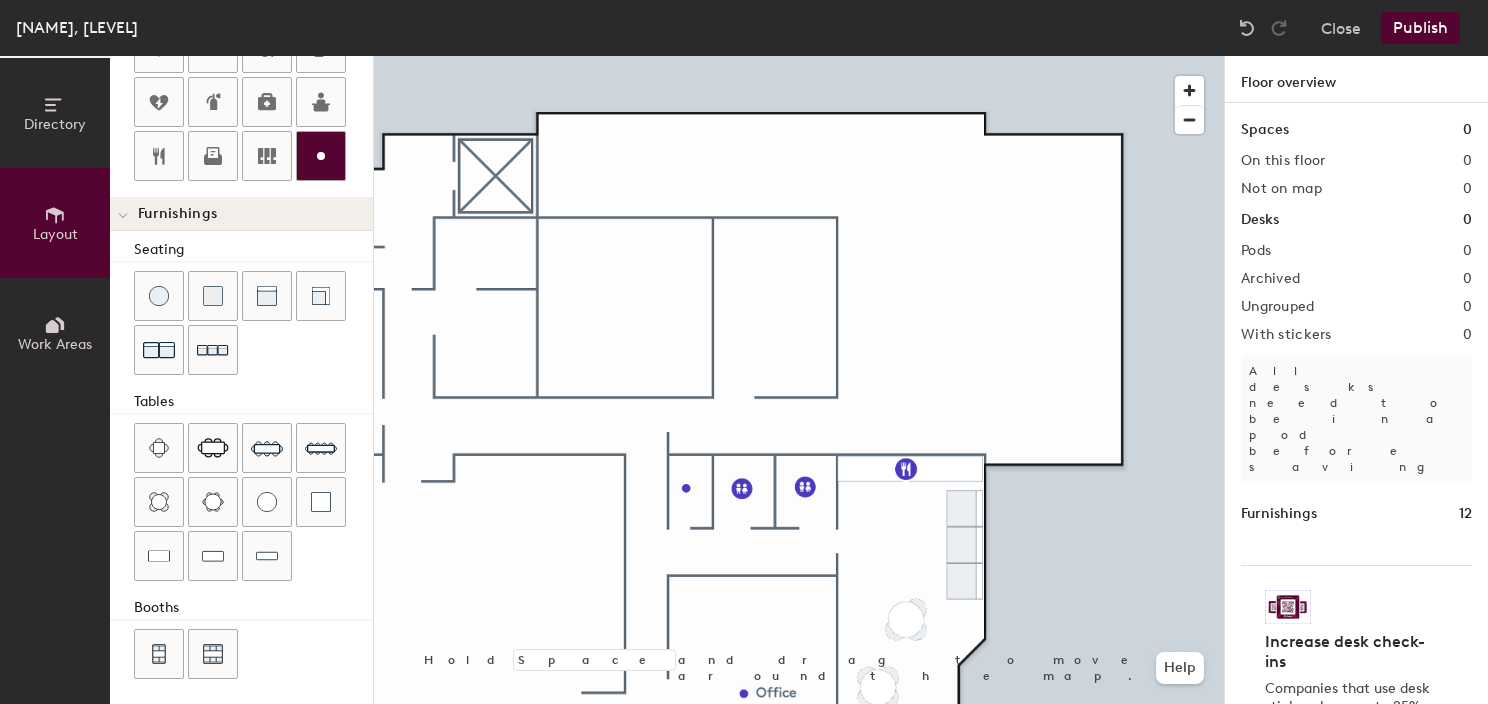 click 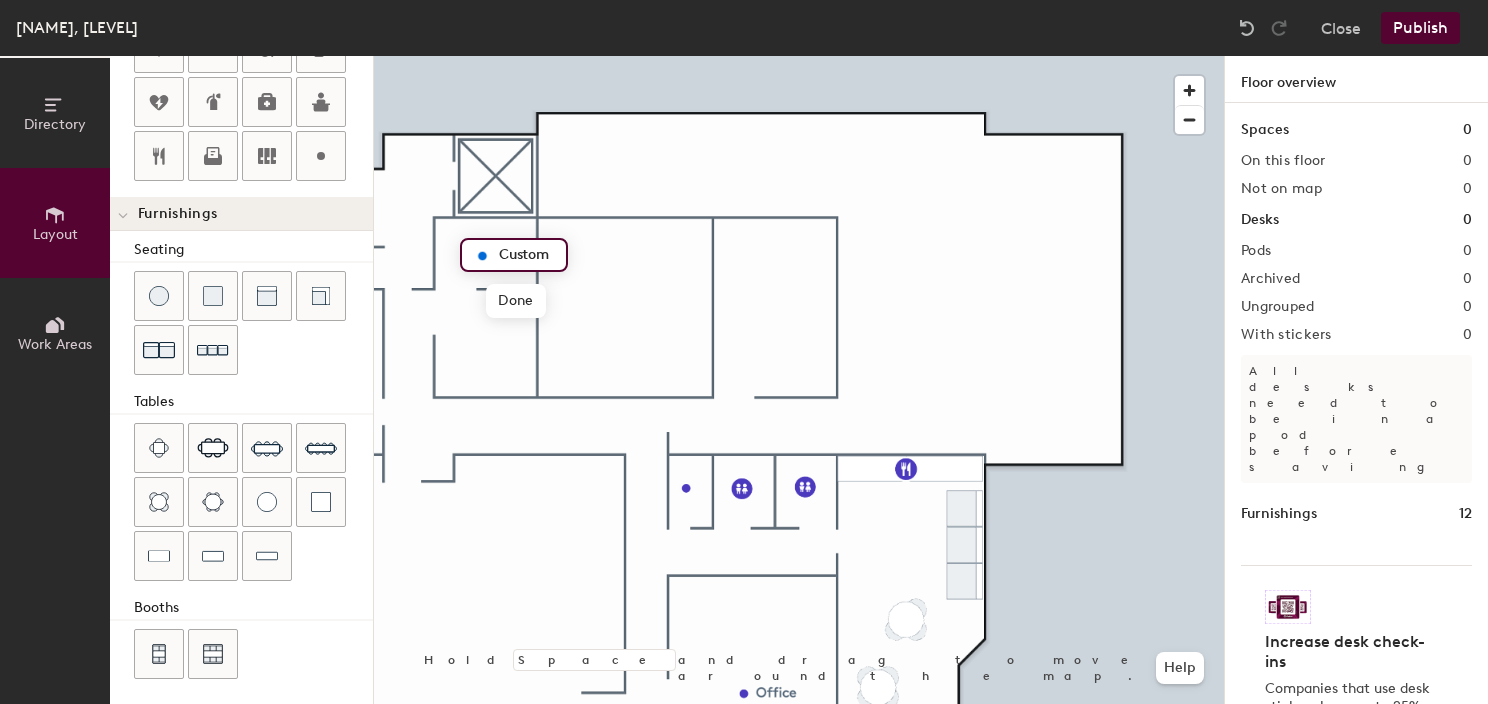 type on "20" 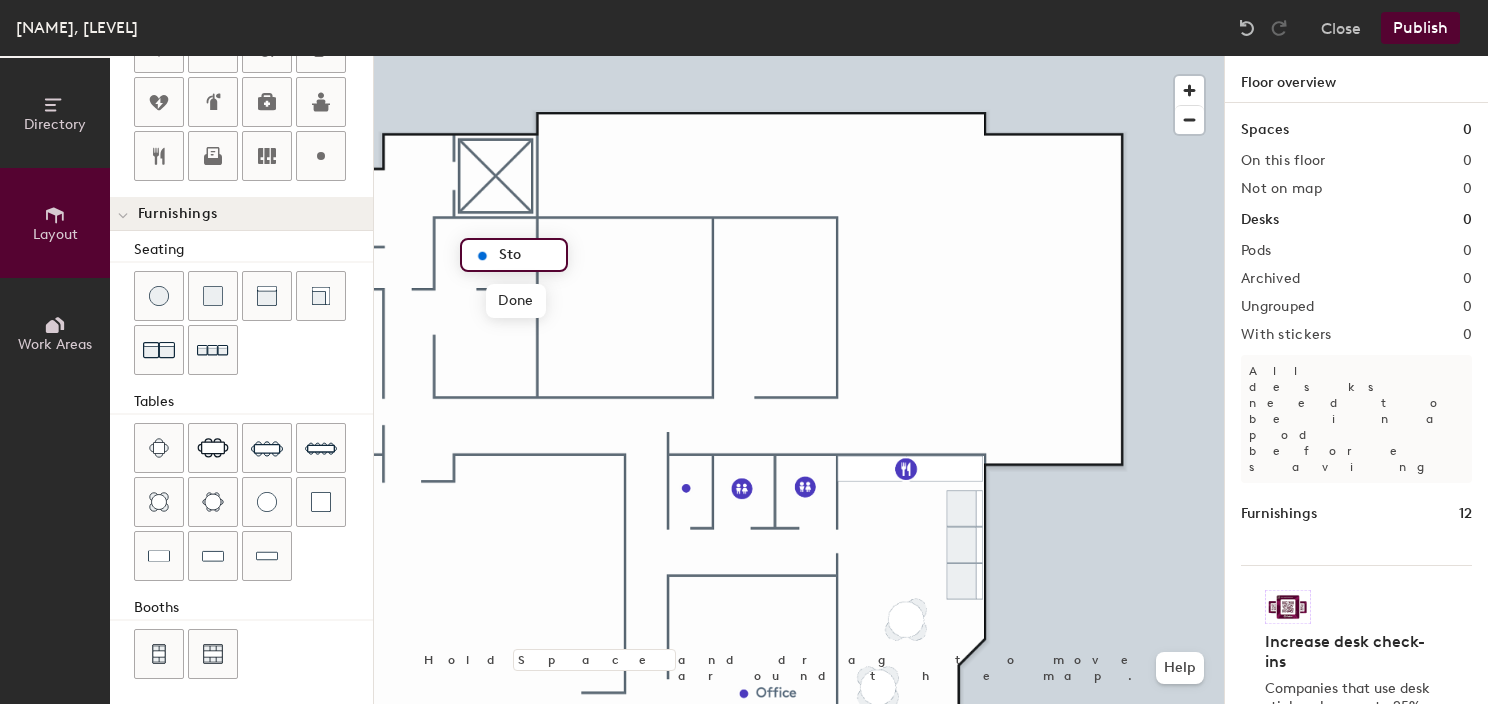 type on "Stor" 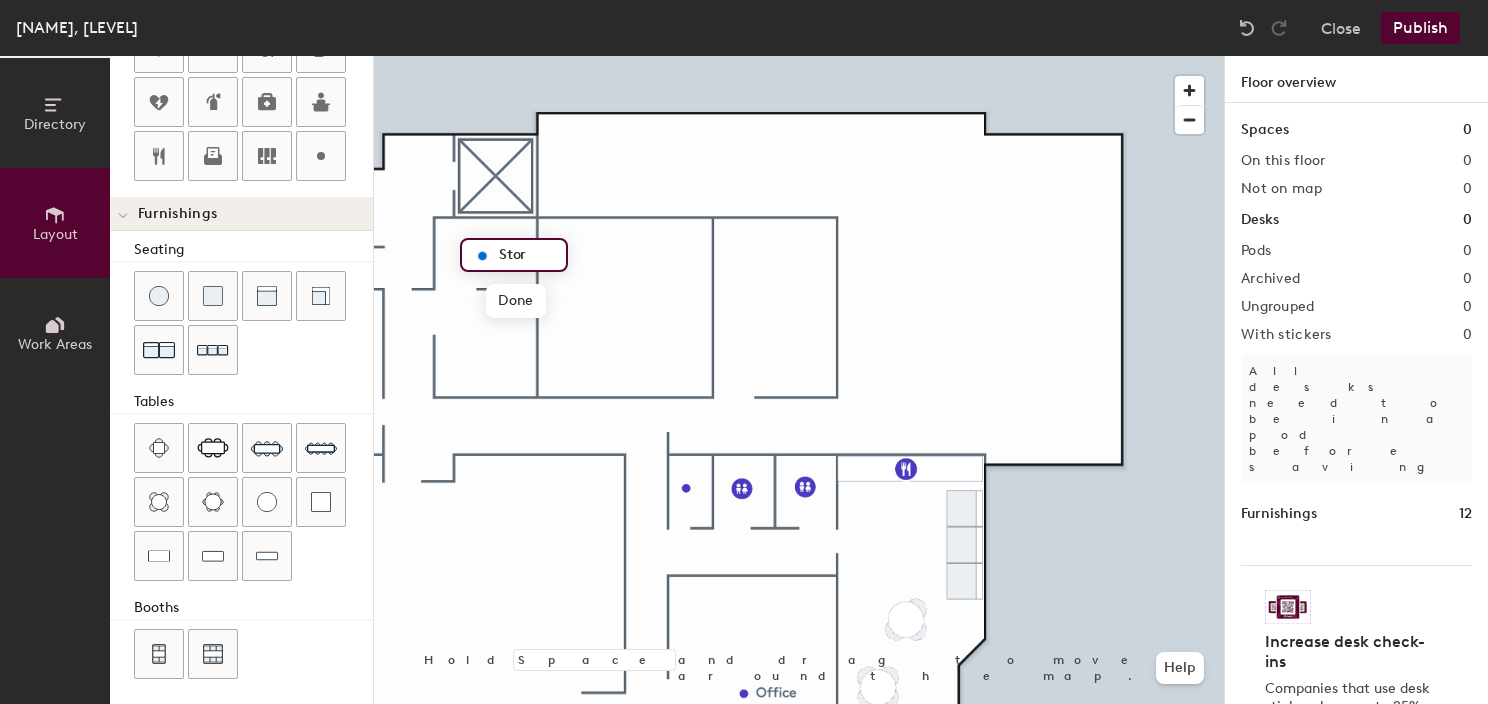 type on "20" 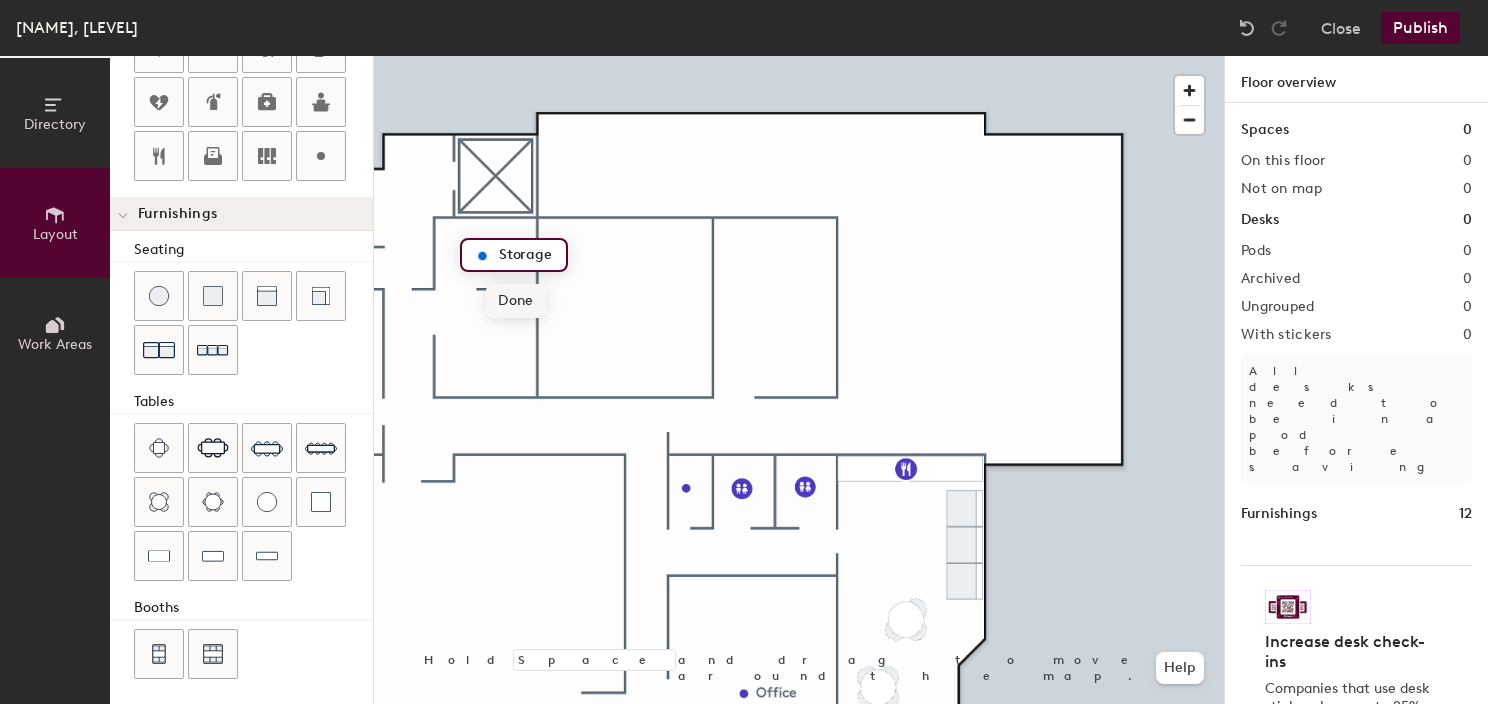 type on "Storage" 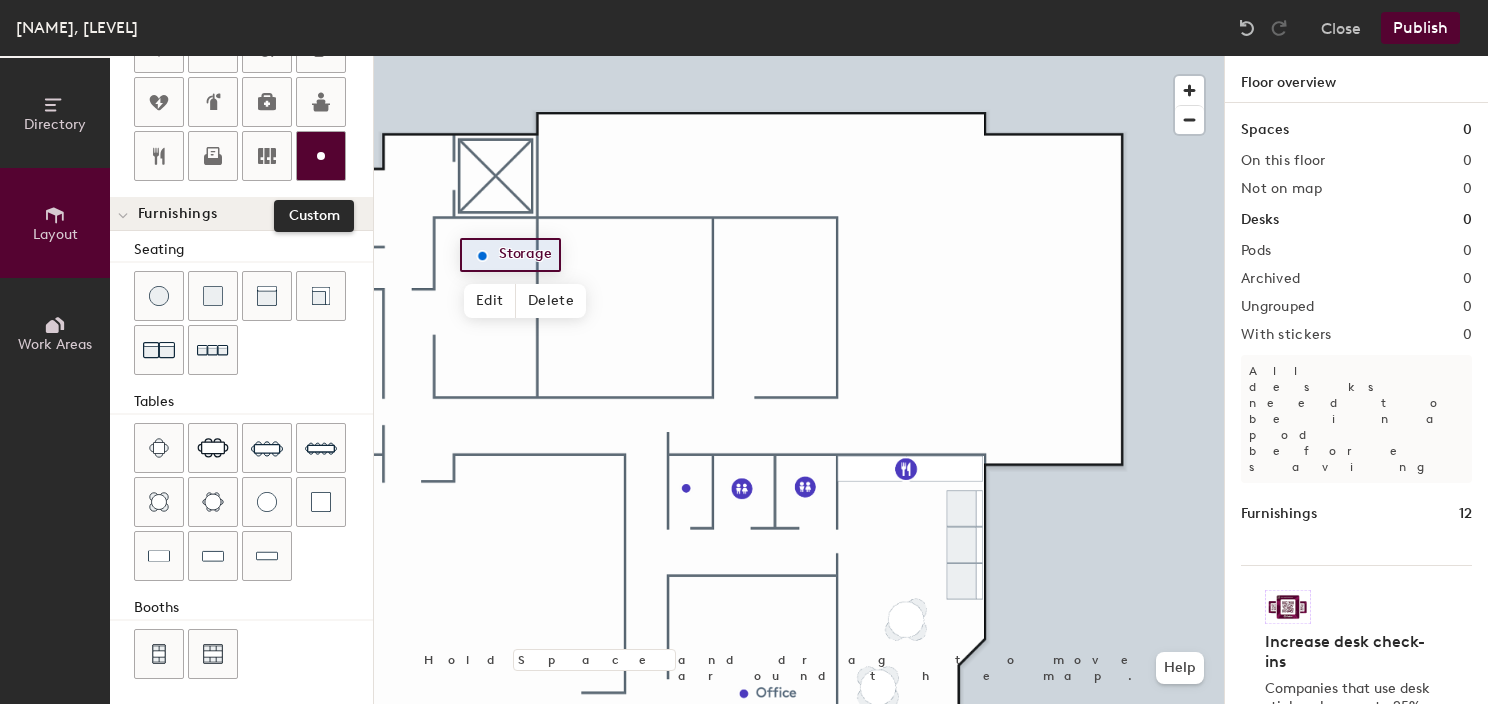 drag, startPoint x: 307, startPoint y: 150, endPoint x: 344, endPoint y: 166, distance: 40.311287 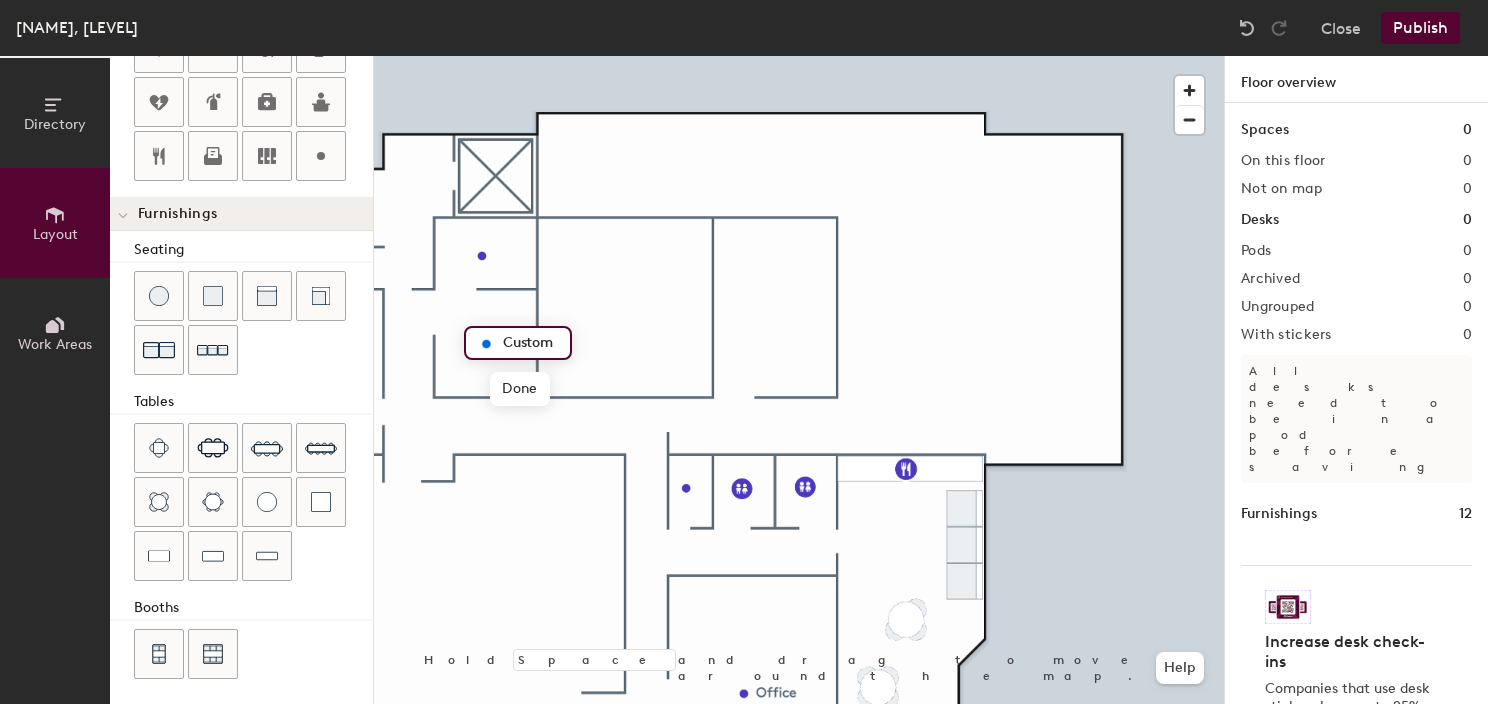 type on "20" 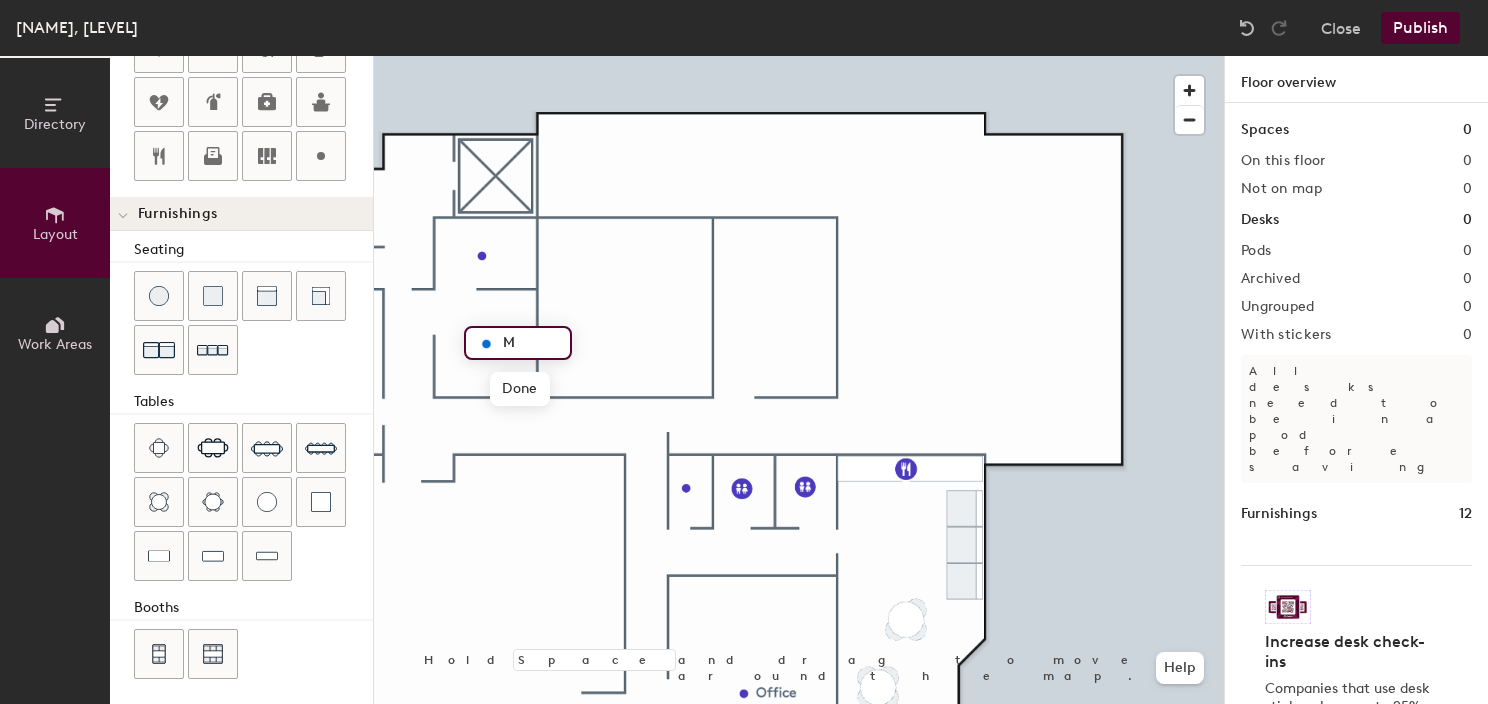 type on "Me" 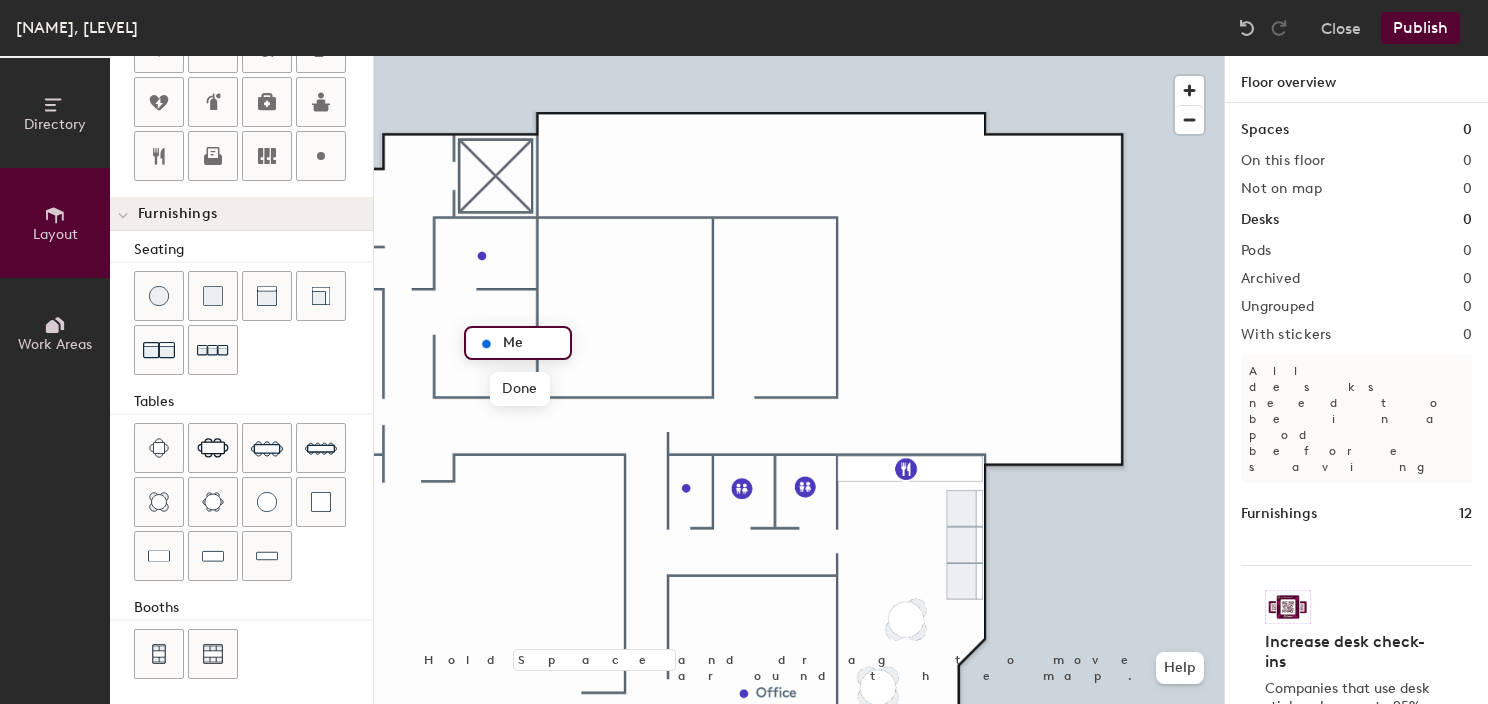 type on "20" 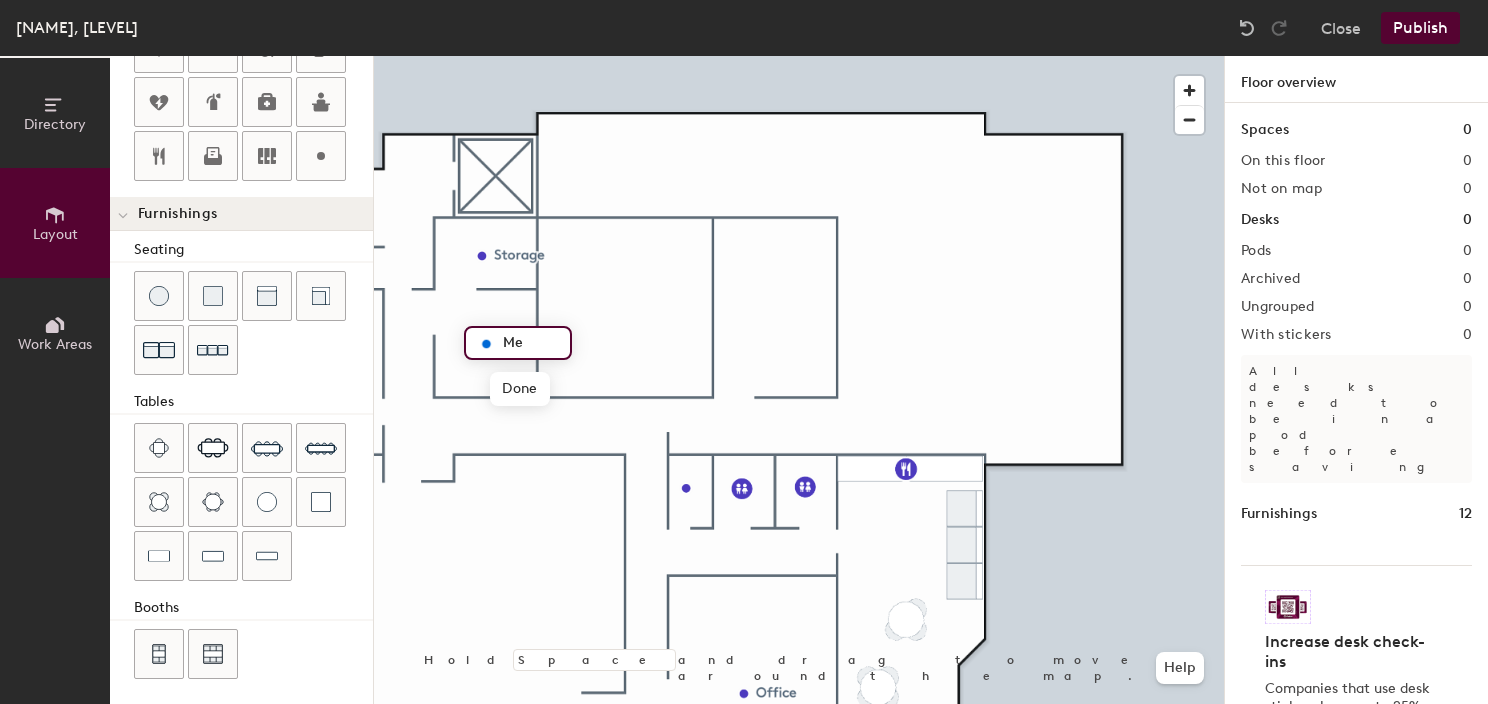 type on "M" 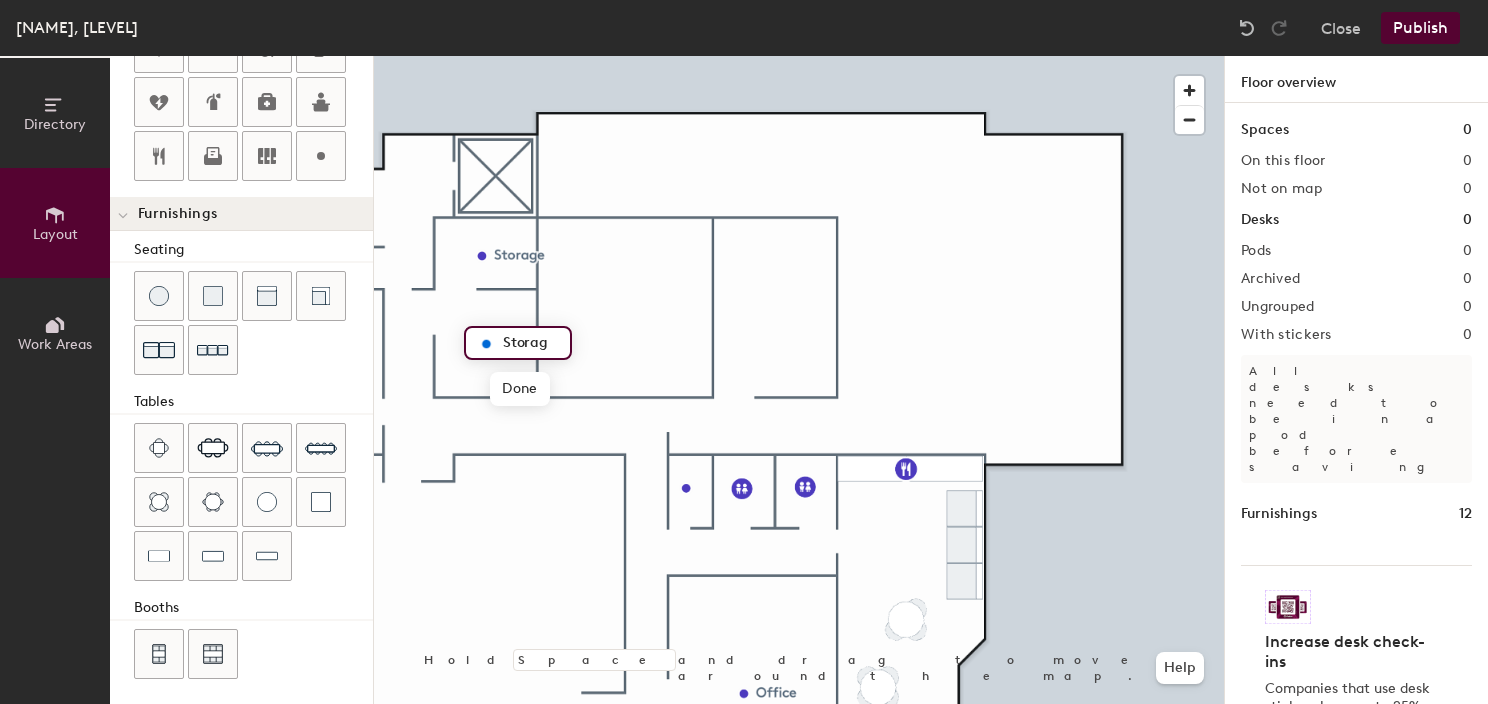 type on "Storage" 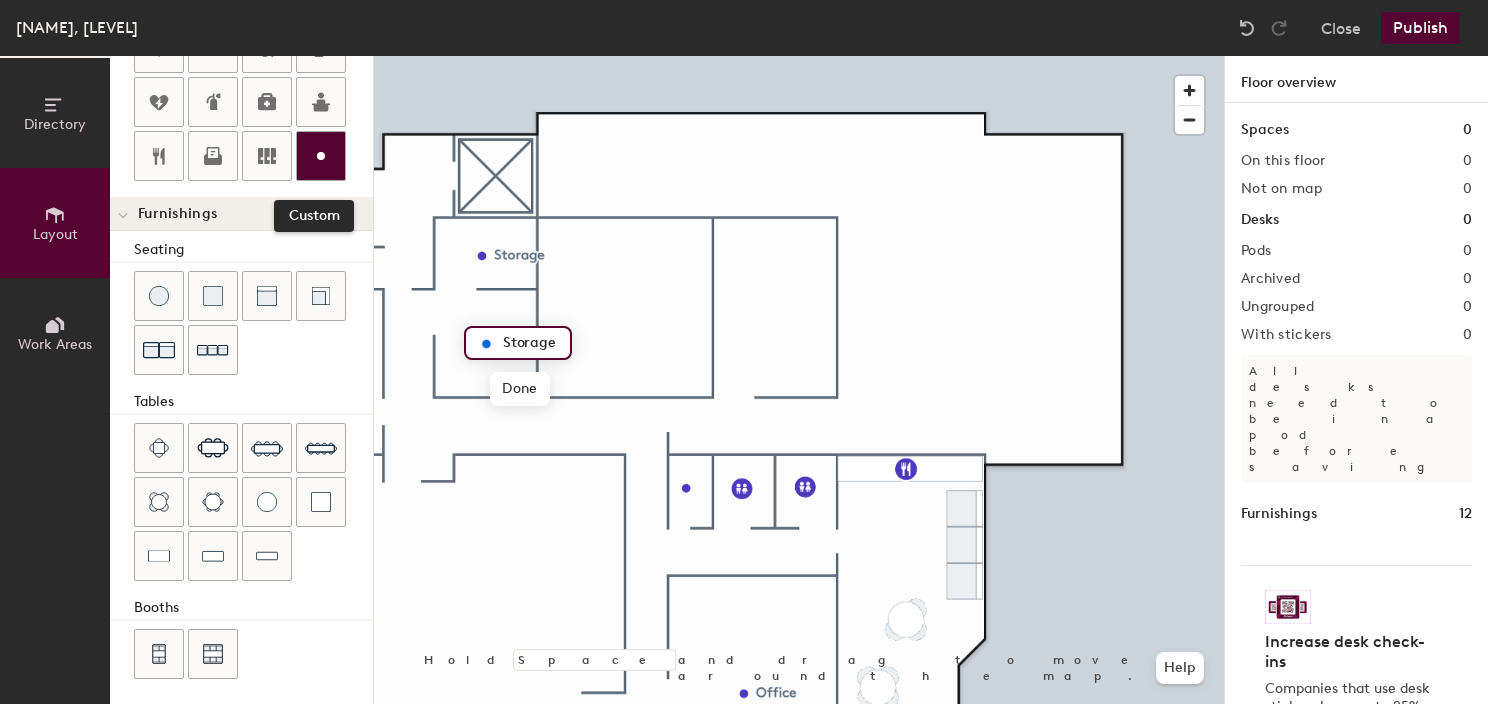click 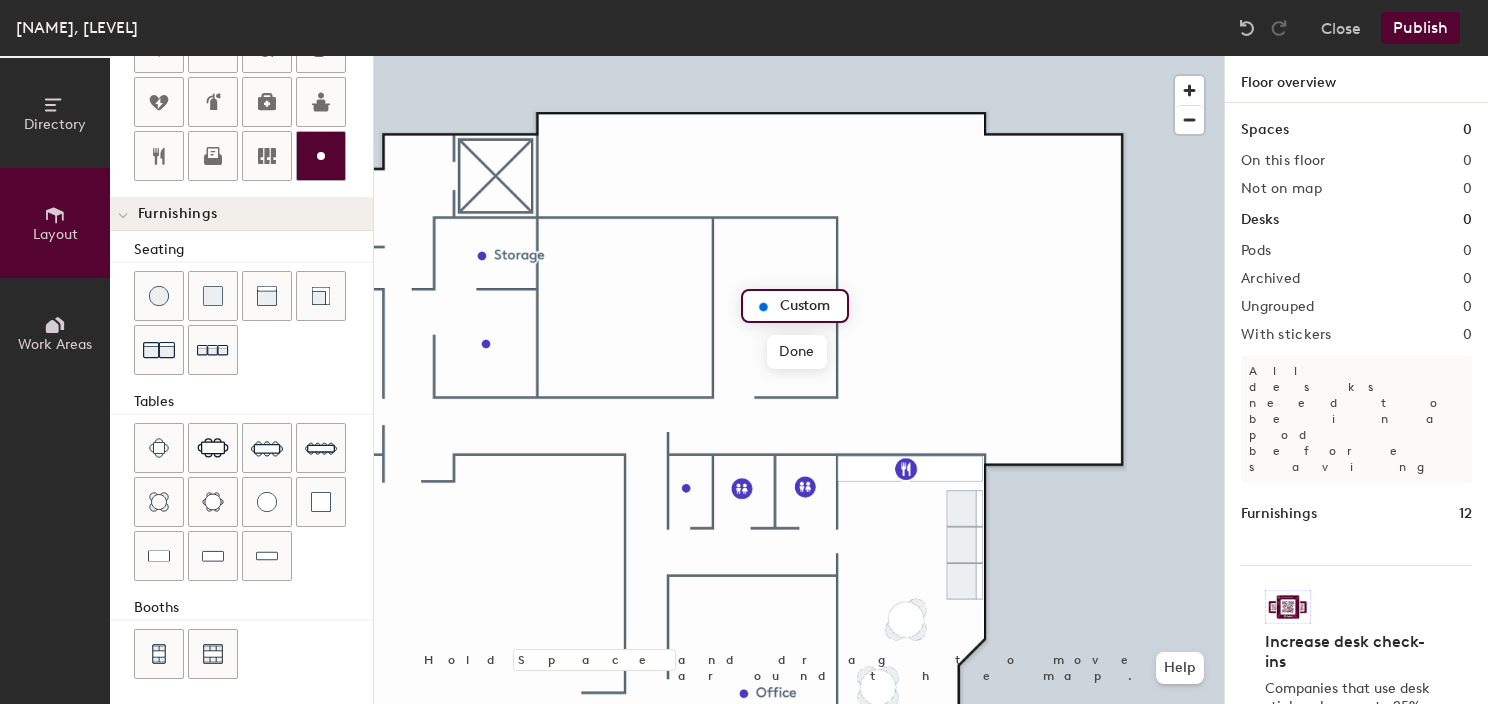 type on "20" 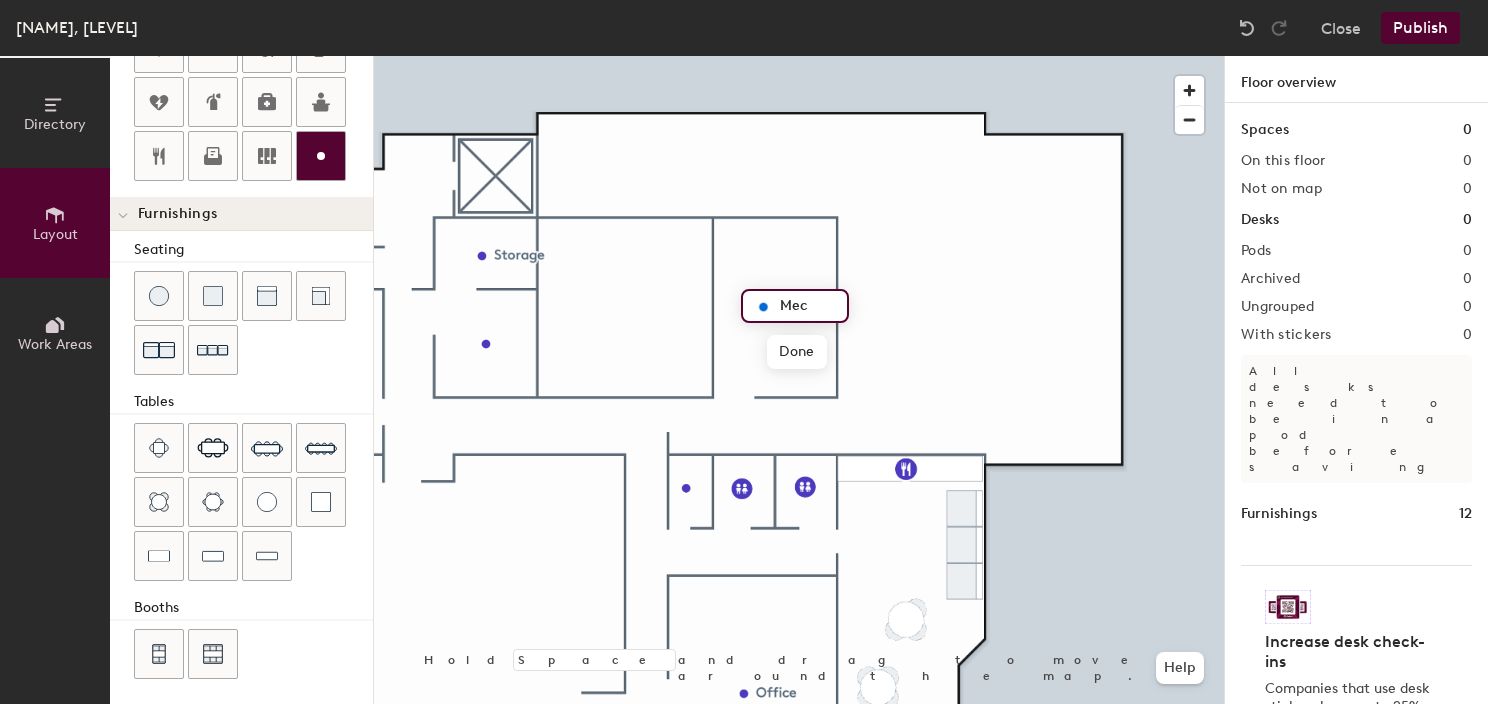 type on "Mech" 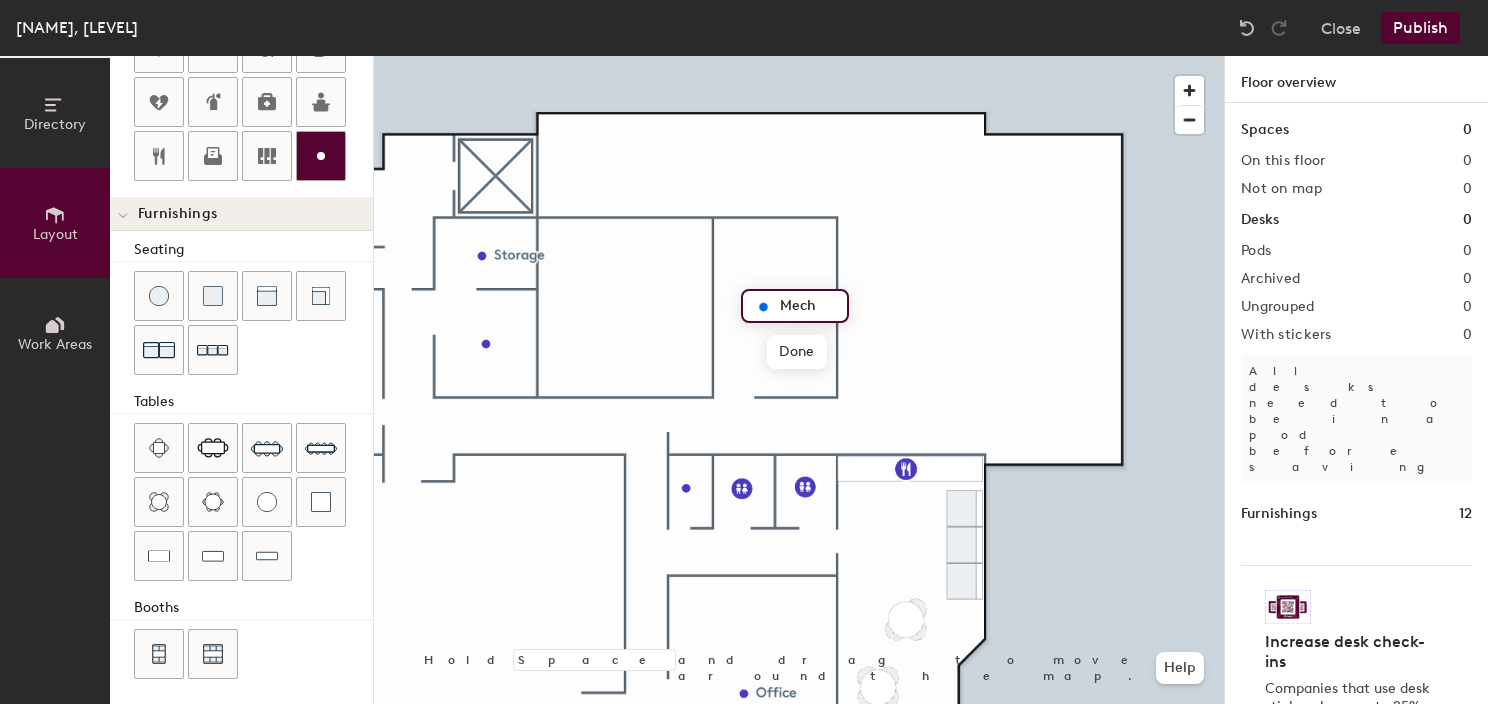 type on "20" 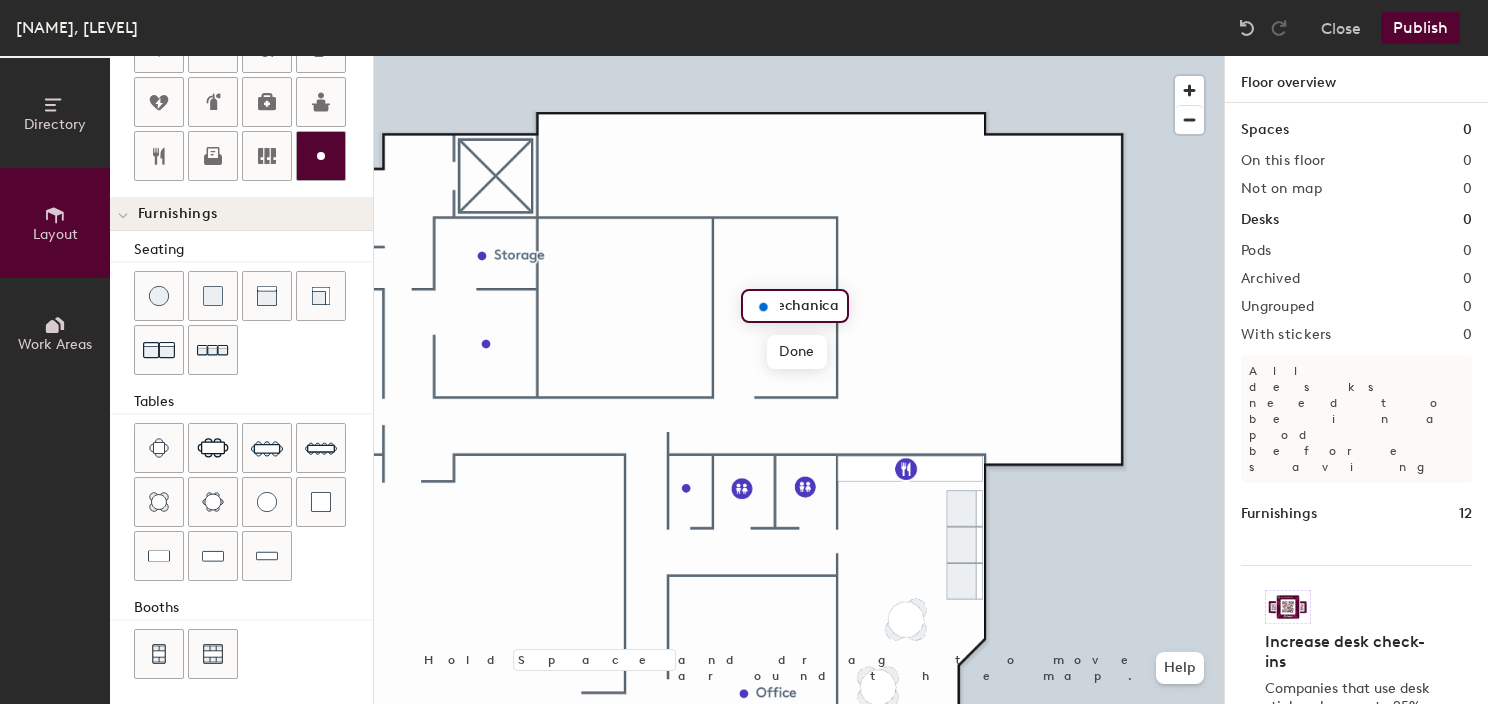 scroll, scrollTop: 0, scrollLeft: 0, axis: both 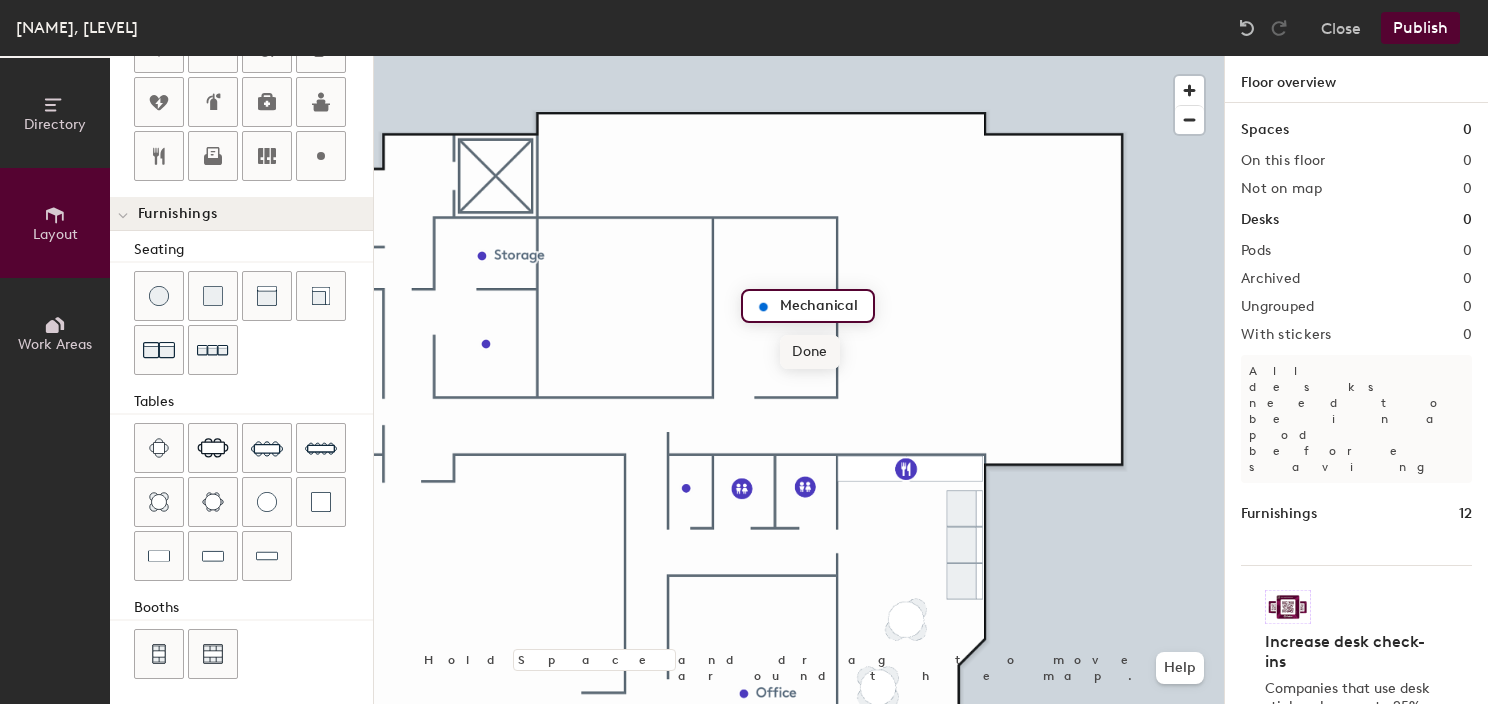 type on "Mechanical" 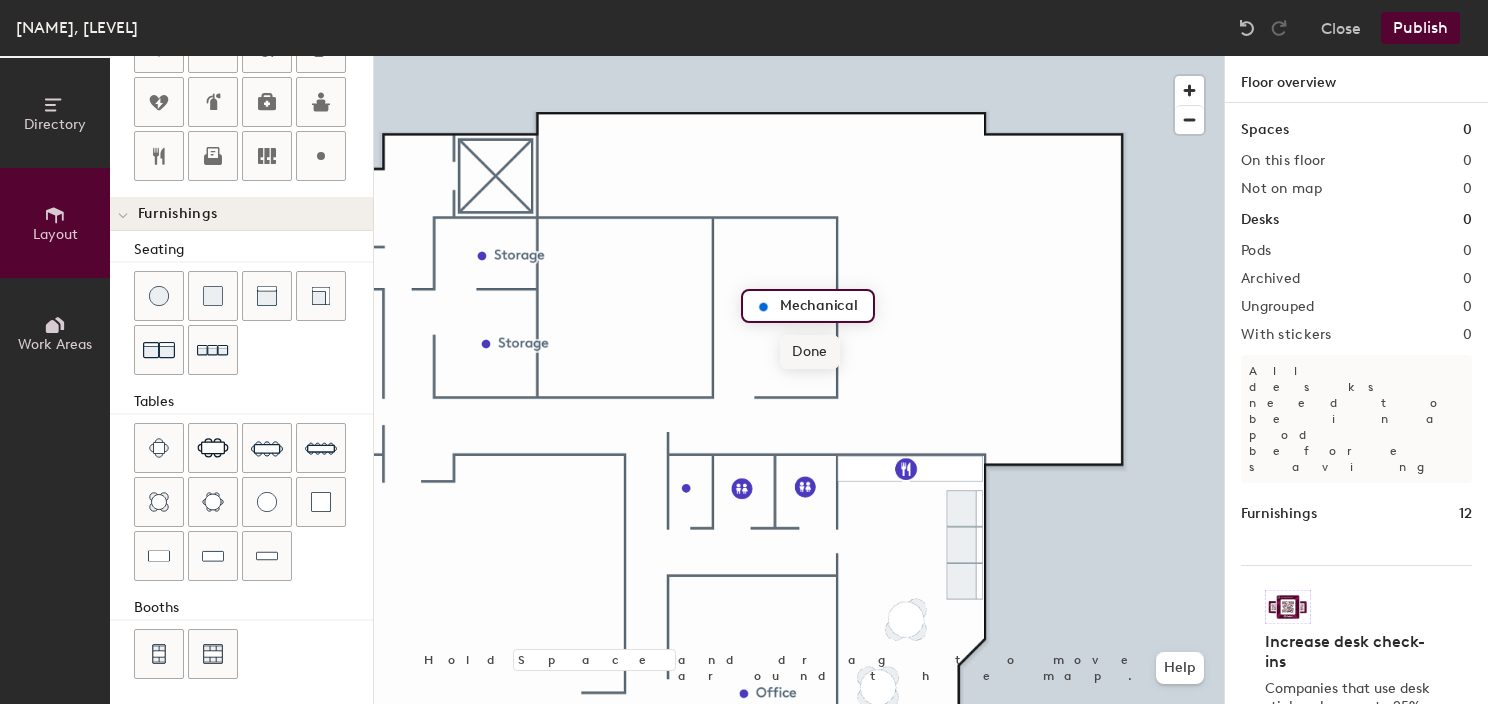 click on "Done" 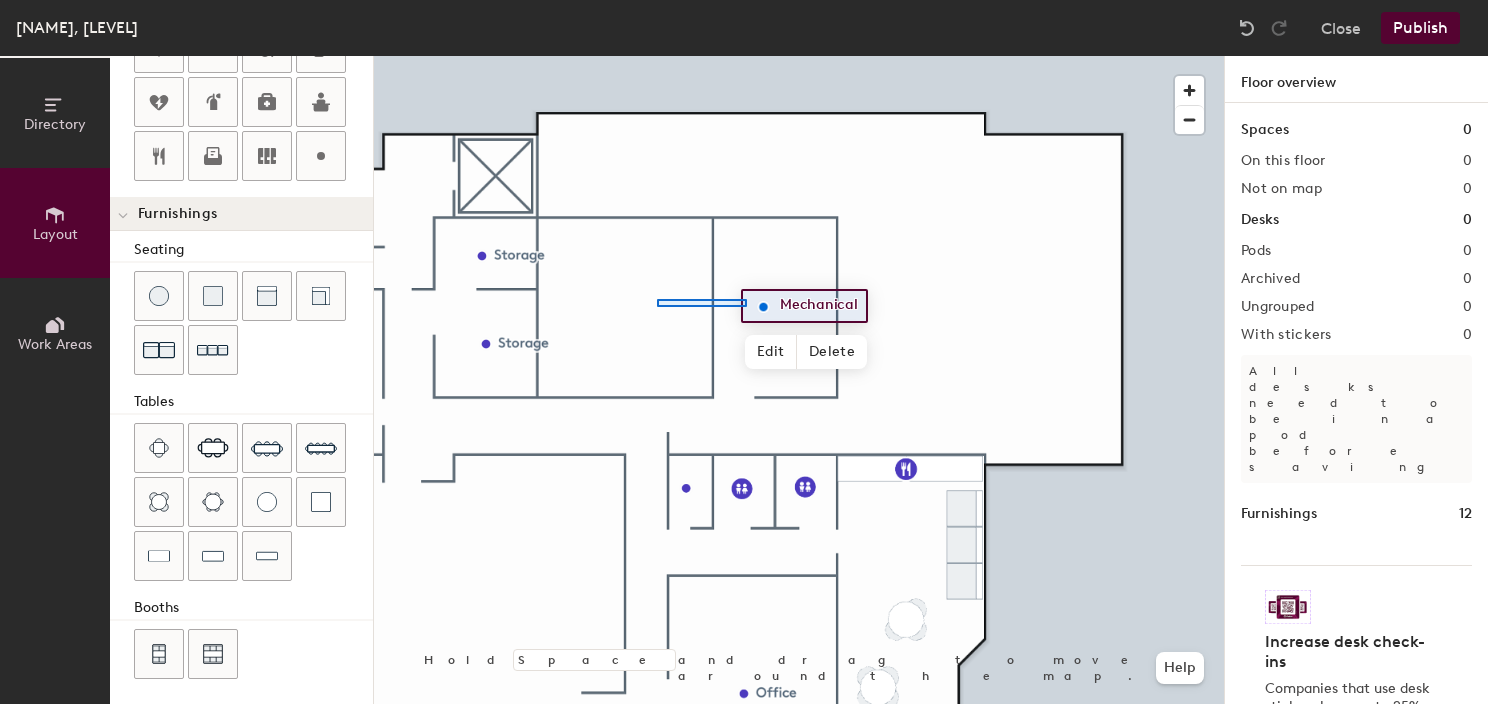 click 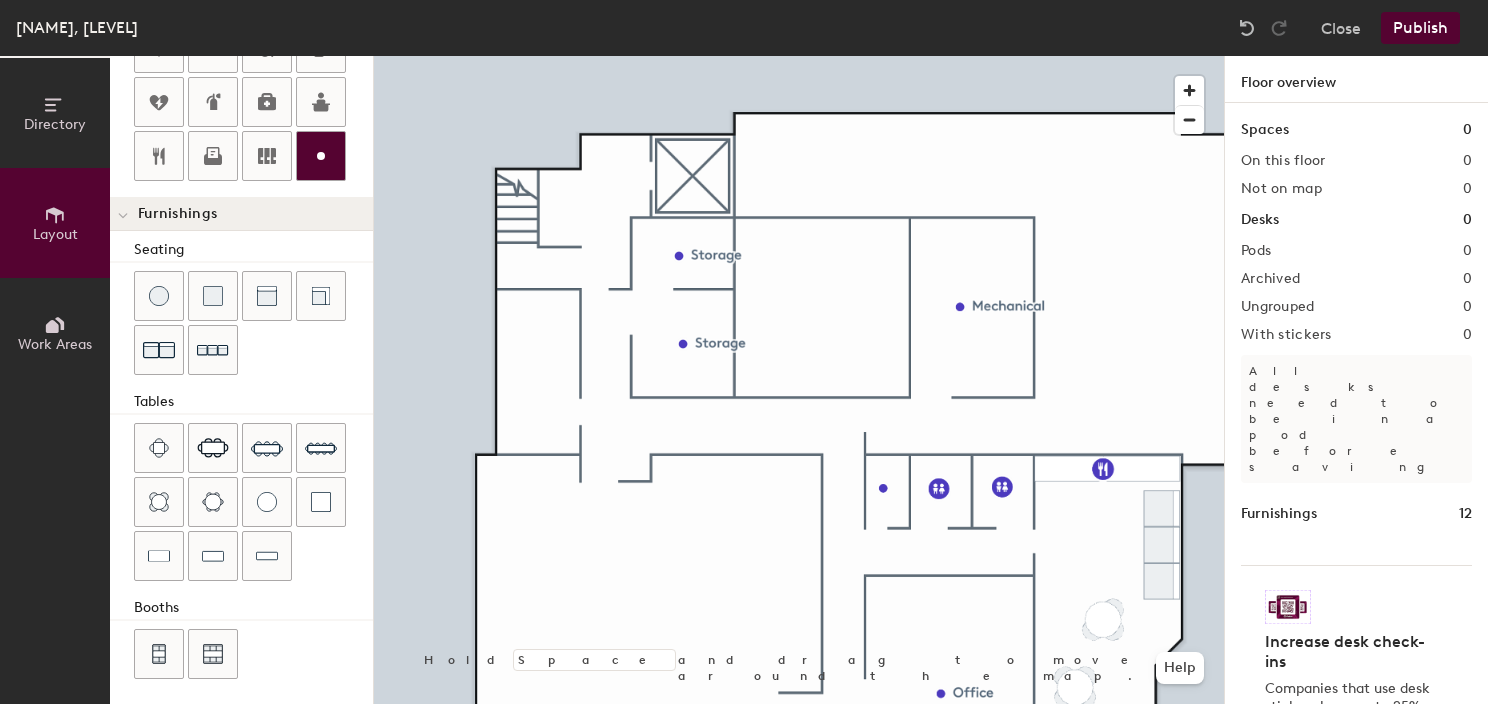 click 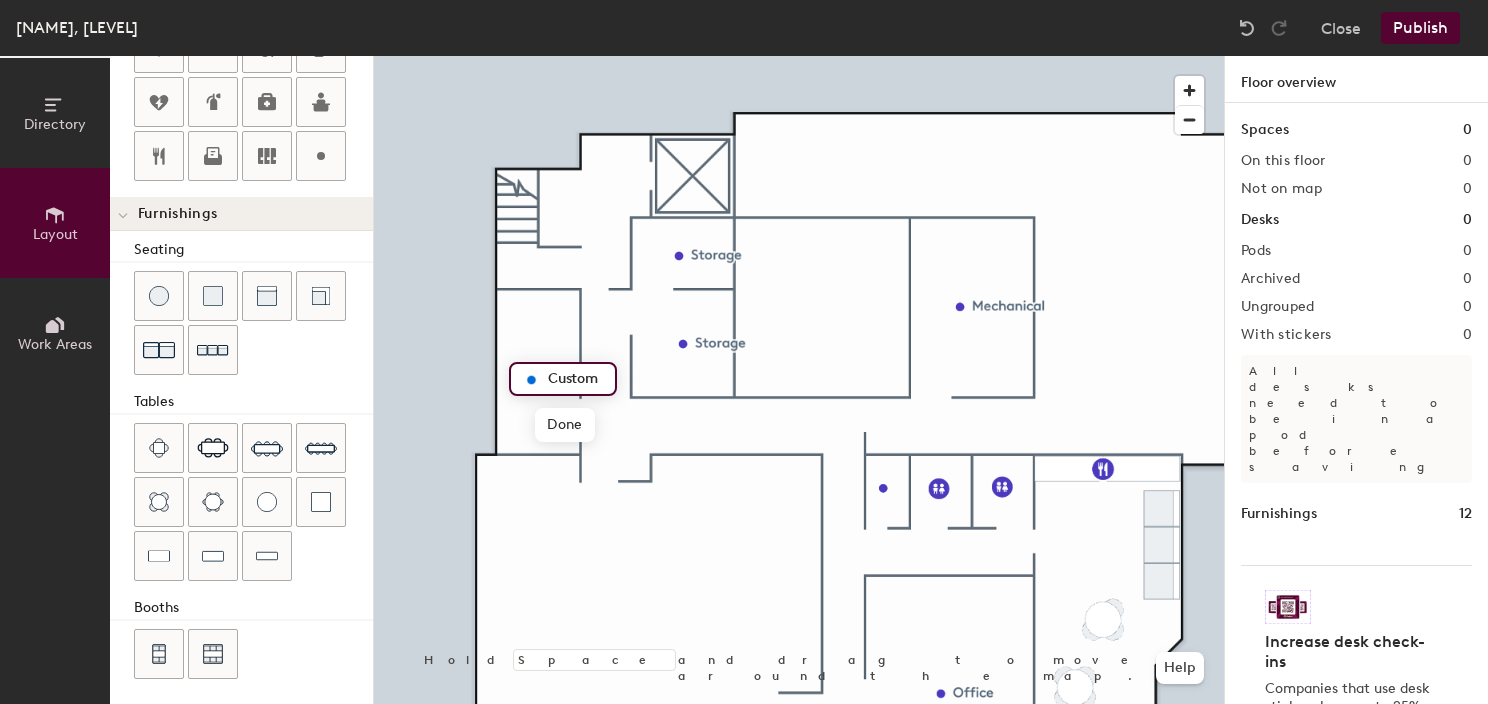 type on "20" 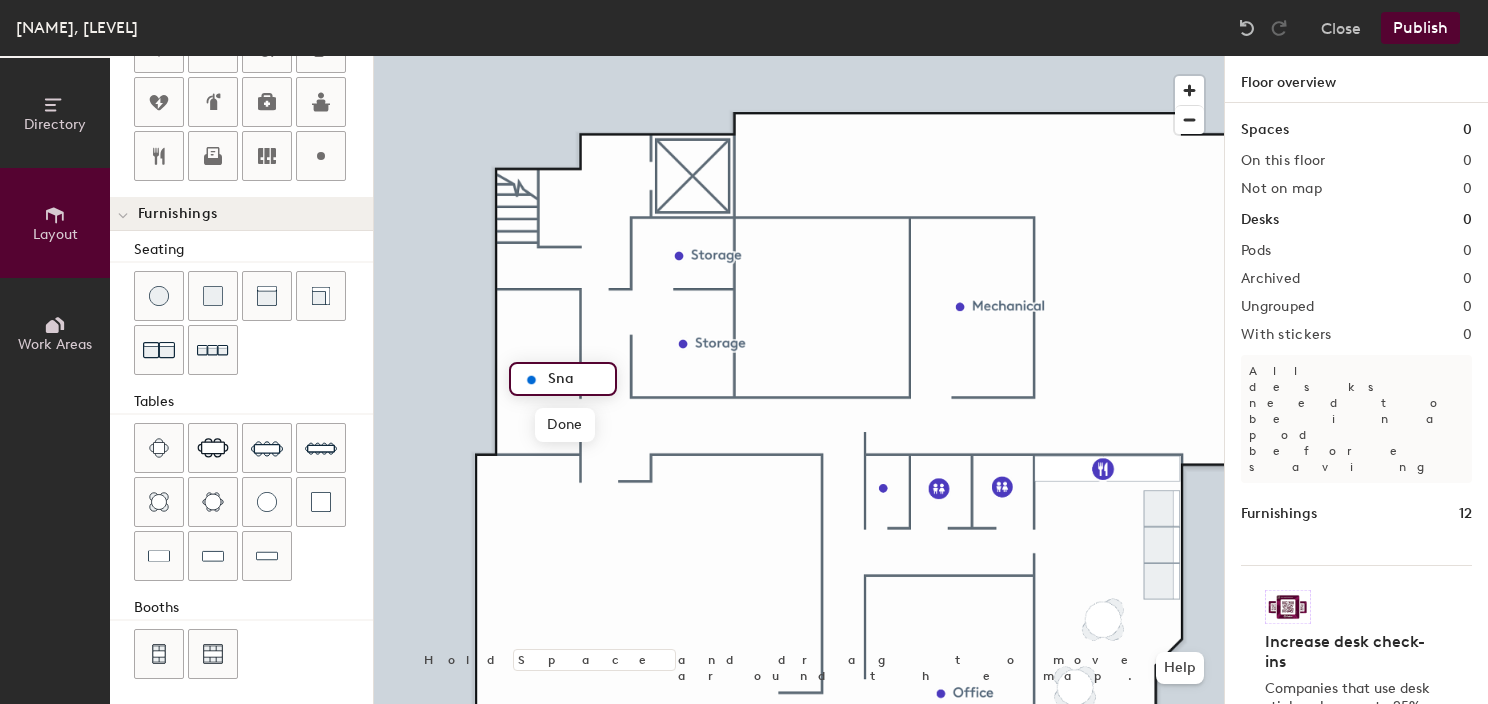 type on "Snak" 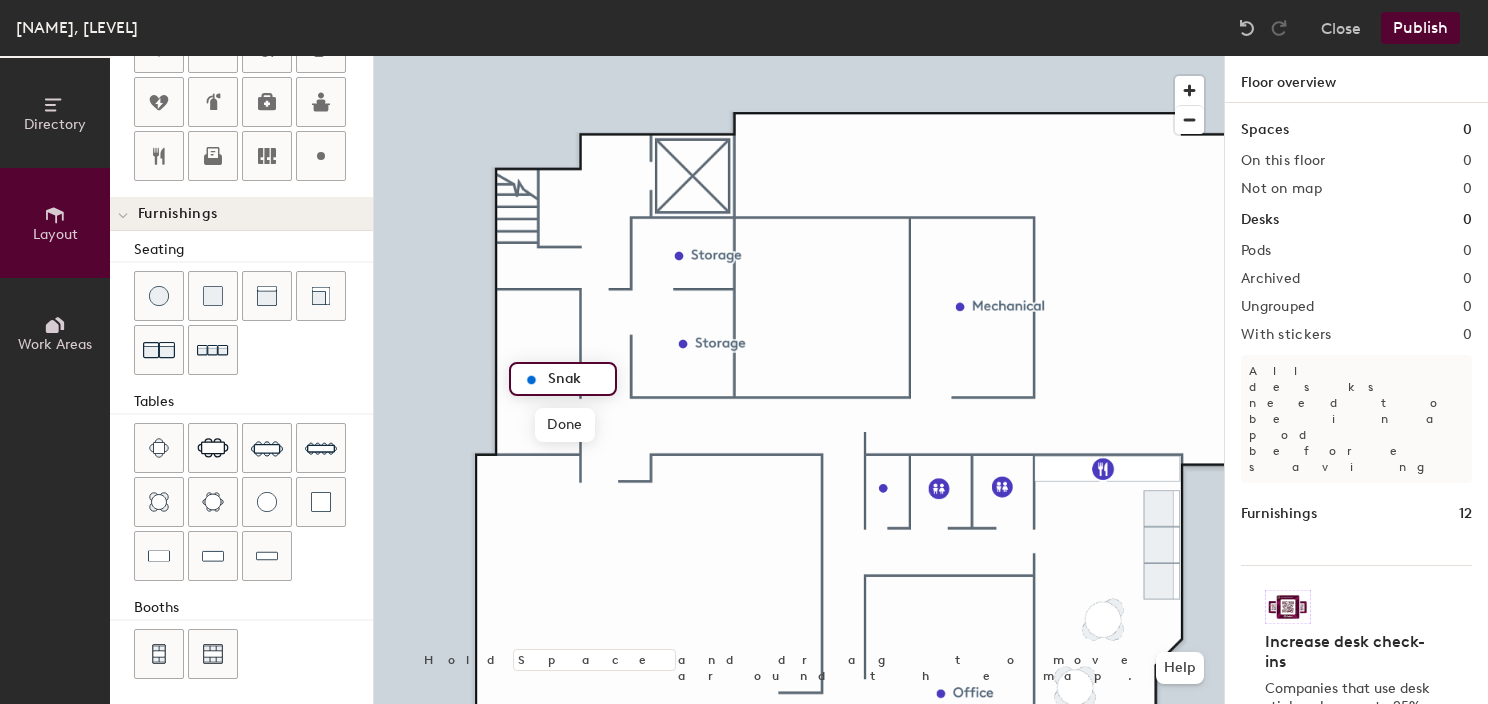 type on "20" 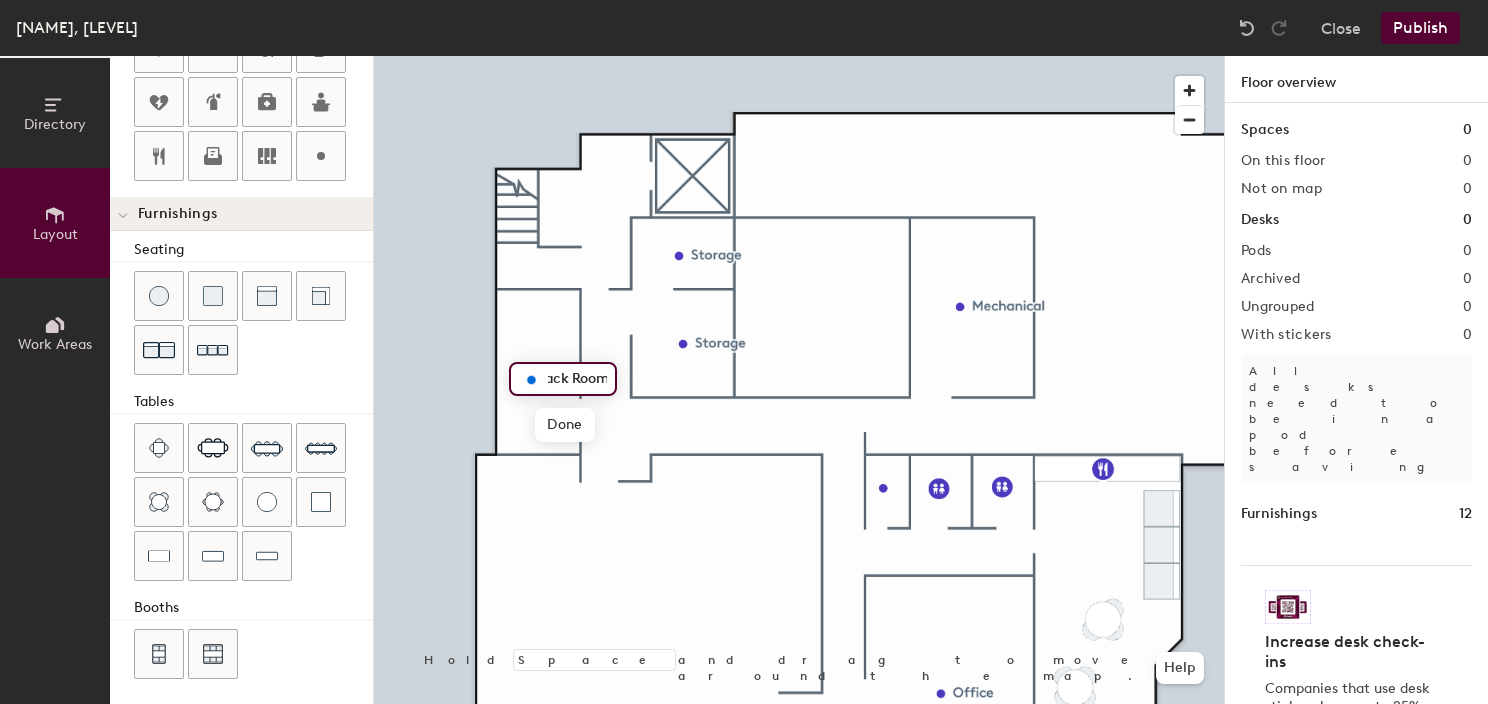 scroll, scrollTop: 0, scrollLeft: 0, axis: both 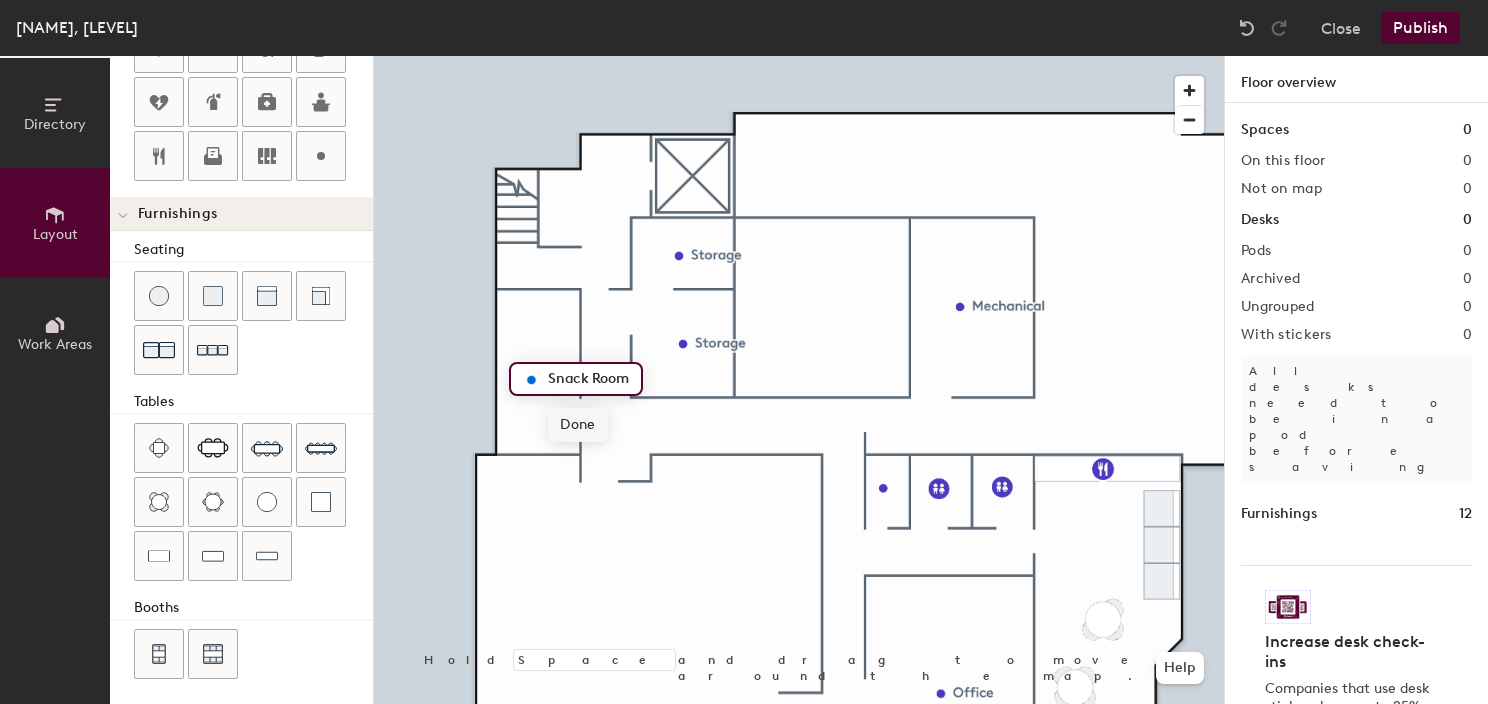 type on "Snack Room" 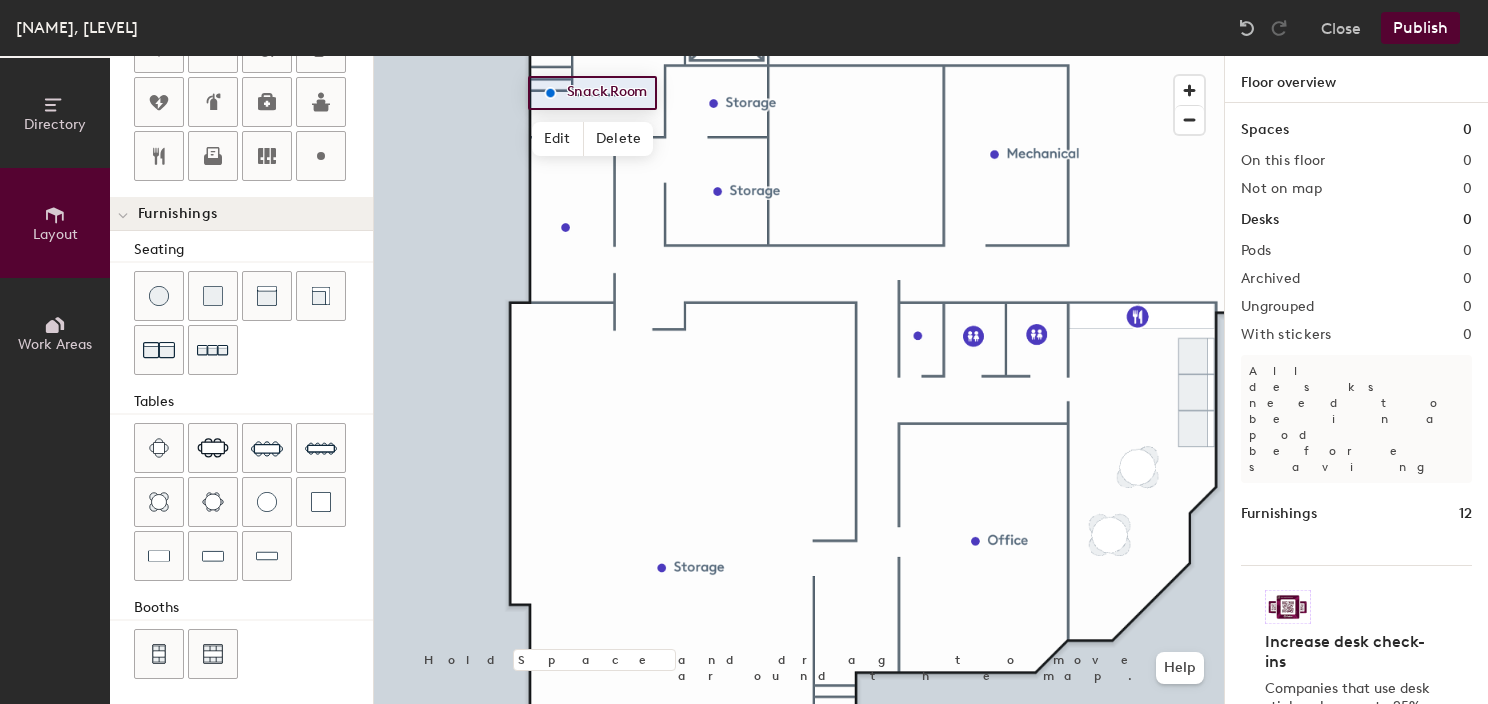 click 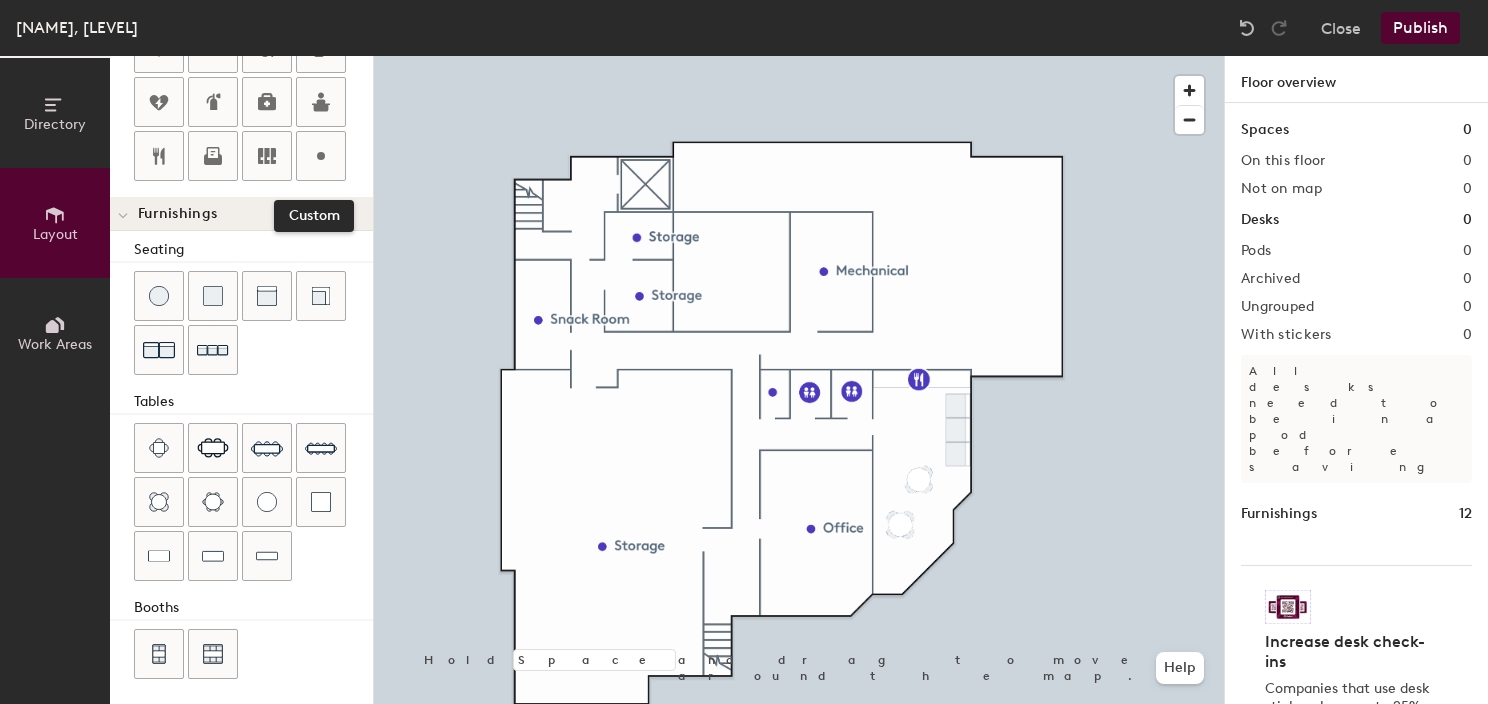 drag, startPoint x: 319, startPoint y: 149, endPoint x: 350, endPoint y: 157, distance: 32.01562 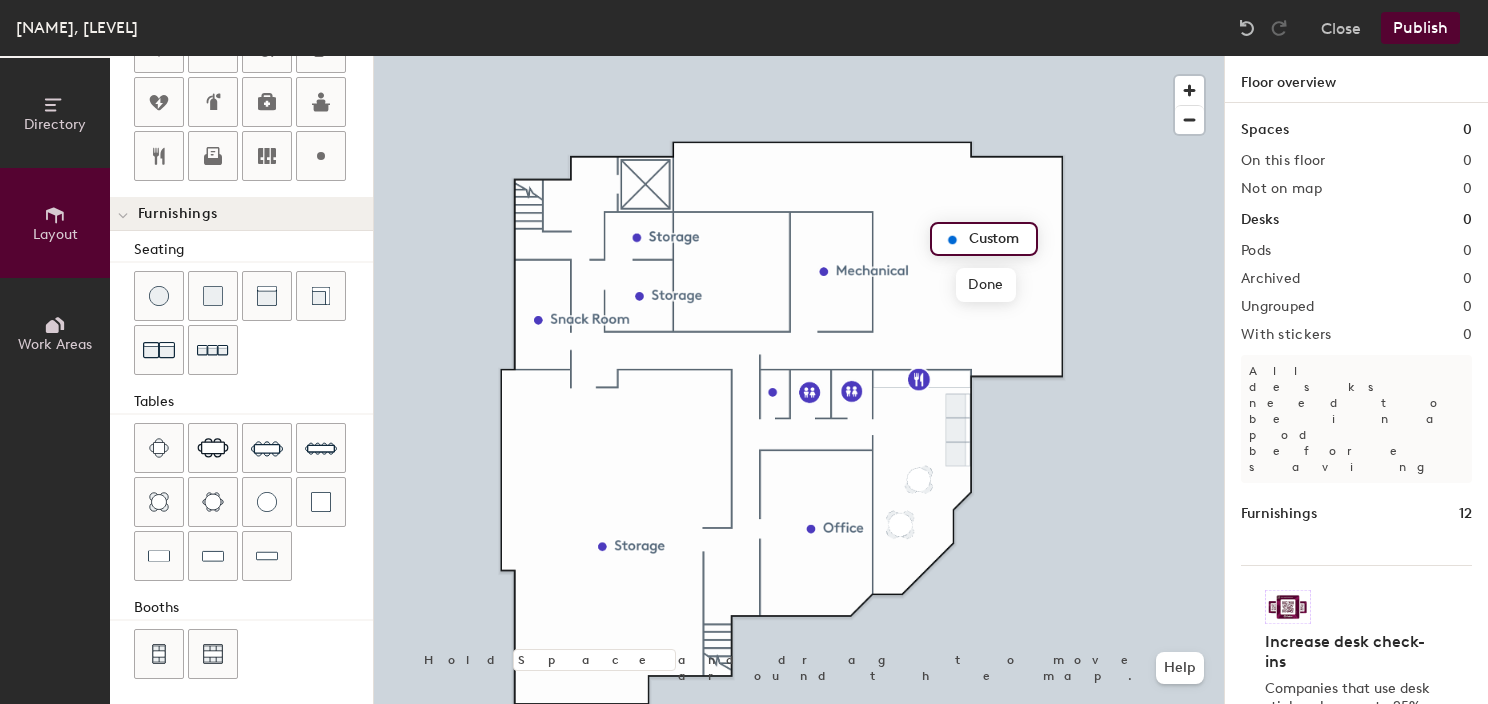 type on "20" 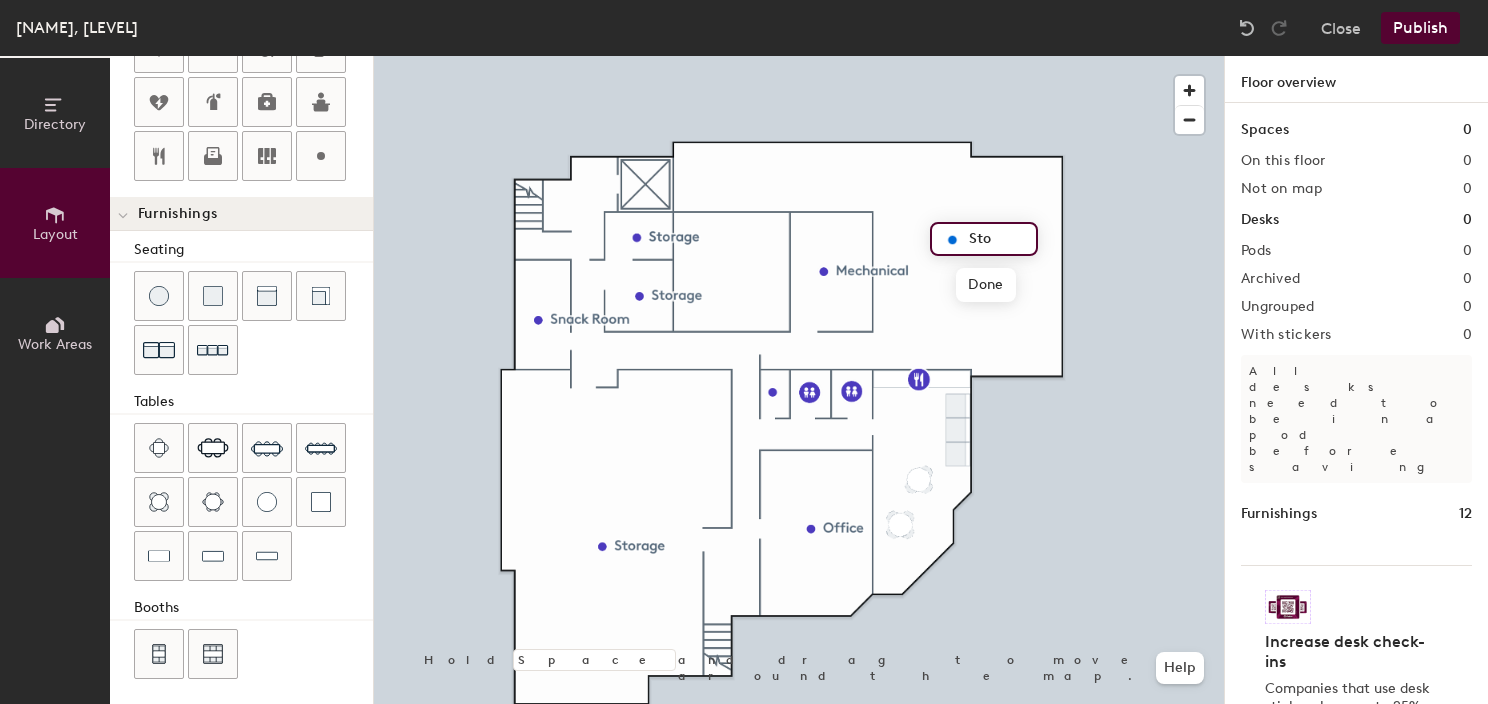 type on "Stor" 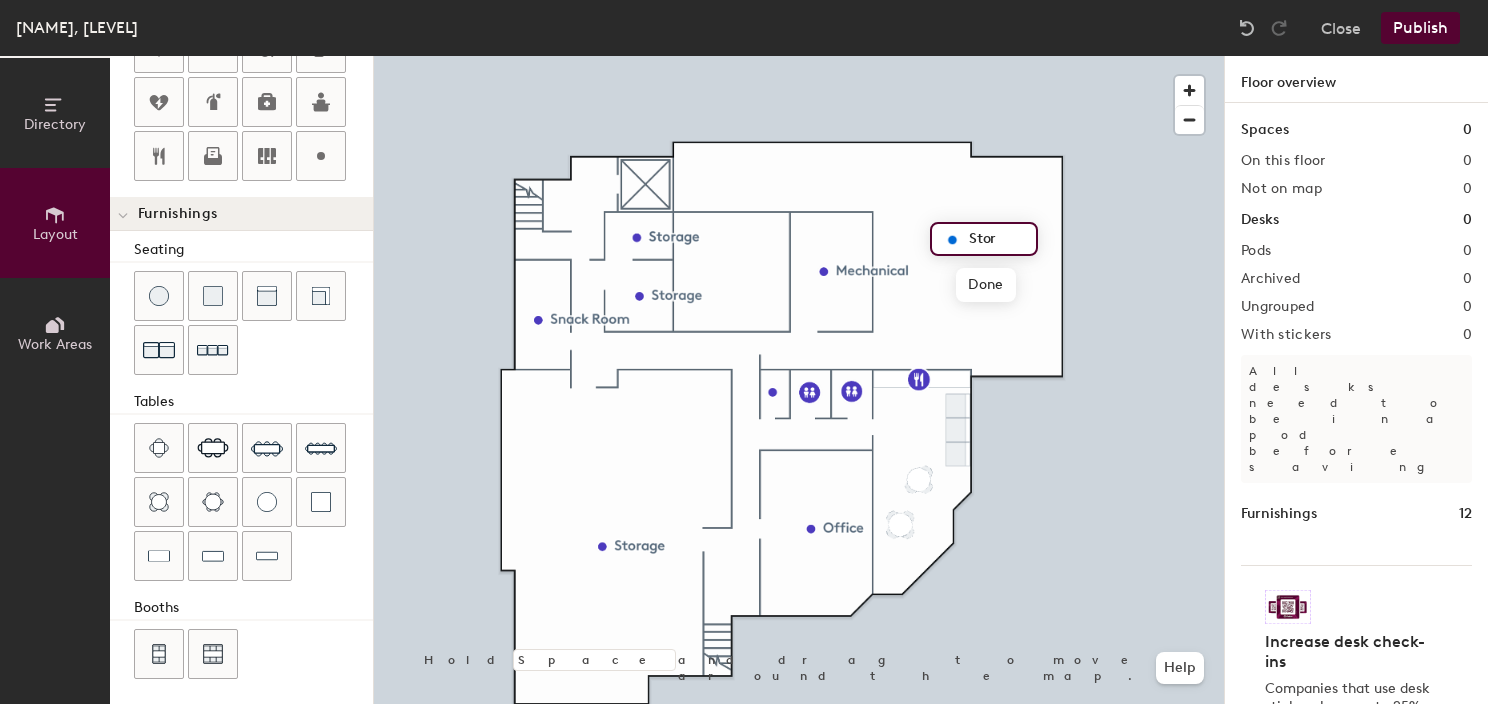 type on "20" 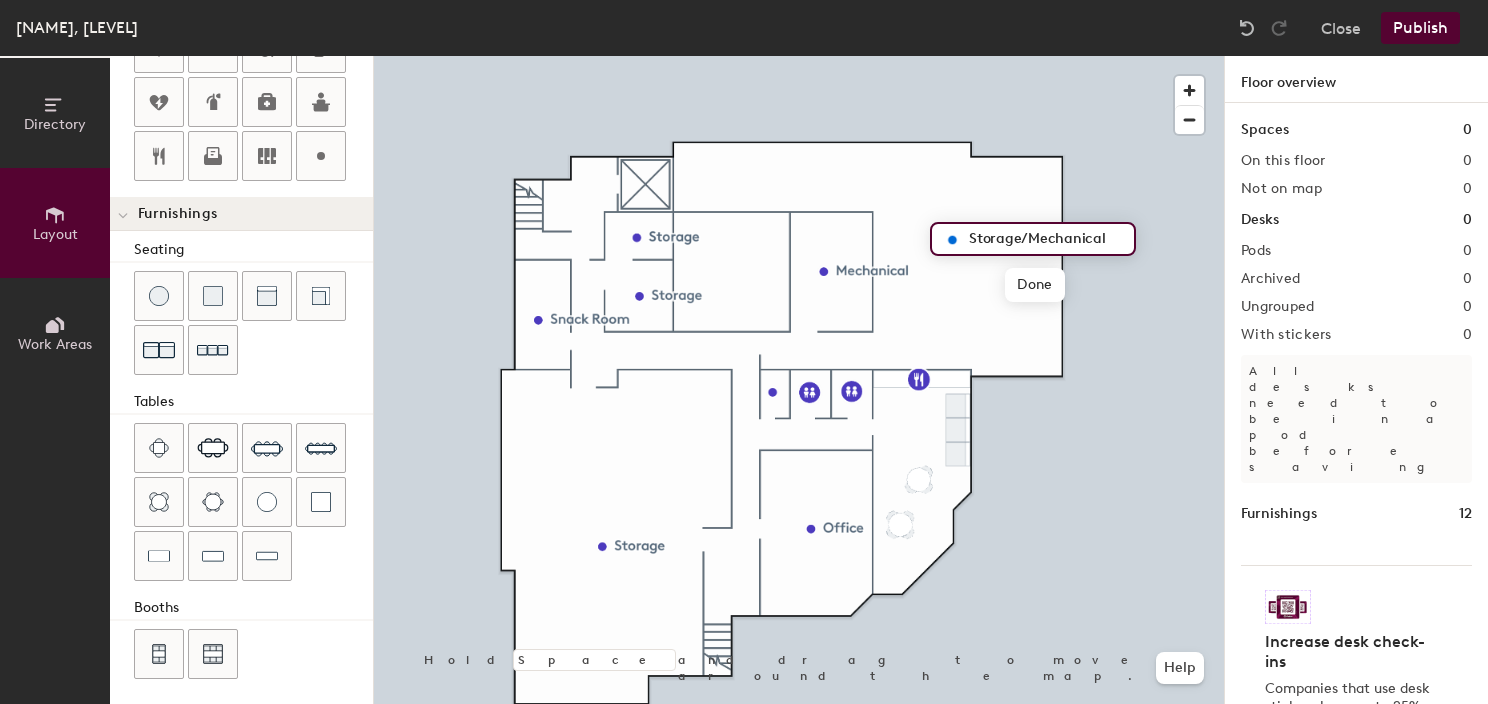 scroll, scrollTop: 0, scrollLeft: 0, axis: both 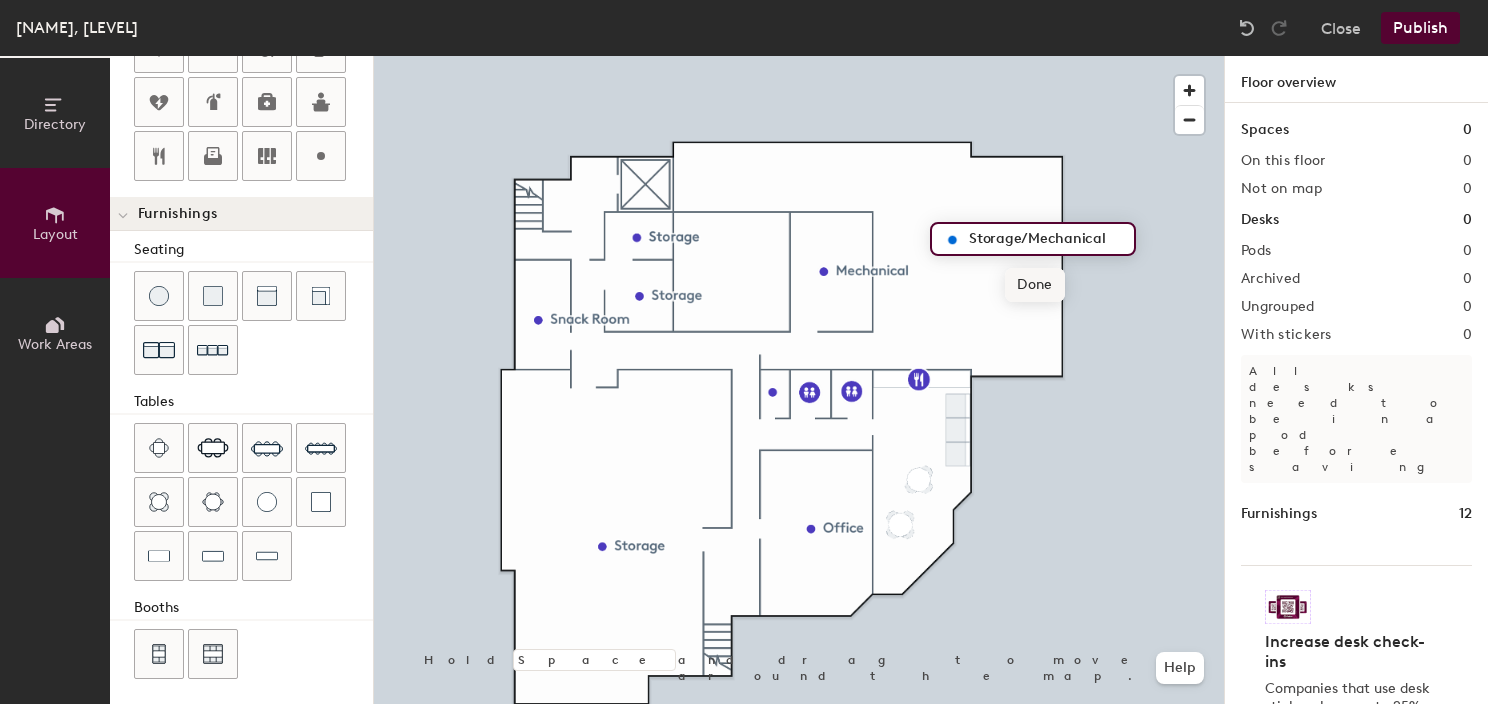 type on "Storage/Mechanical" 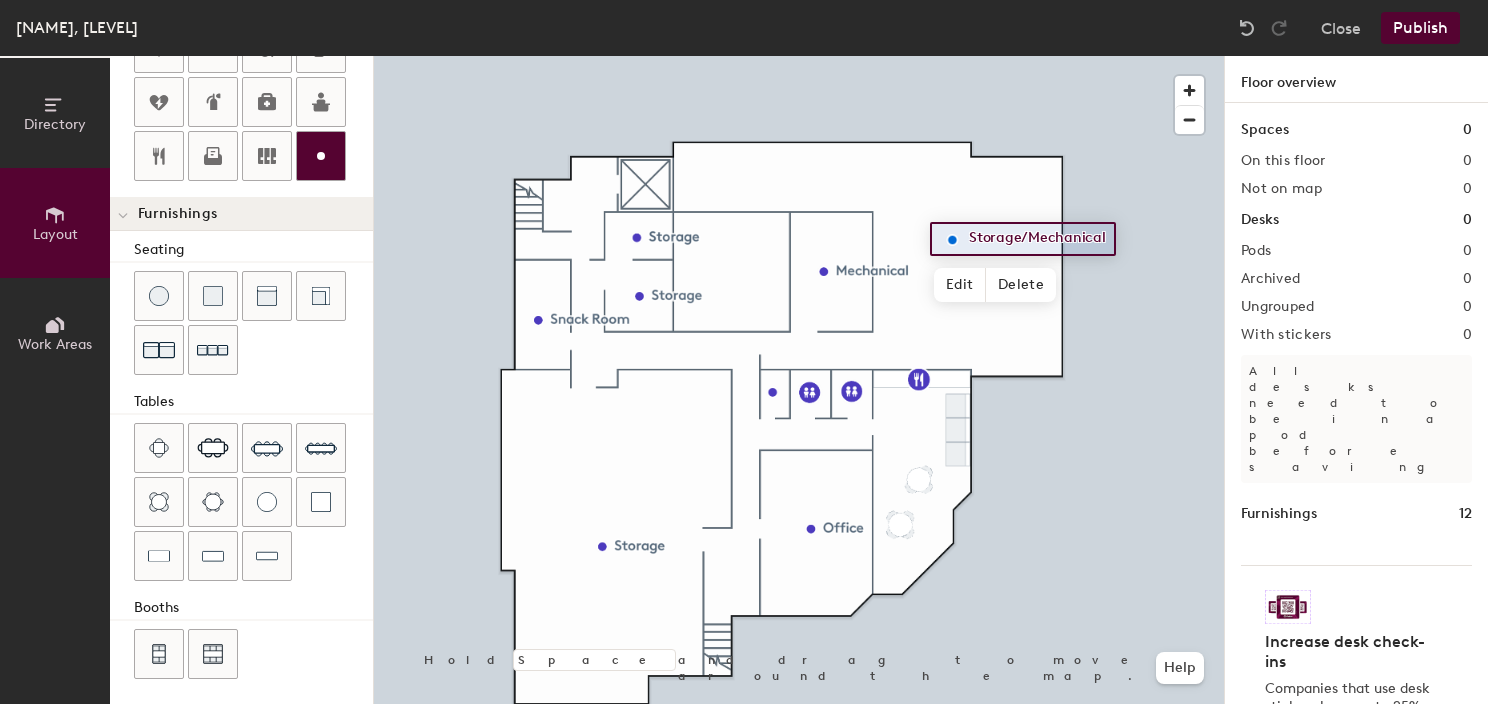 click 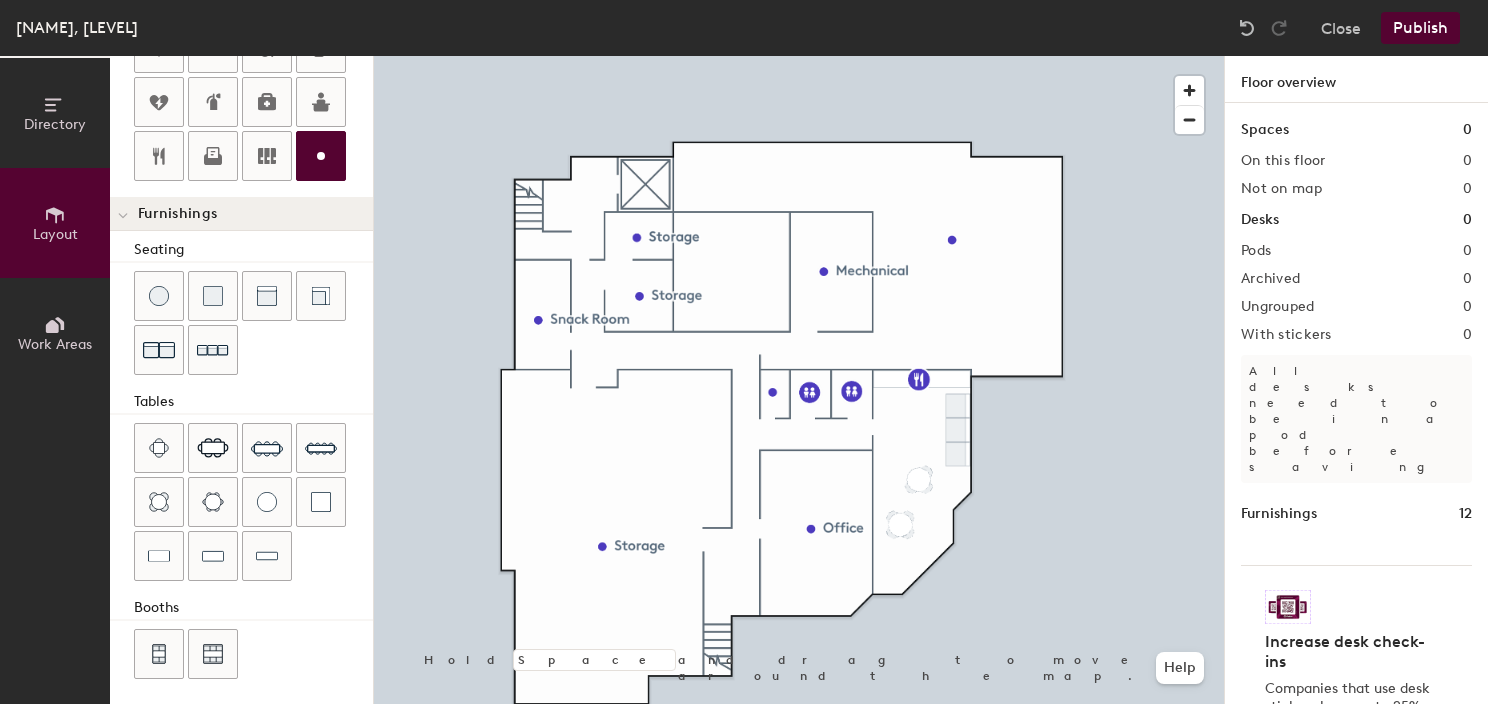 type on "20" 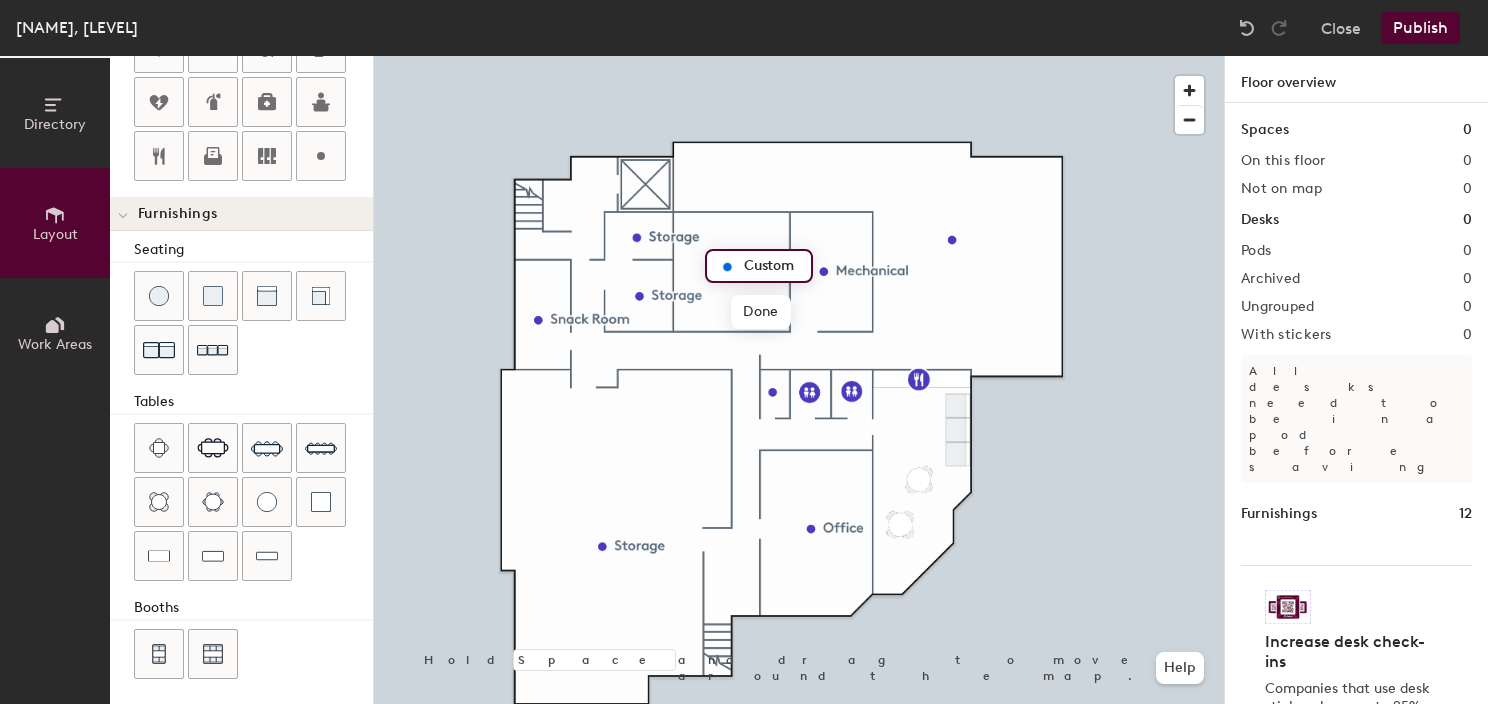 type on "E" 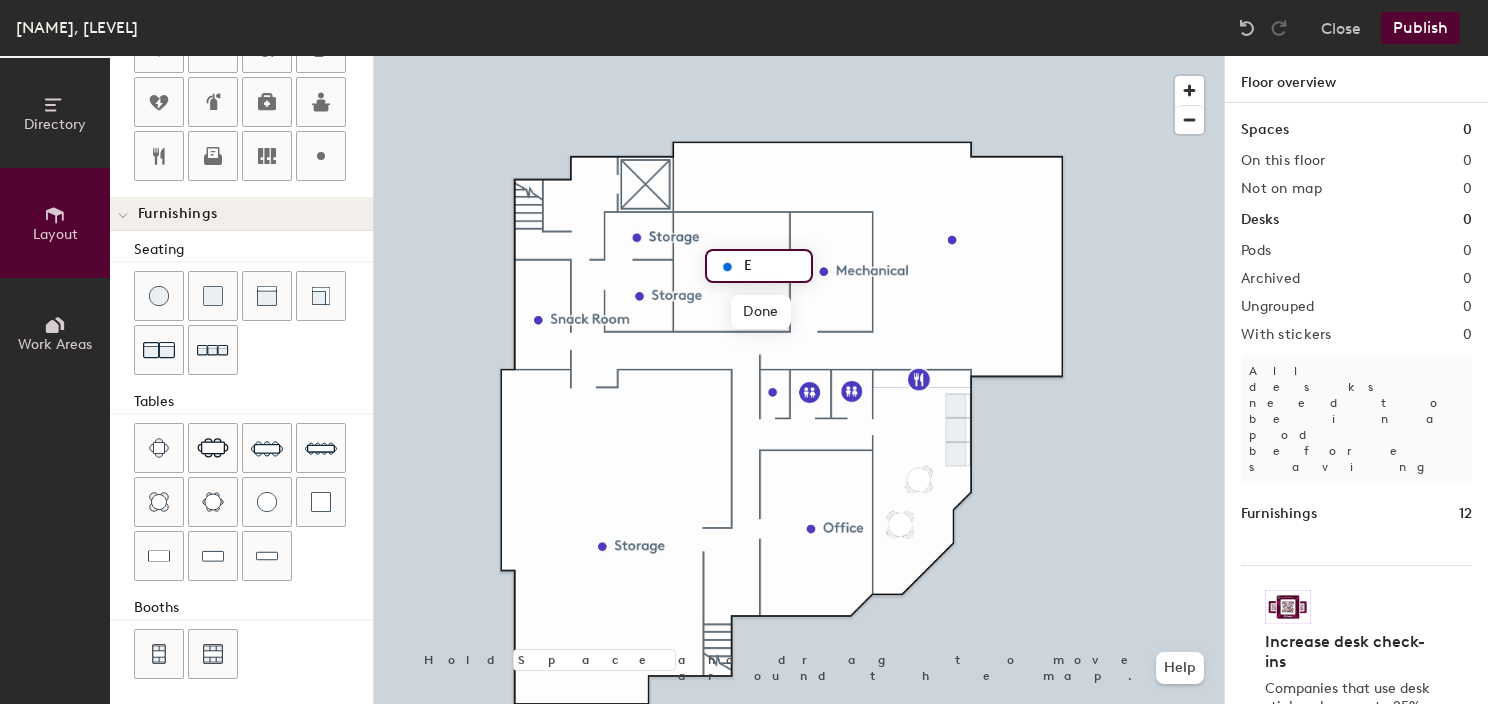 type on "20" 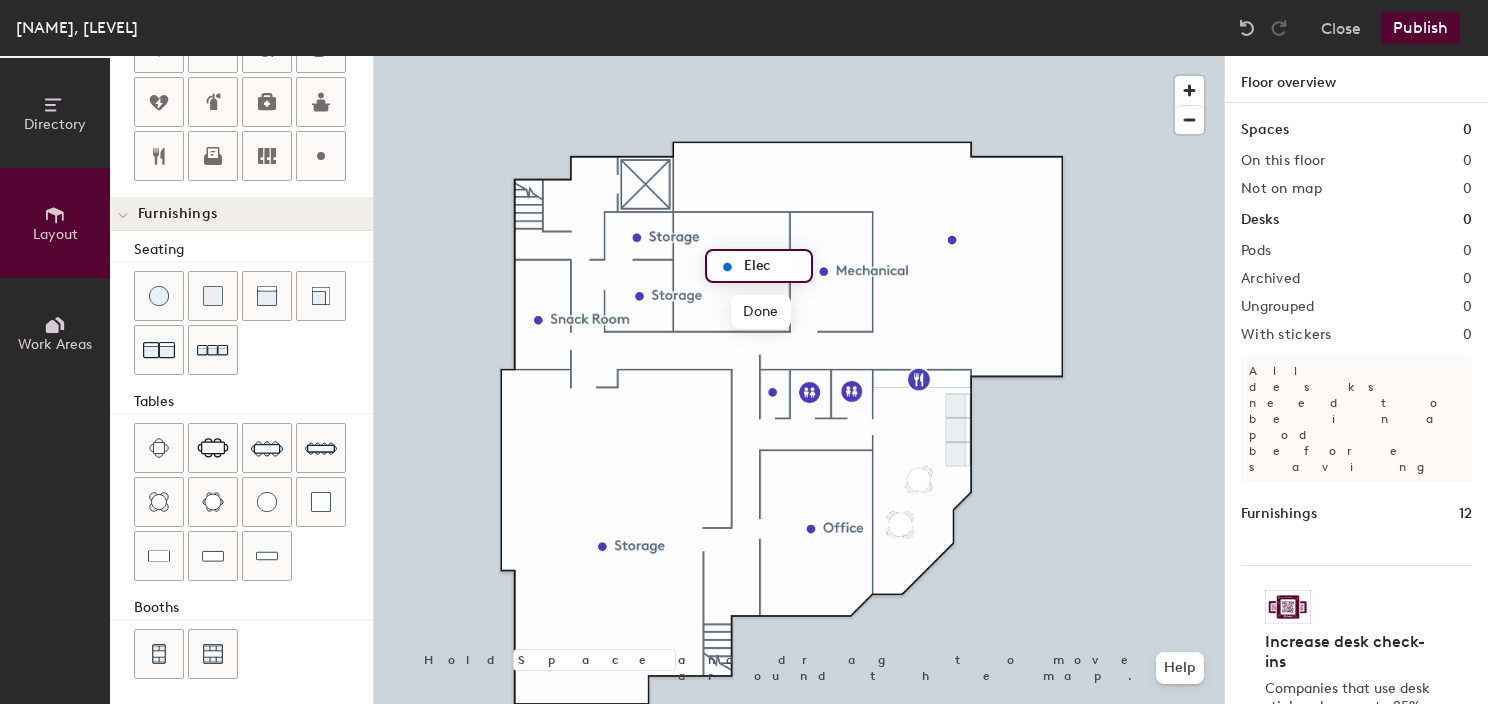 type on "Elect" 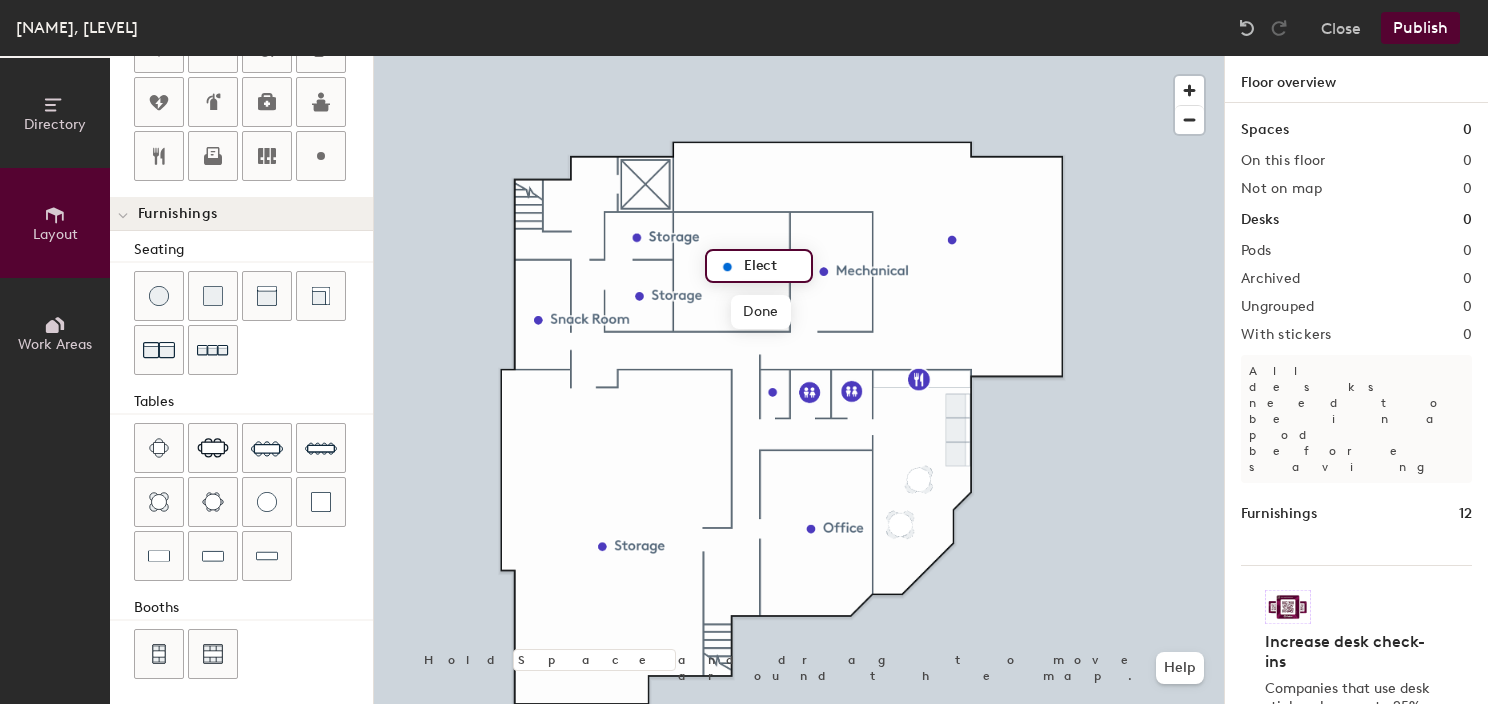 type on "20" 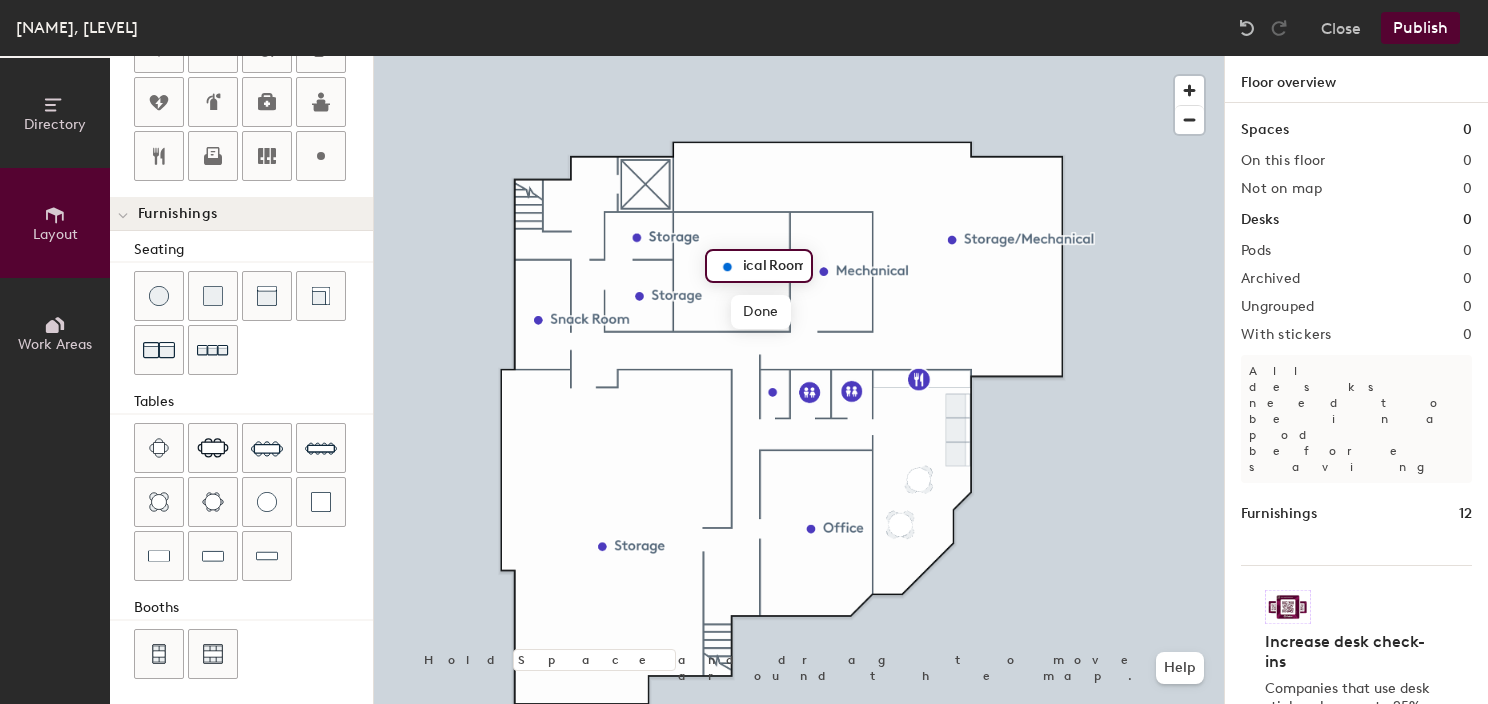 scroll, scrollTop: 0, scrollLeft: 0, axis: both 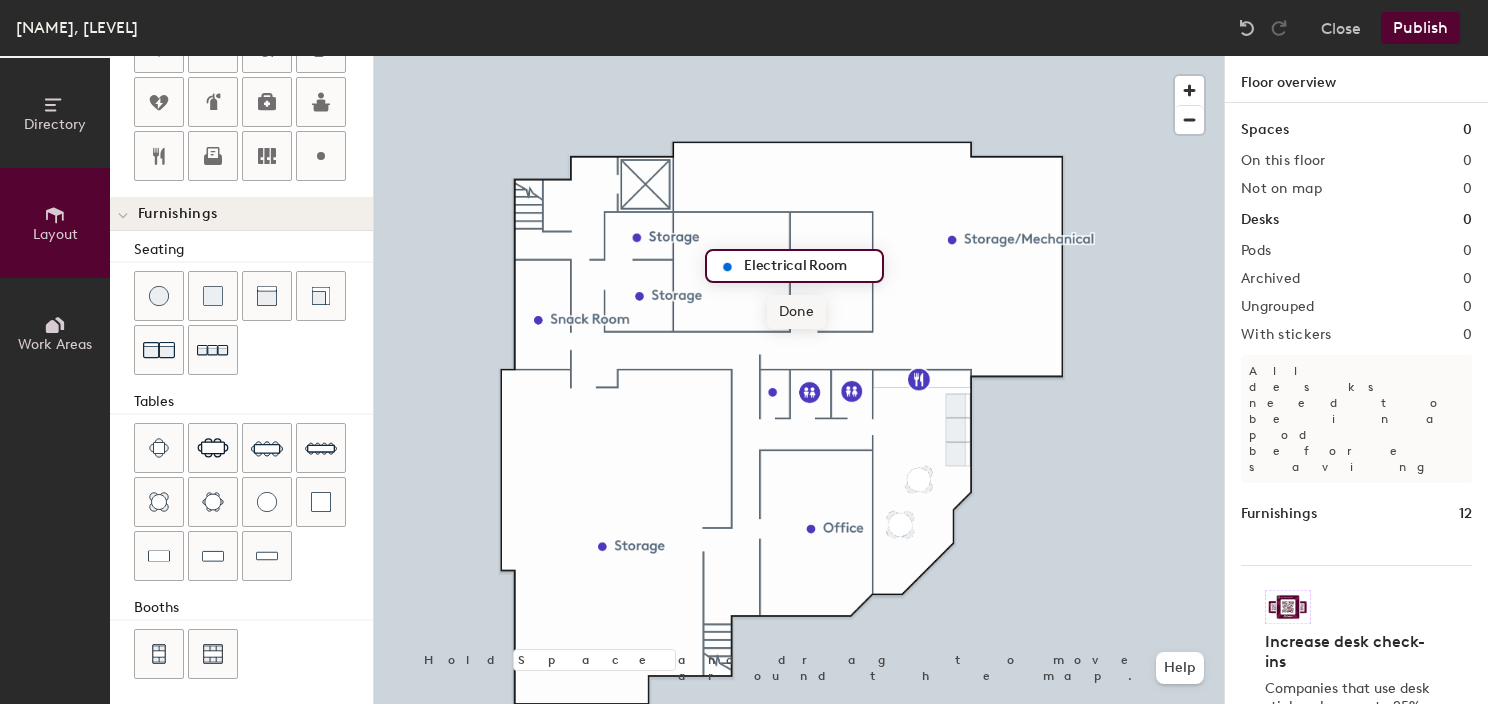 type on "Electrical Room" 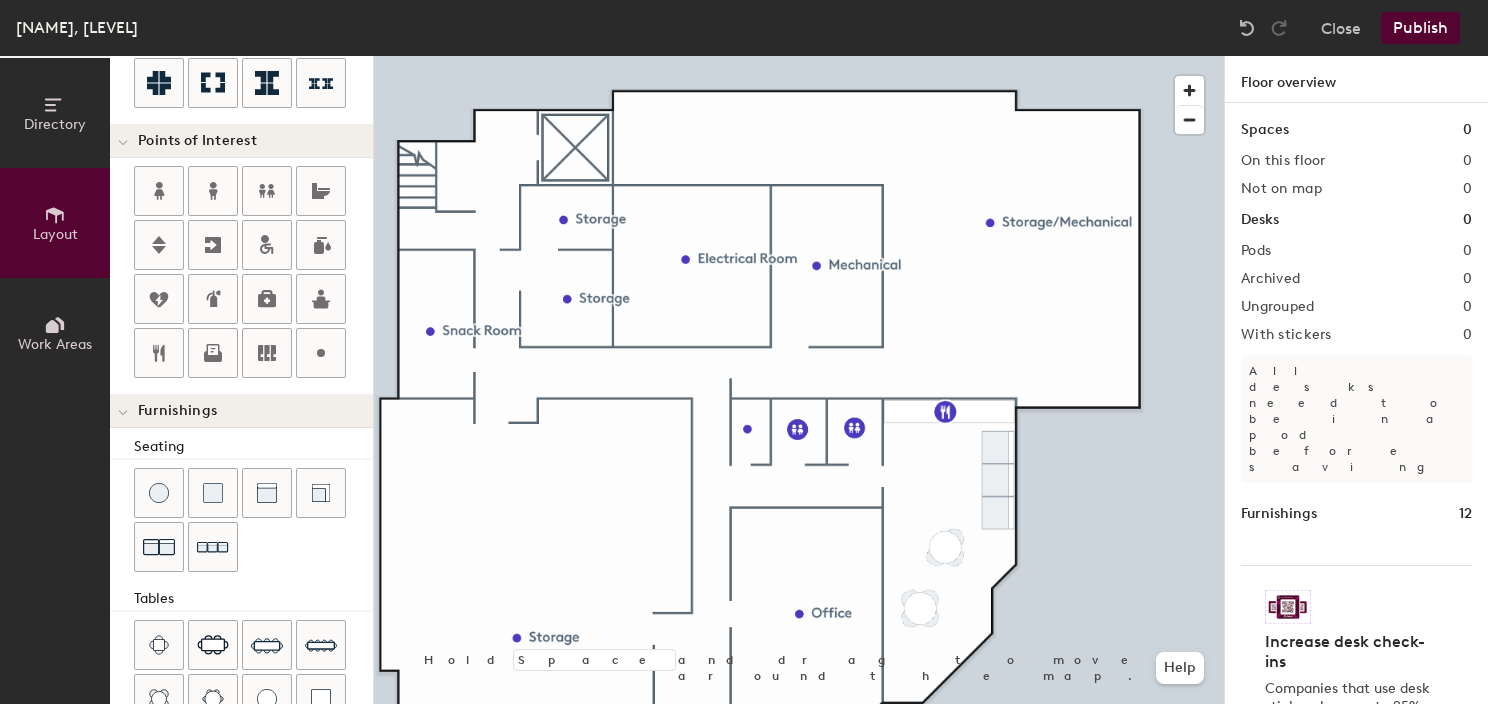 scroll, scrollTop: 252, scrollLeft: 0, axis: vertical 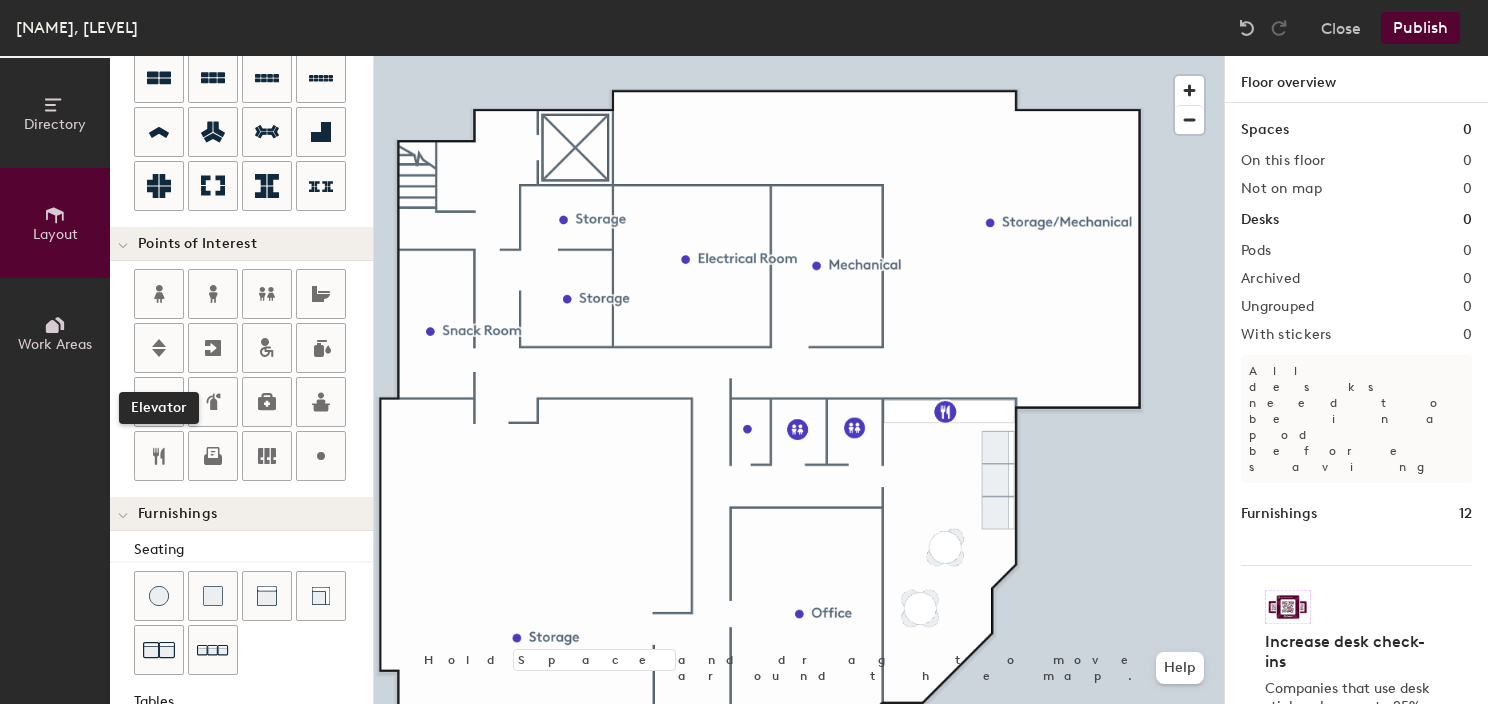 drag, startPoint x: 148, startPoint y: 345, endPoint x: 186, endPoint y: 341, distance: 38.209946 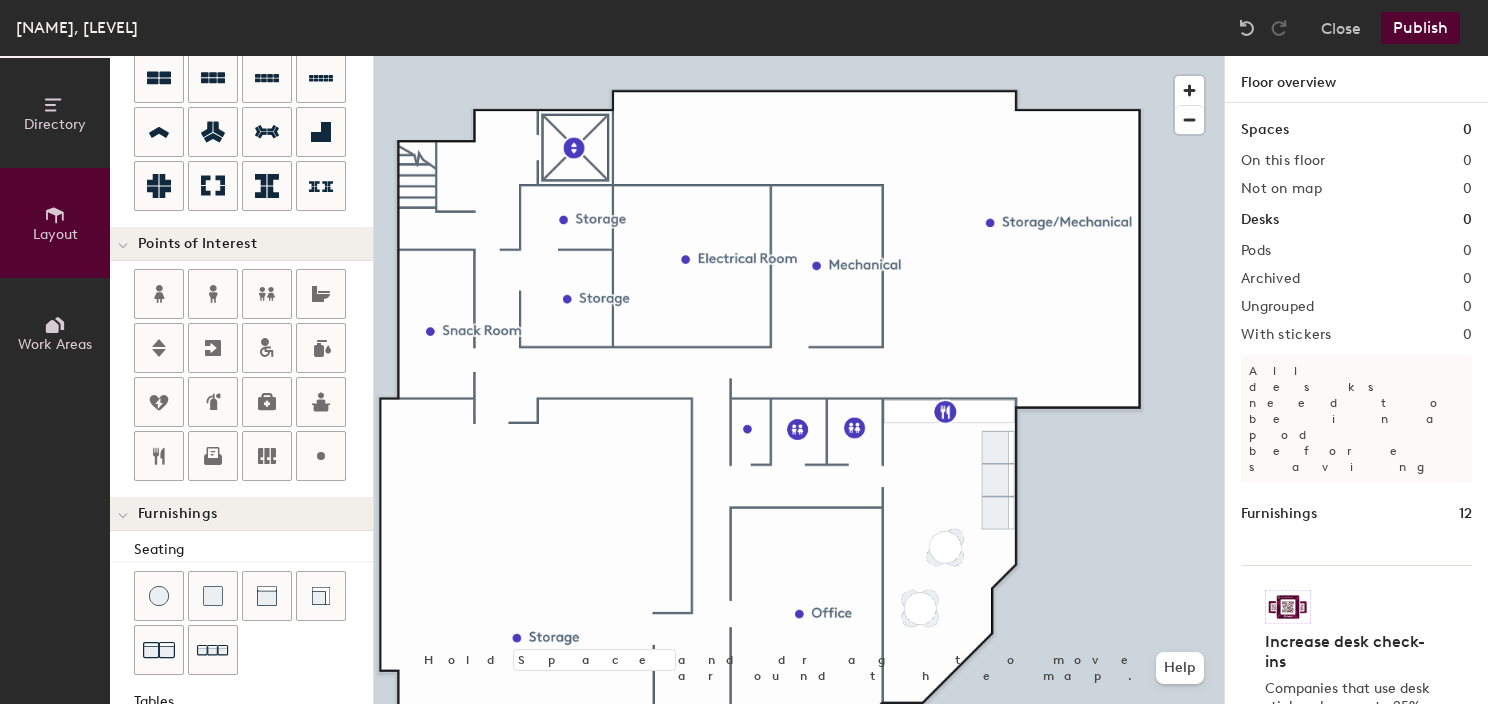 click 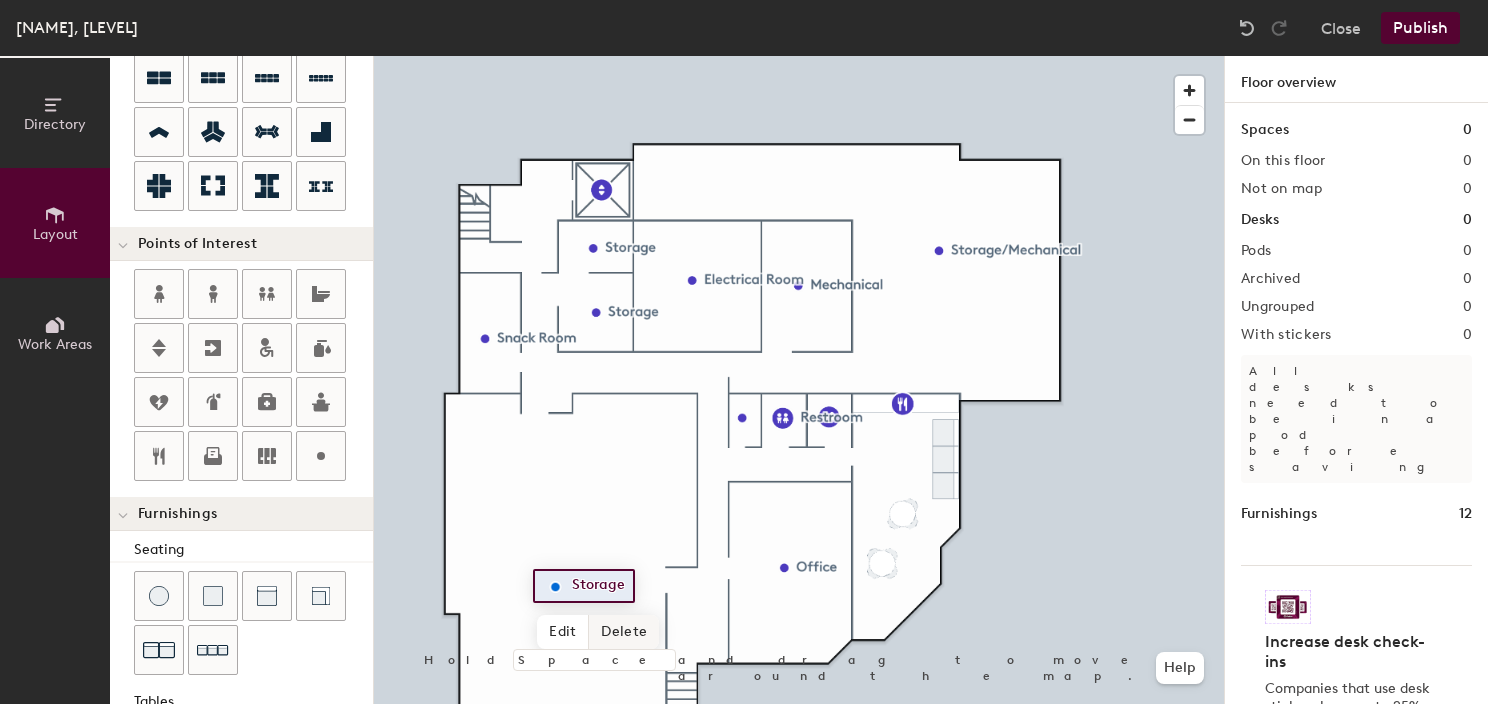 click on "Delete" 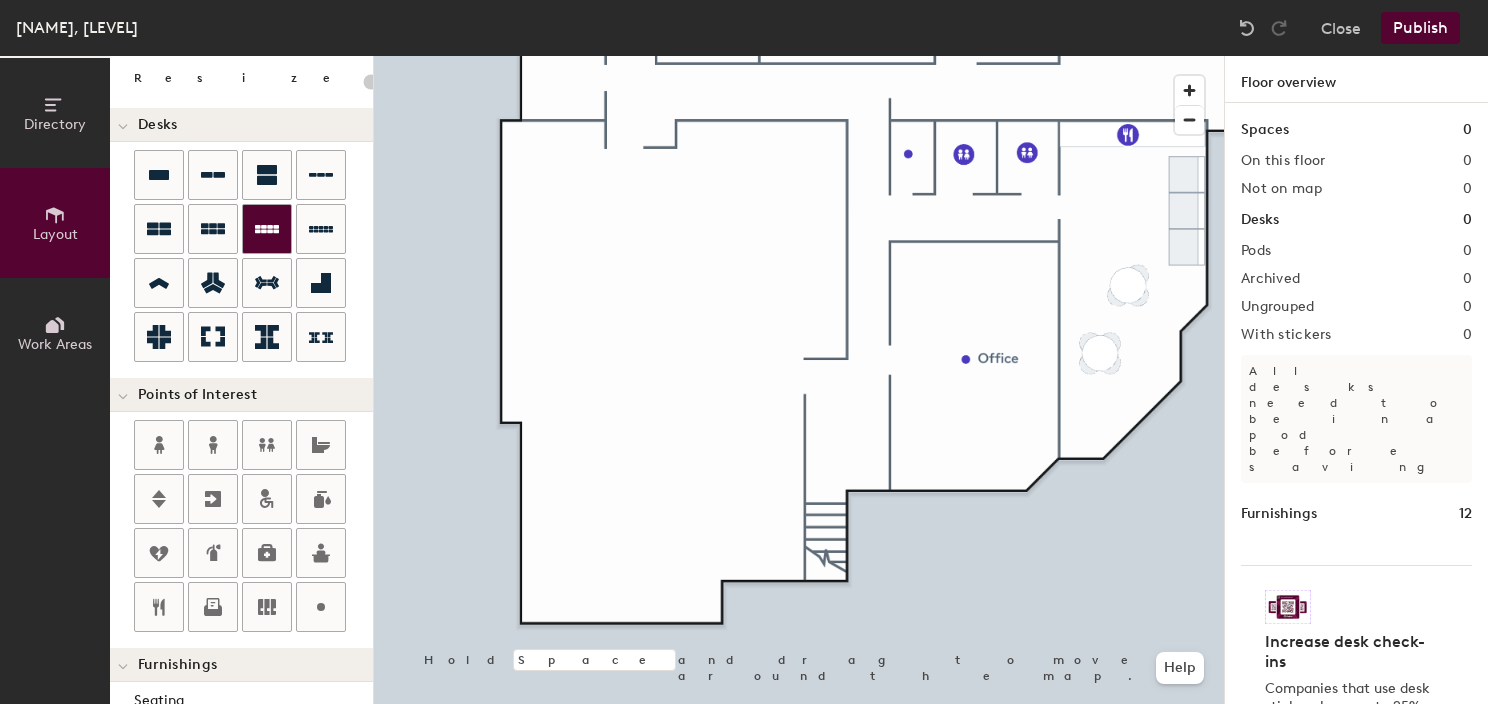 scroll, scrollTop: 0, scrollLeft: 0, axis: both 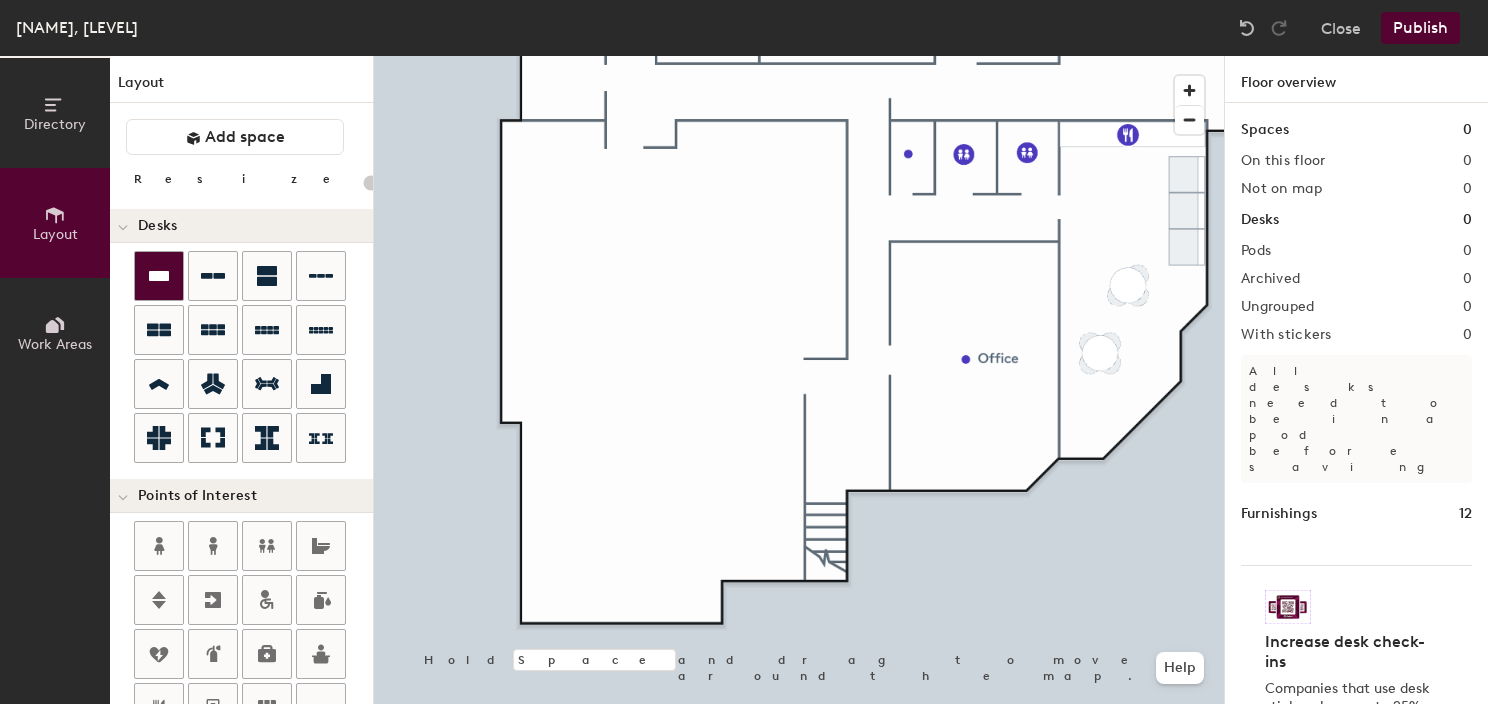 click 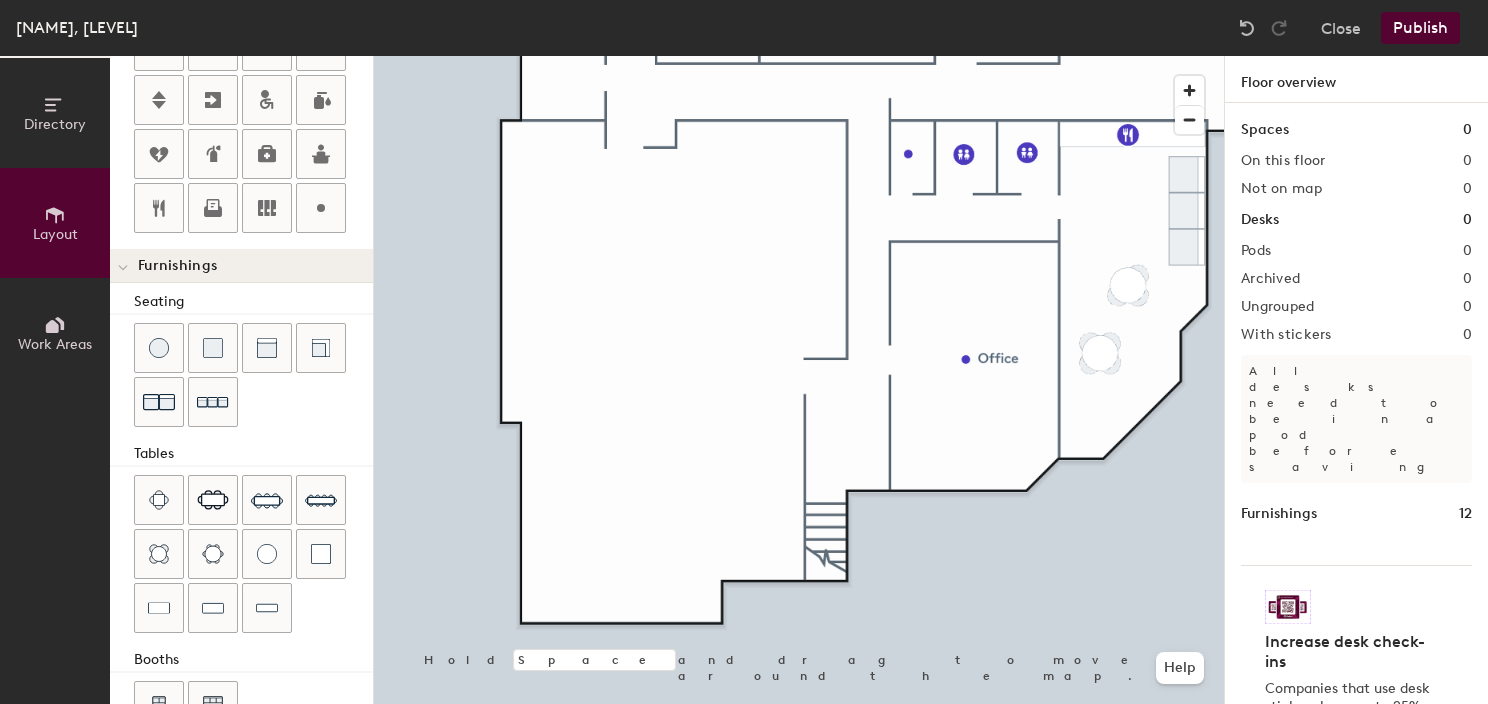 scroll, scrollTop: 552, scrollLeft: 0, axis: vertical 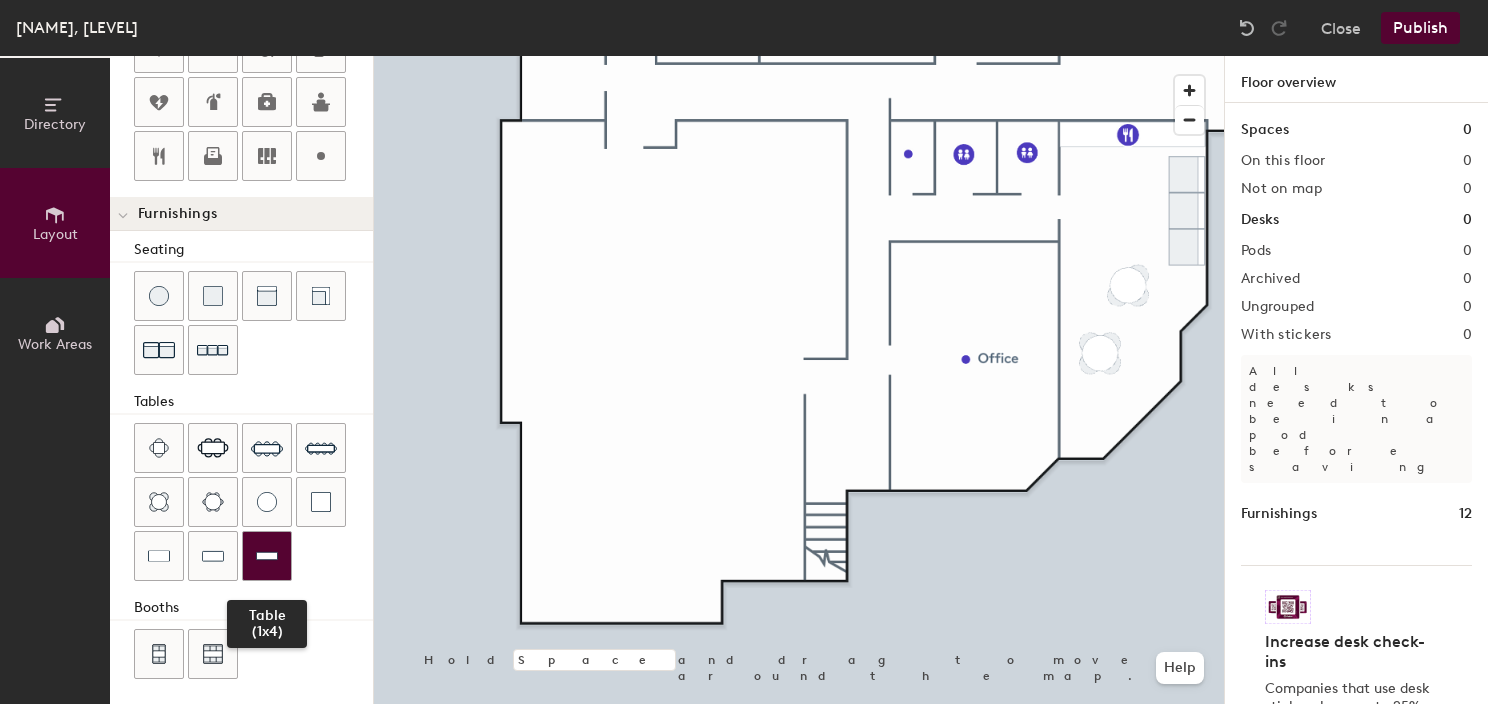 click 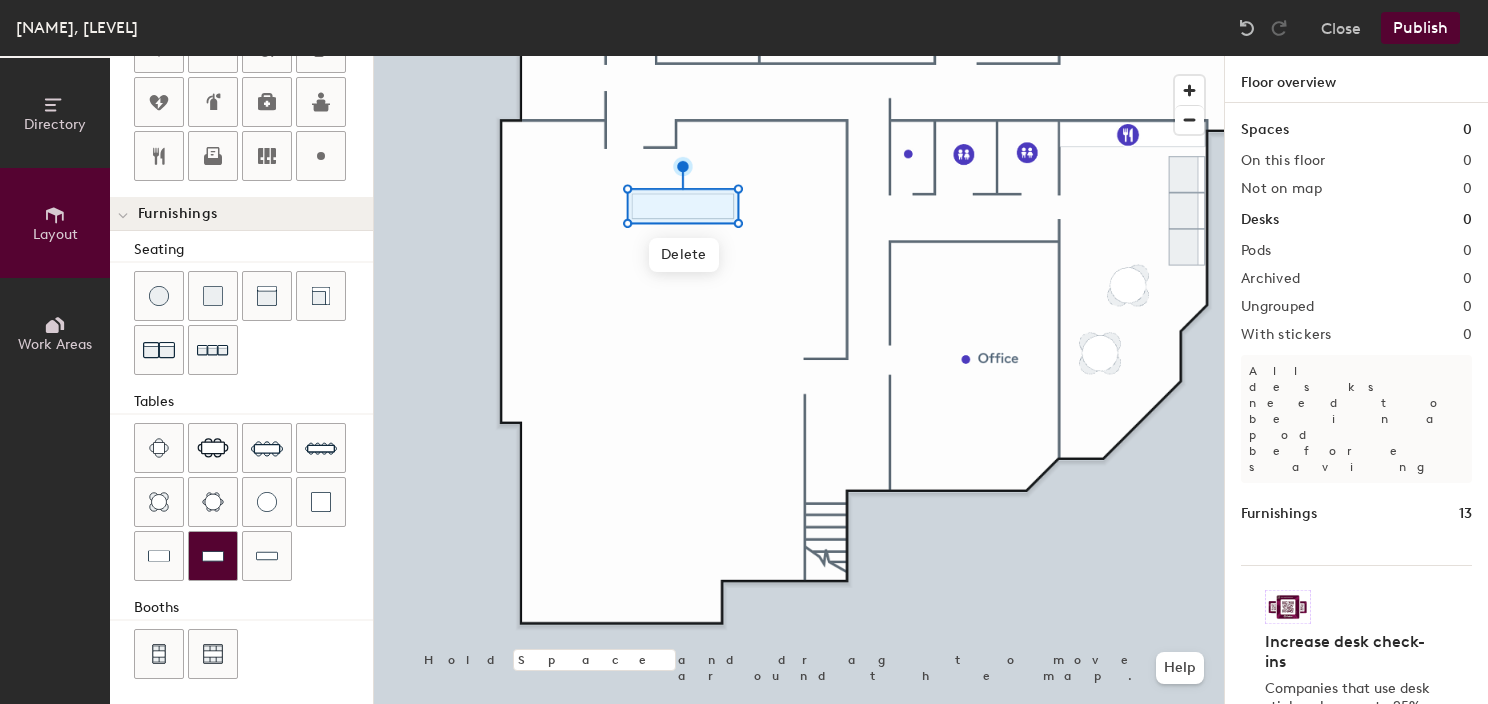 drag, startPoint x: 220, startPoint y: 546, endPoint x: 232, endPoint y: 537, distance: 15 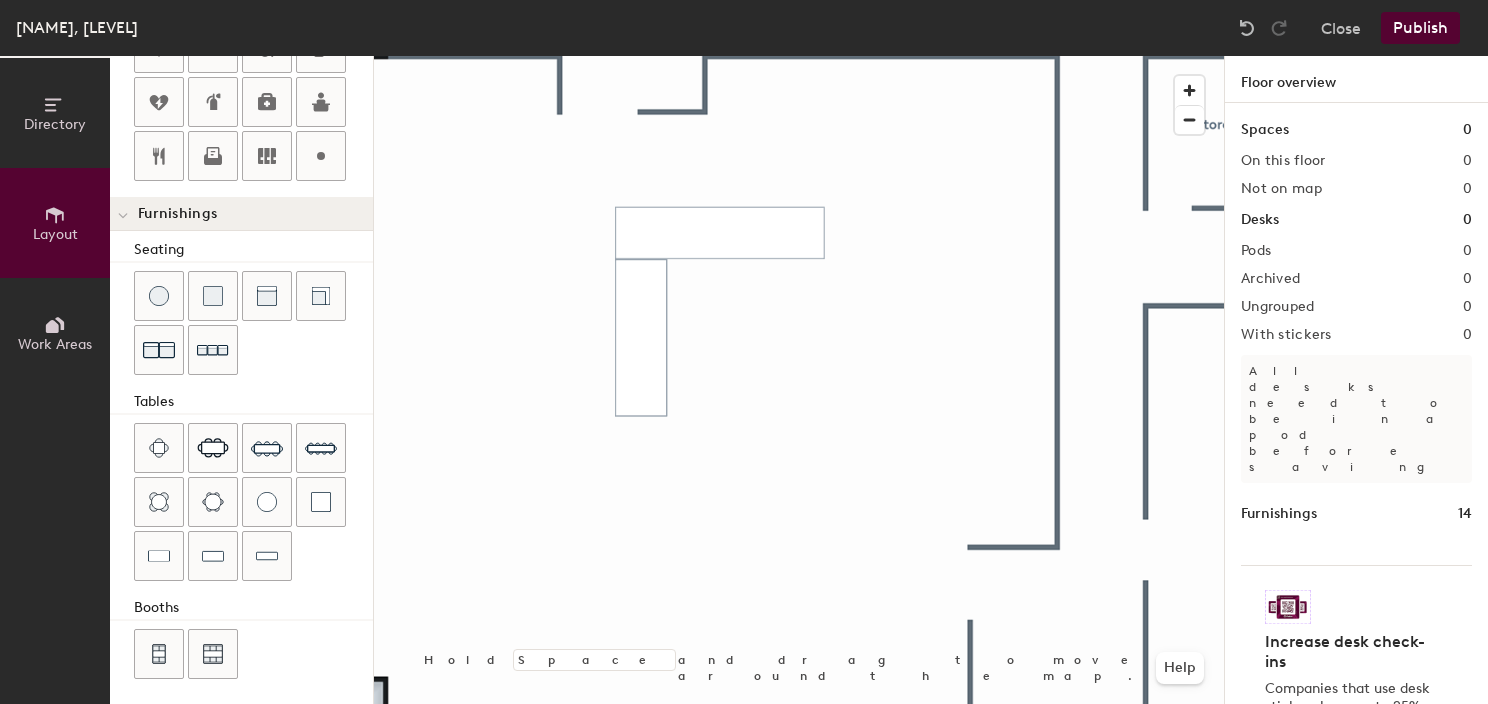 drag, startPoint x: 268, startPoint y: 551, endPoint x: 328, endPoint y: 537, distance: 61.611687 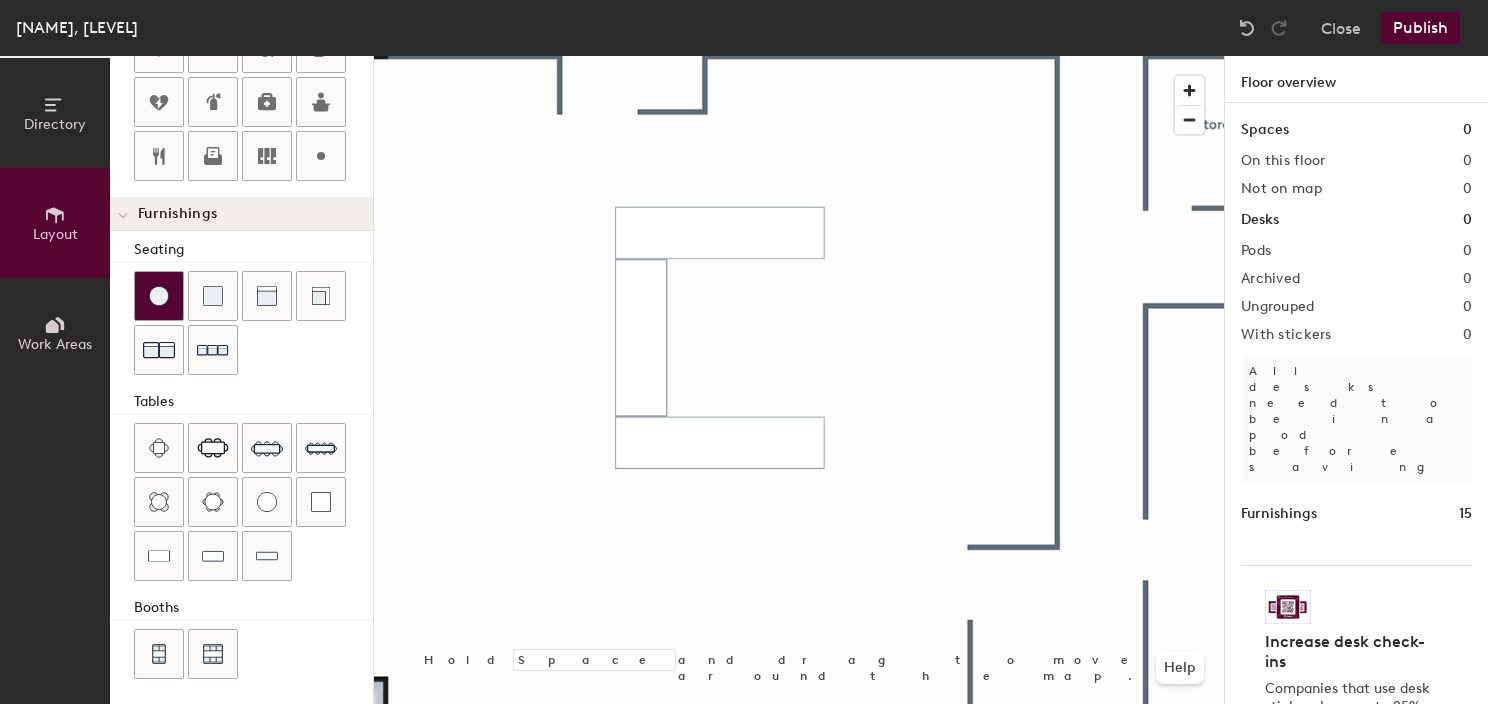 click 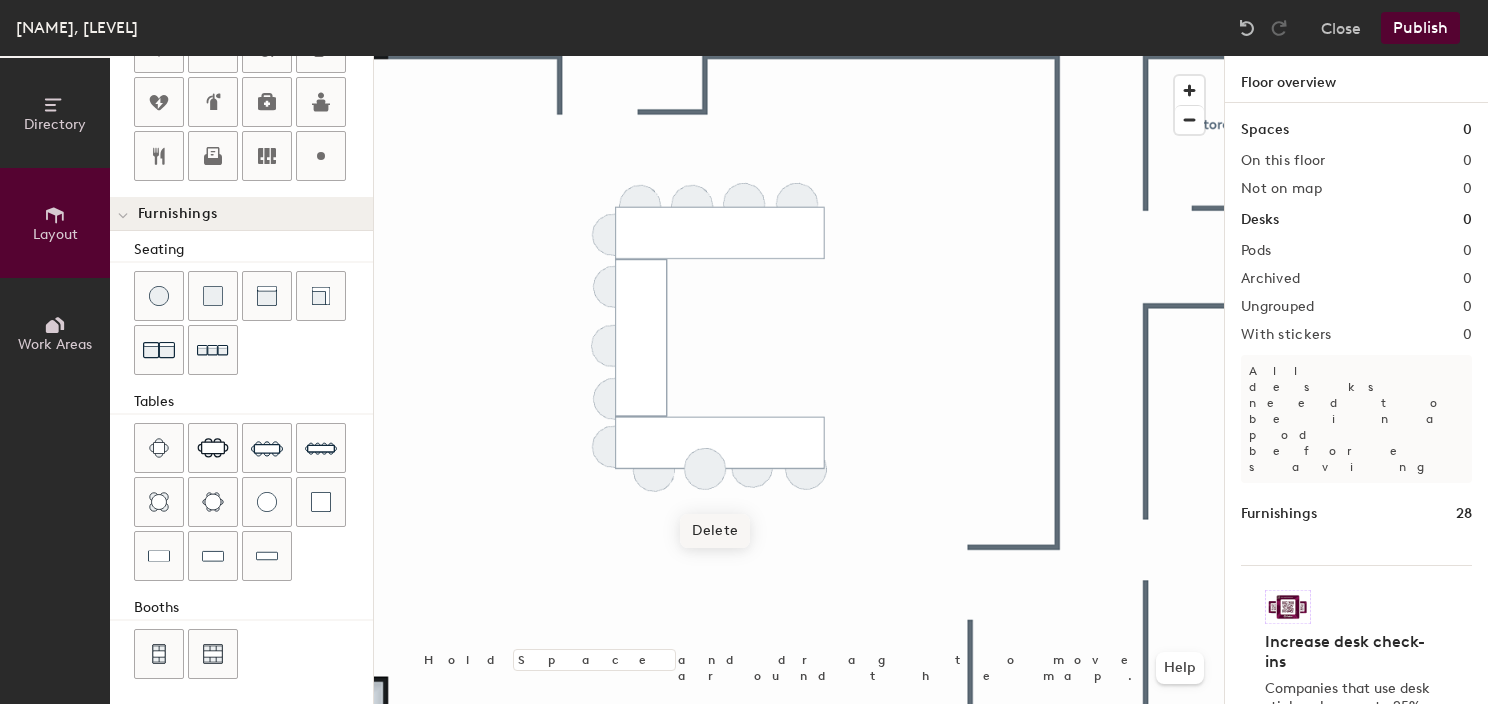 click on "Delete" 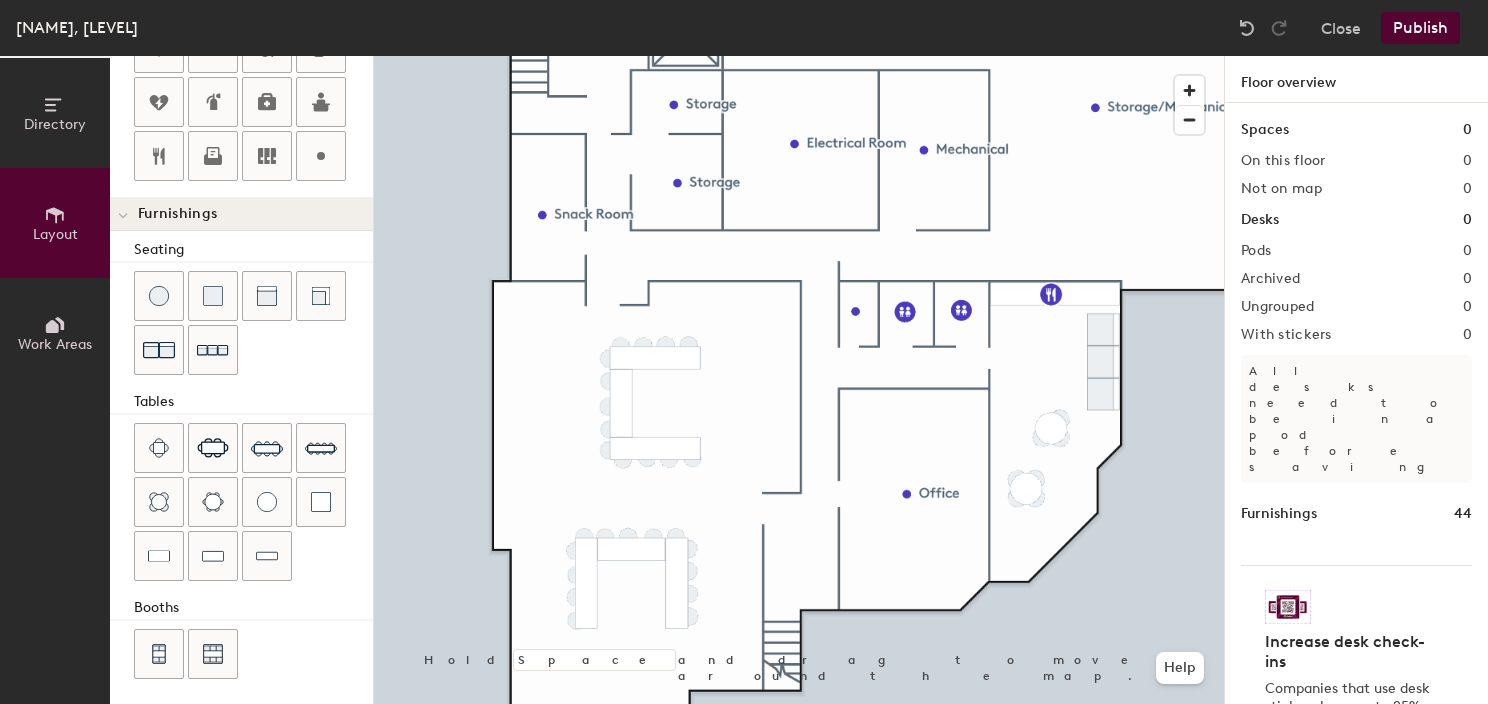 type on "20" 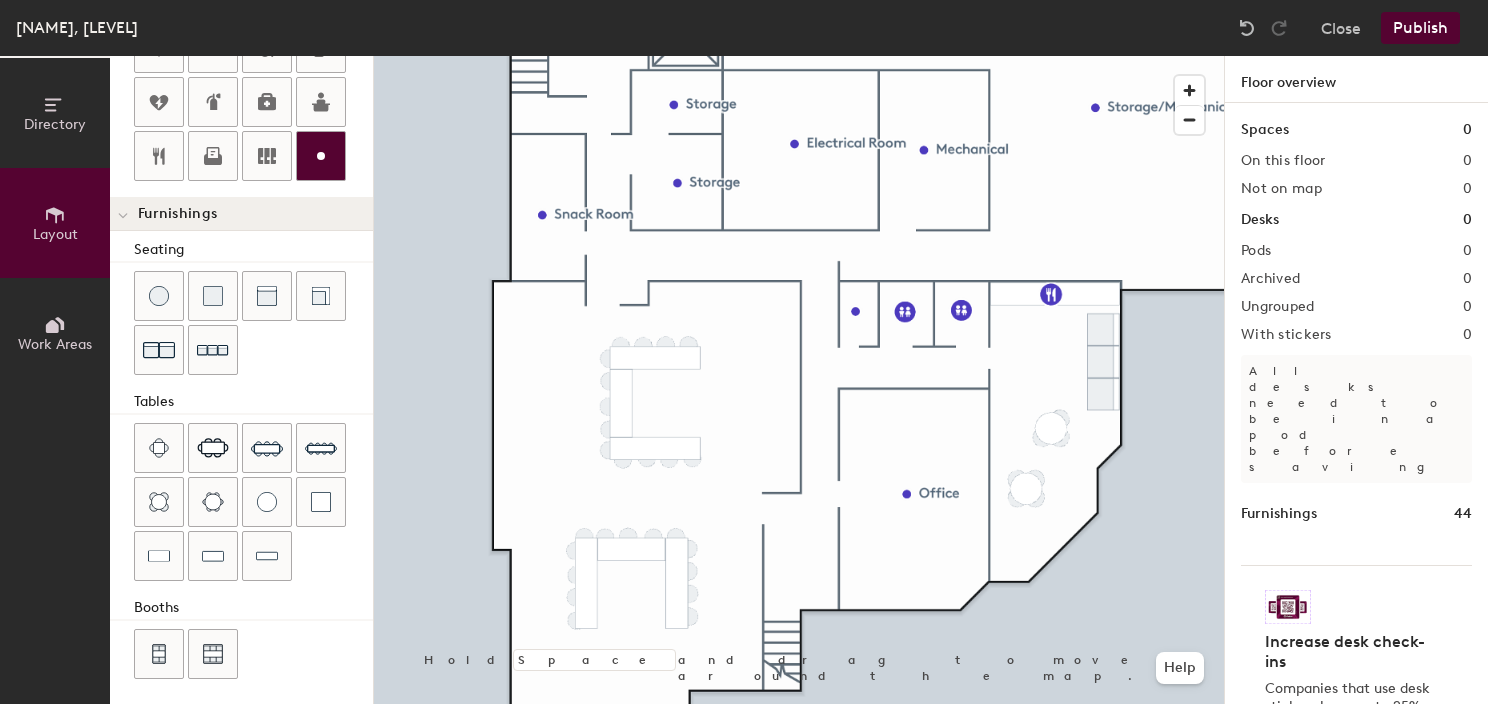 click 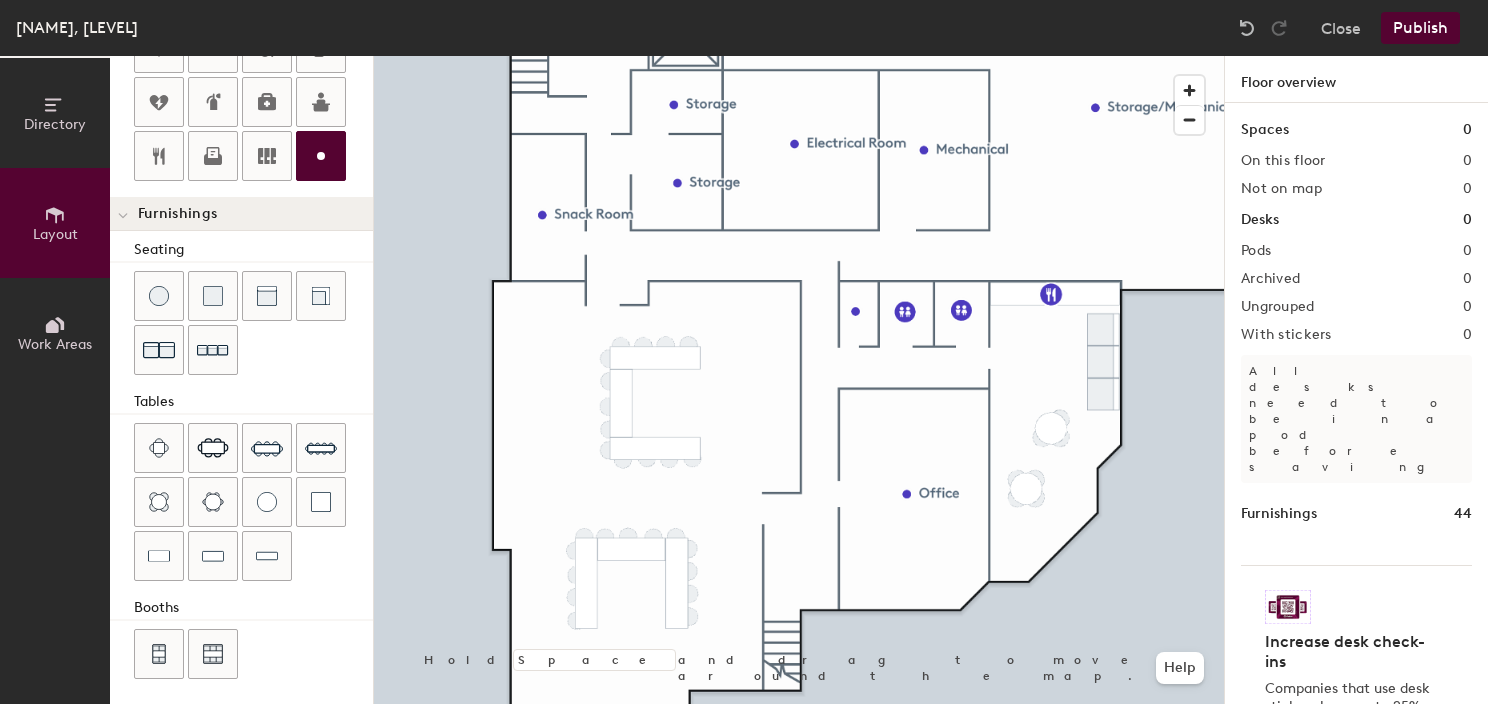 click 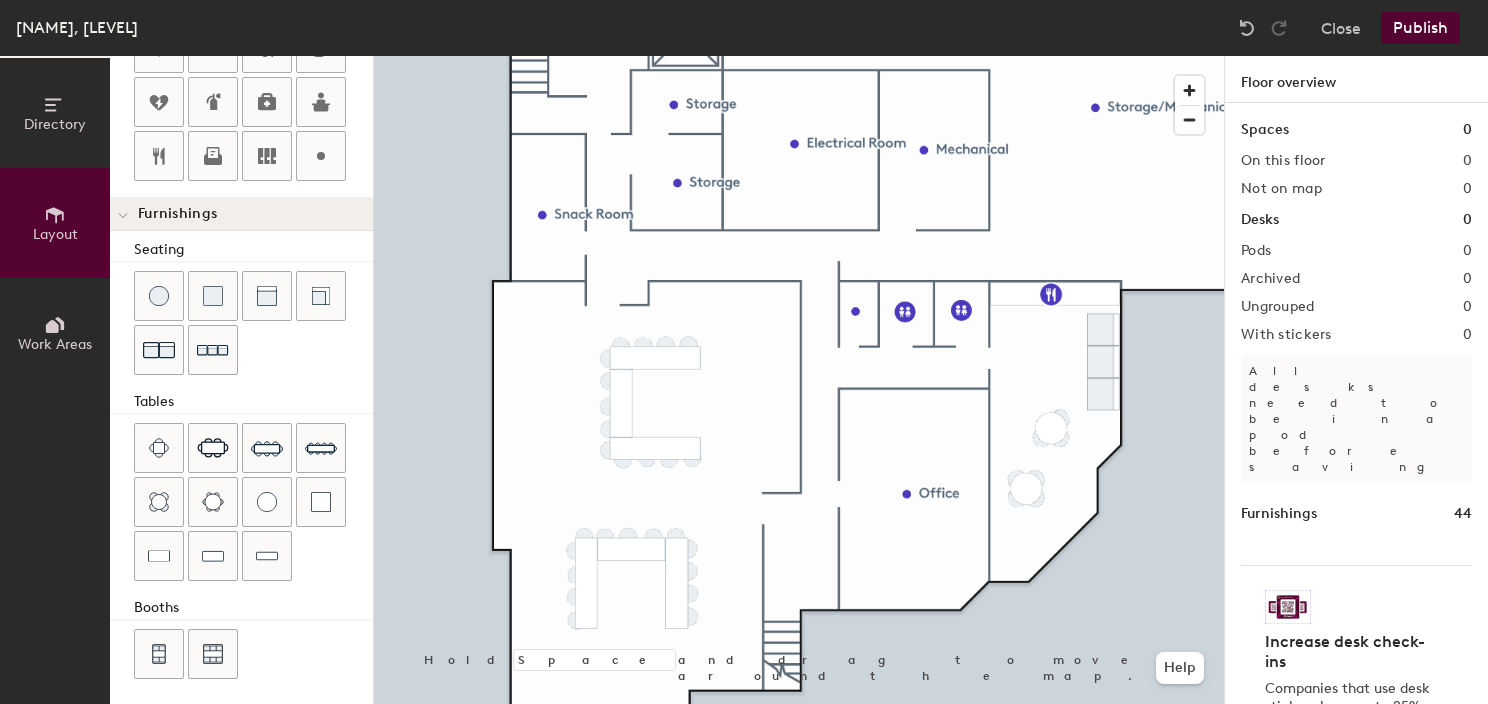 click on "Work Areas" 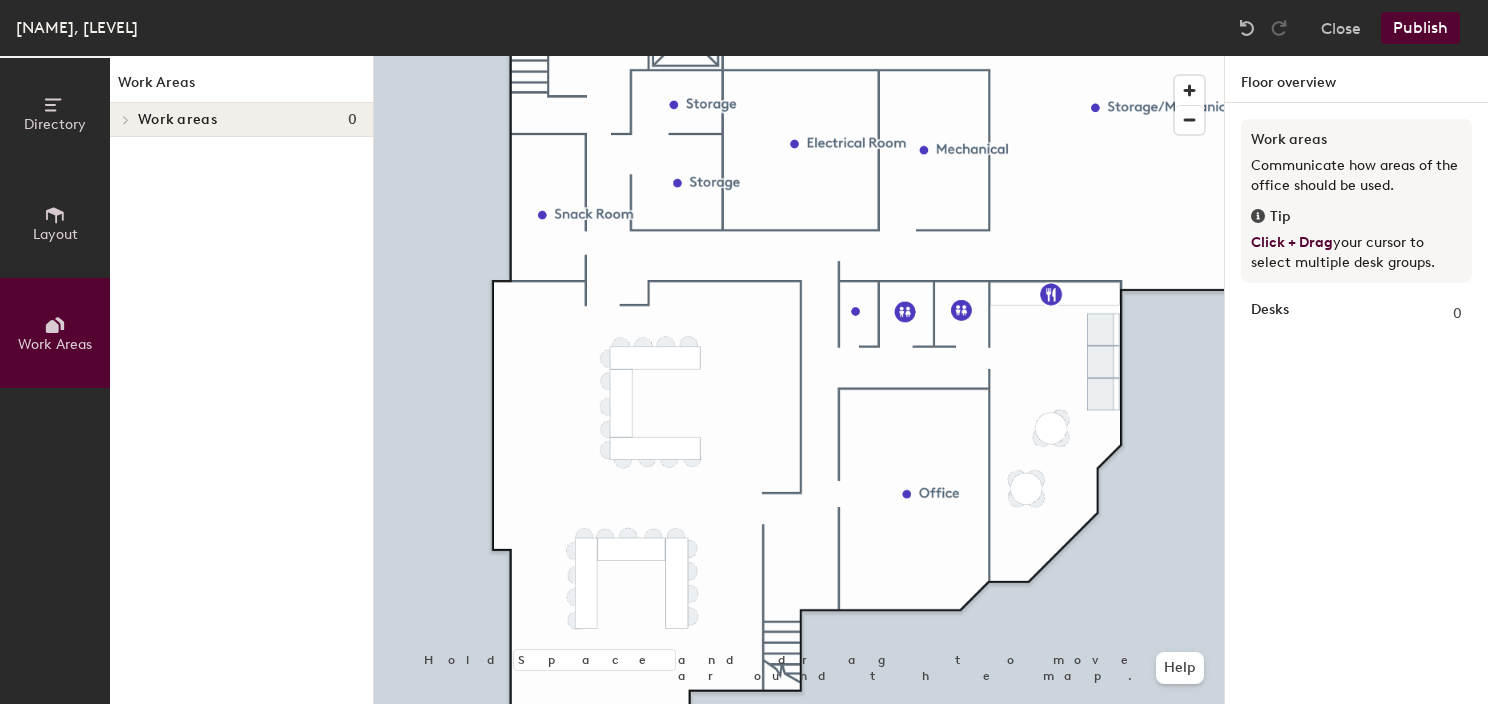 scroll, scrollTop: 0, scrollLeft: 0, axis: both 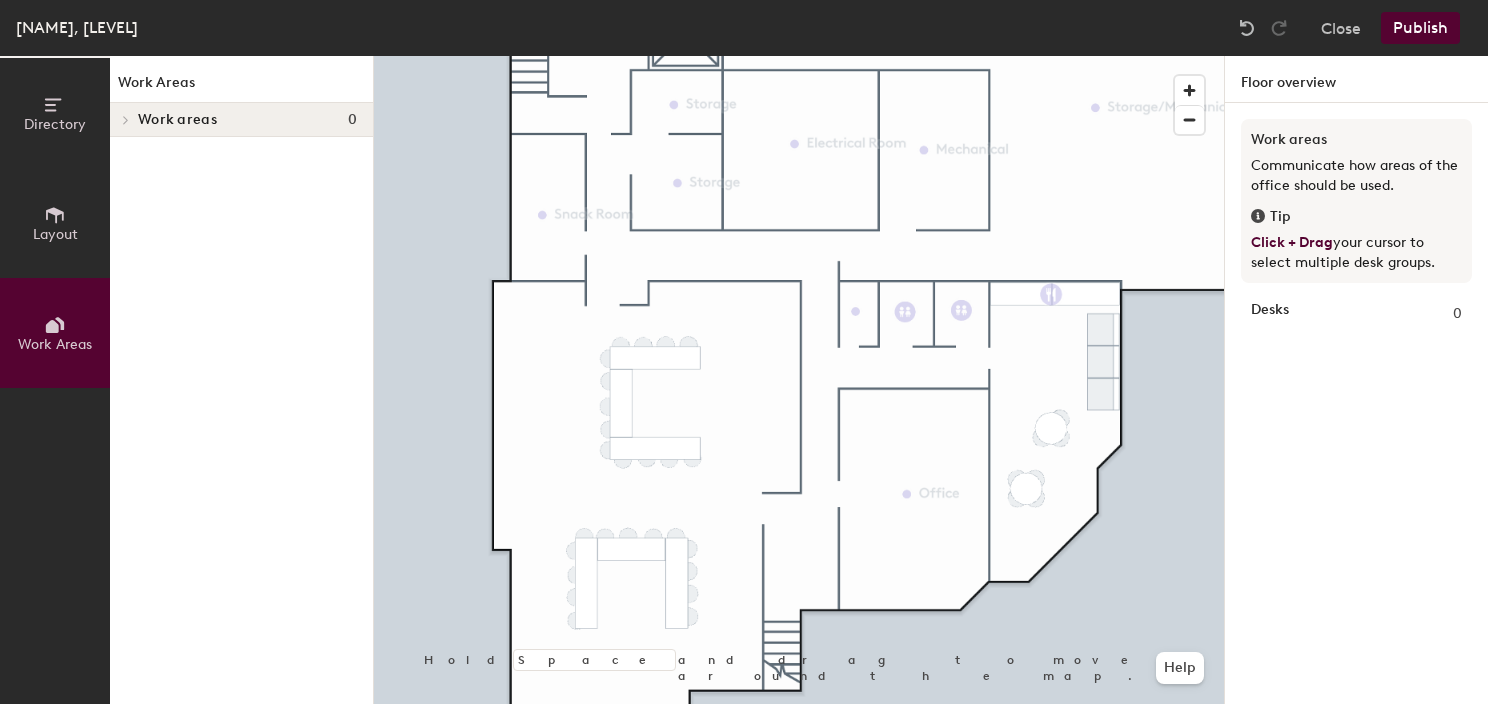 click on "Directory" 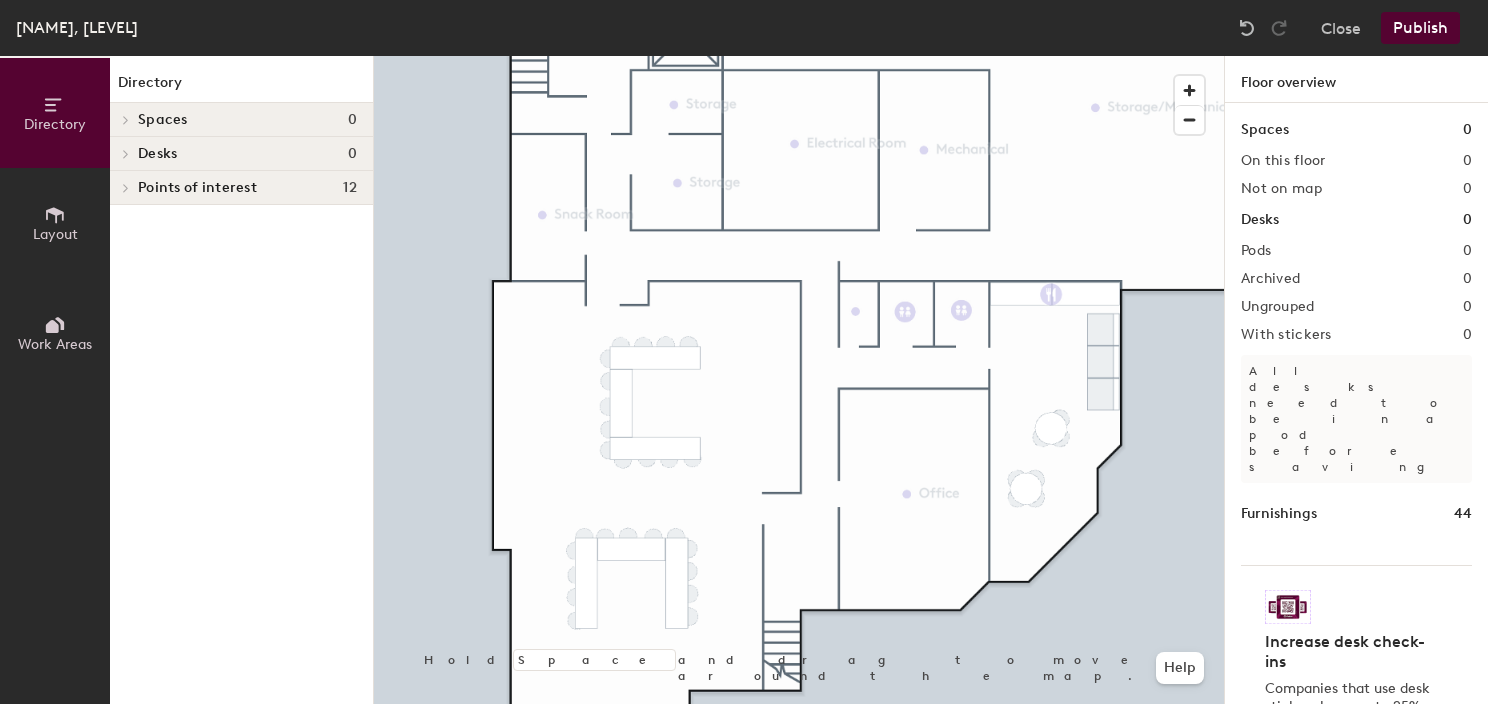 click 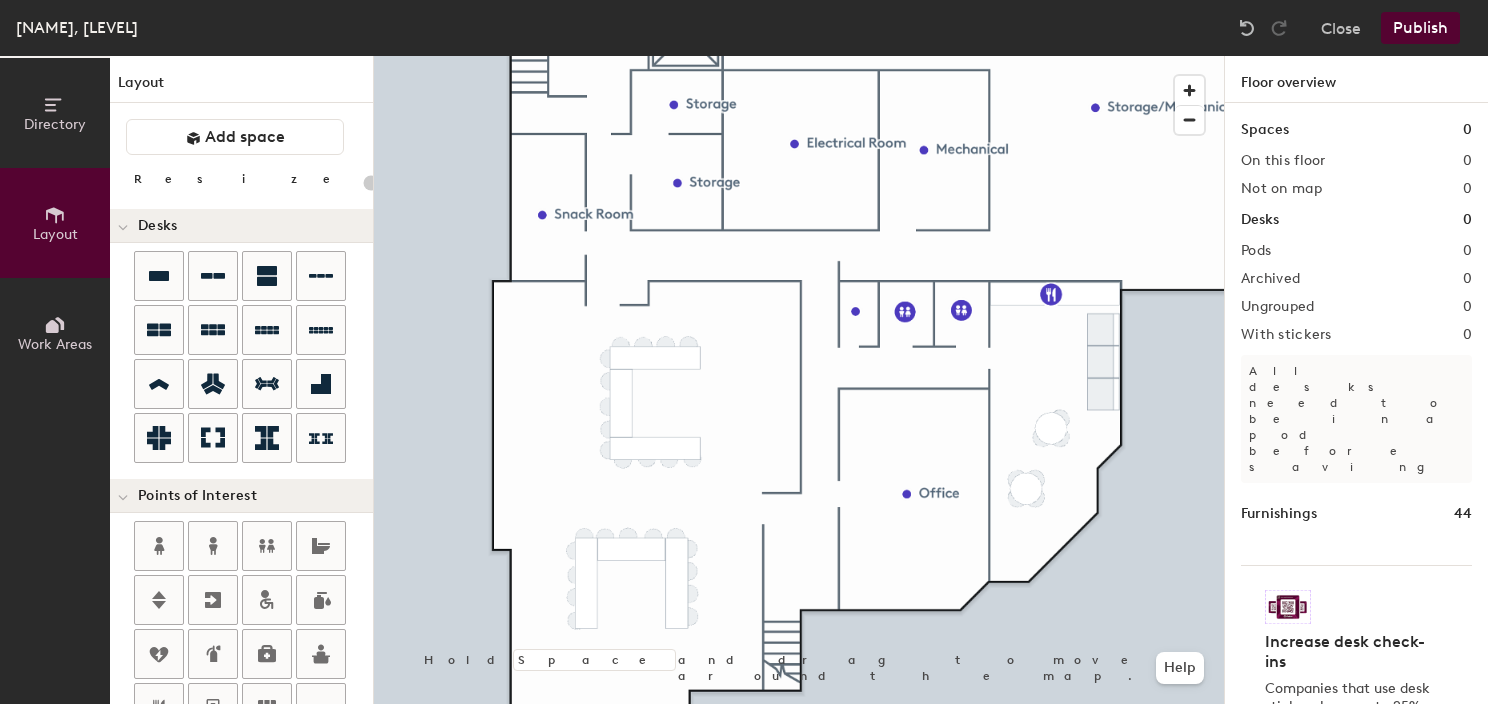 click on "Directory" 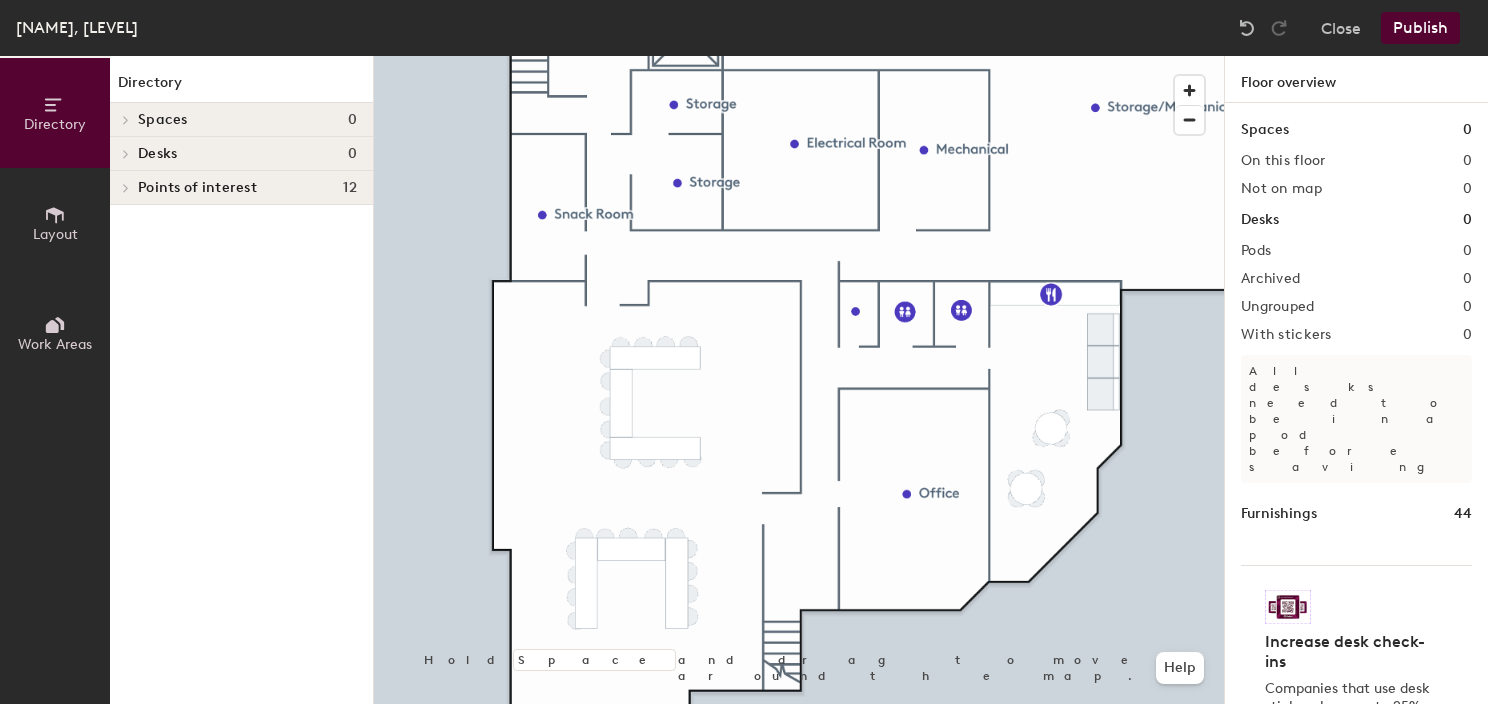 click on "Spaces 0" 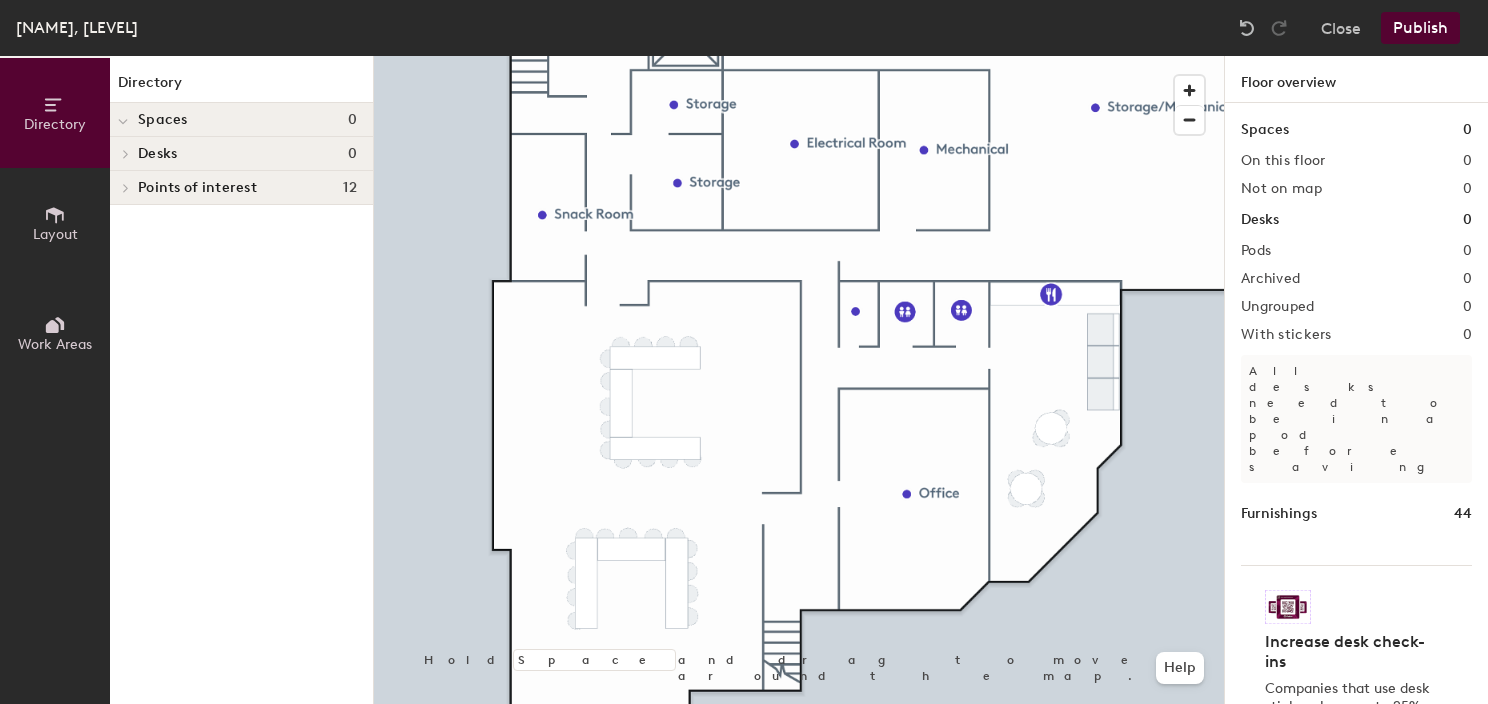 click on "Spaces" 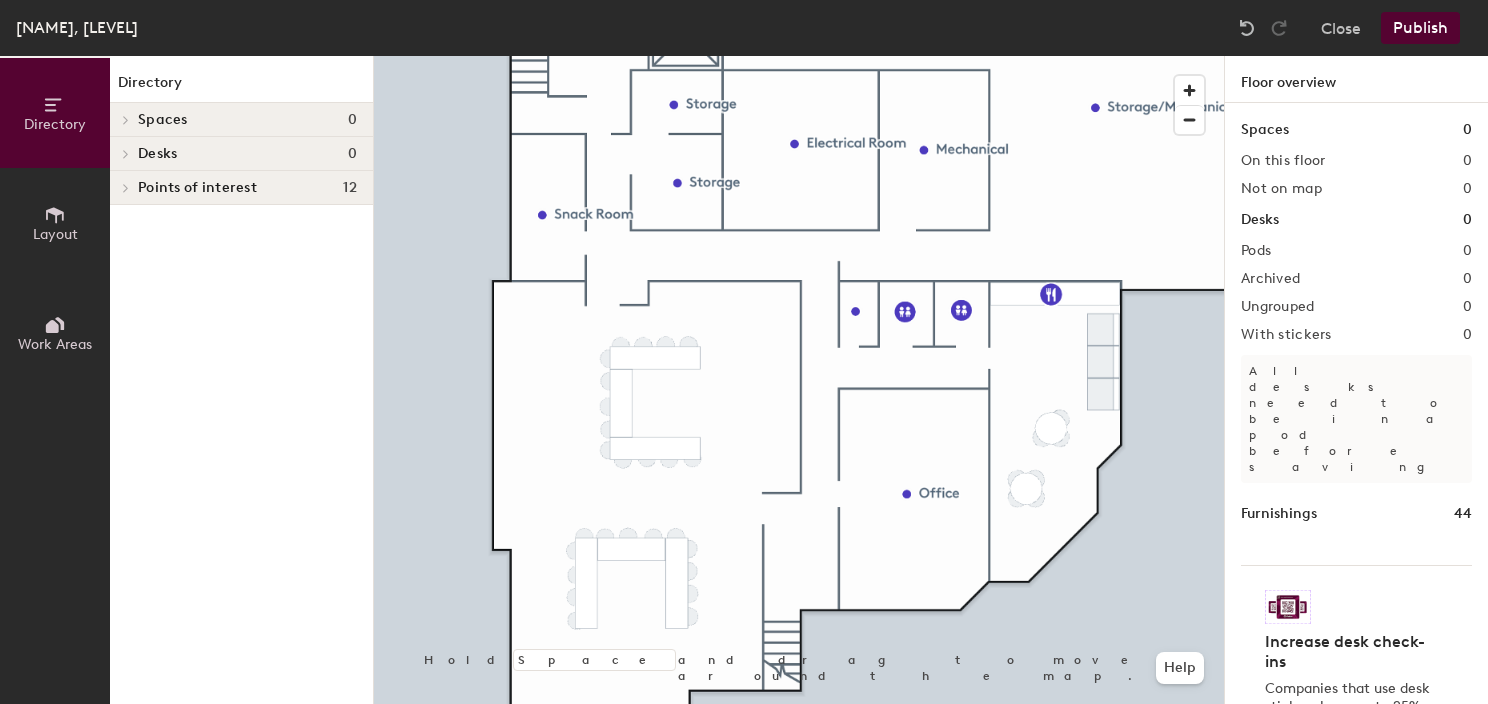 click 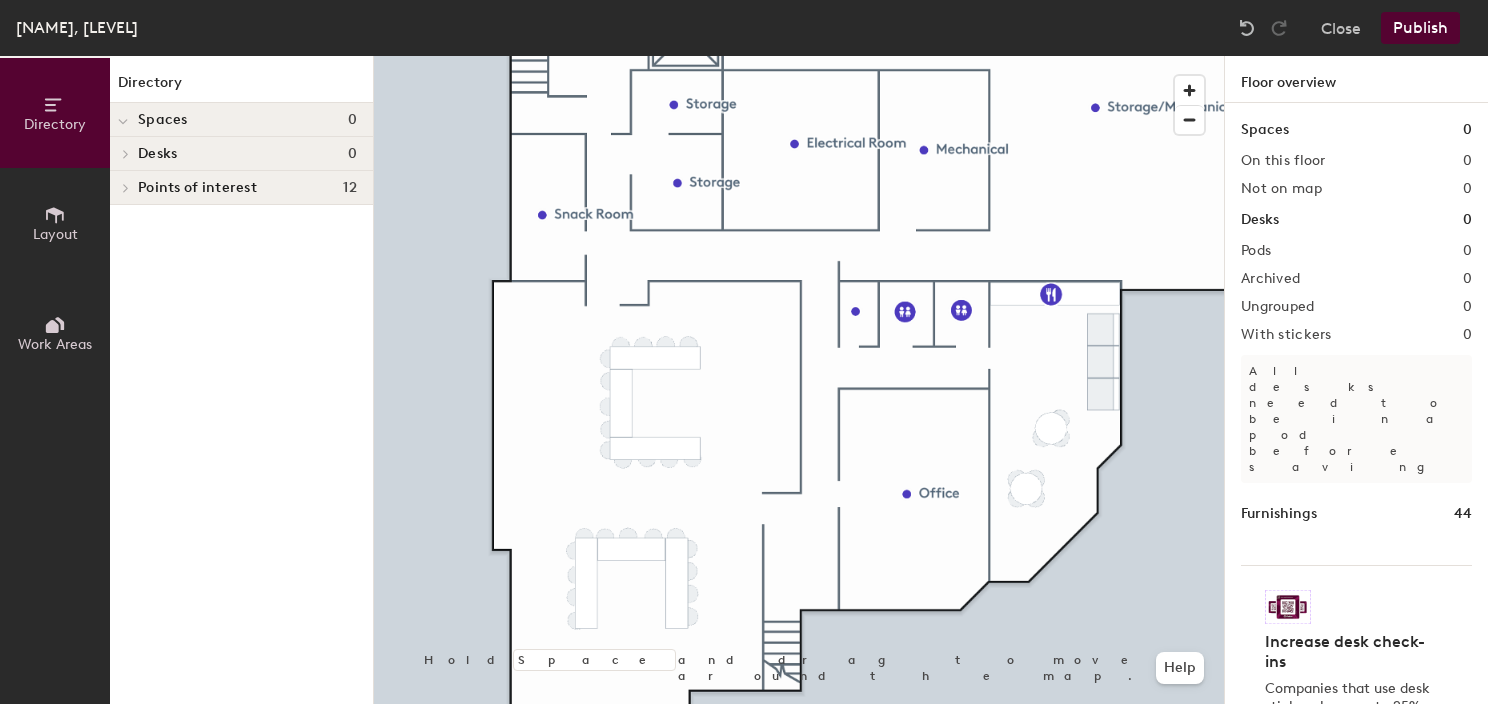 click on "Layout" 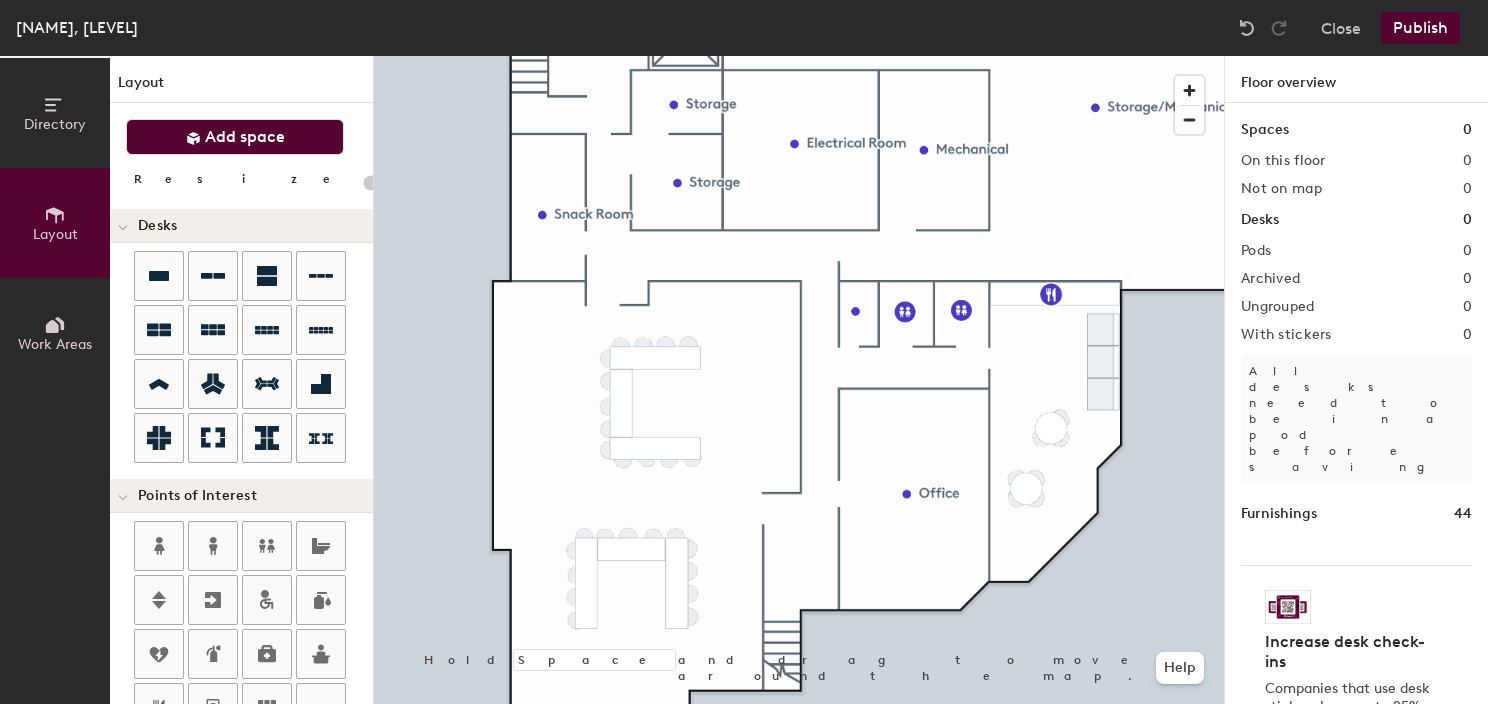 click on "Add space" 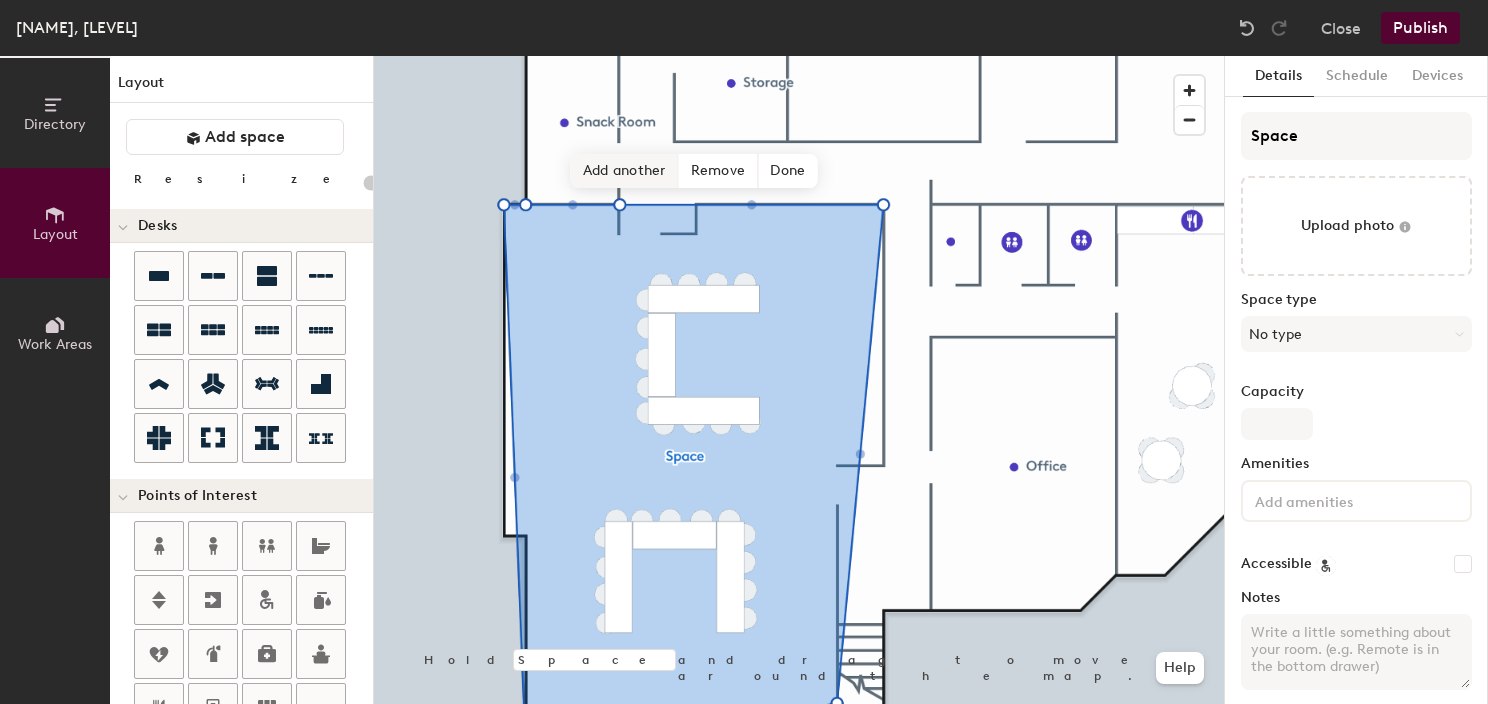 click on "Add another" 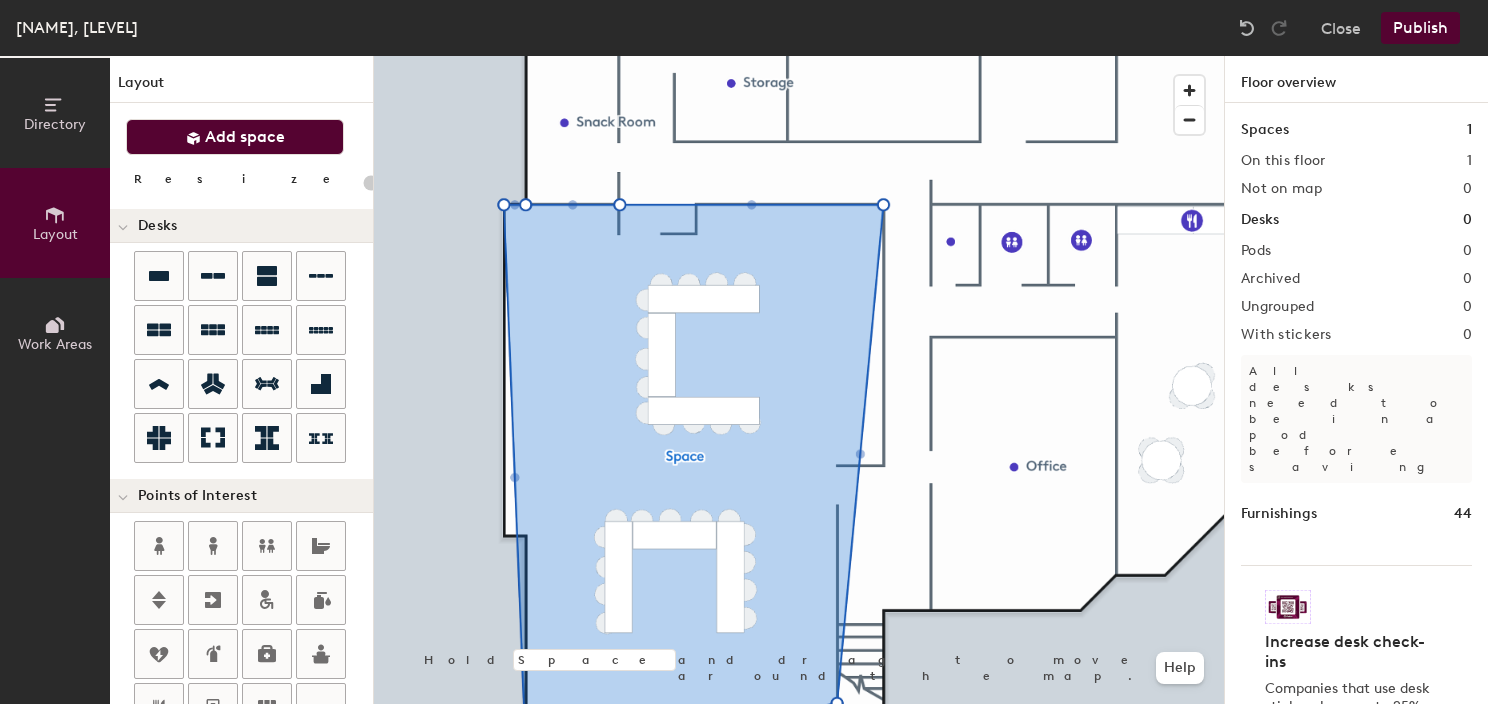 type on "20" 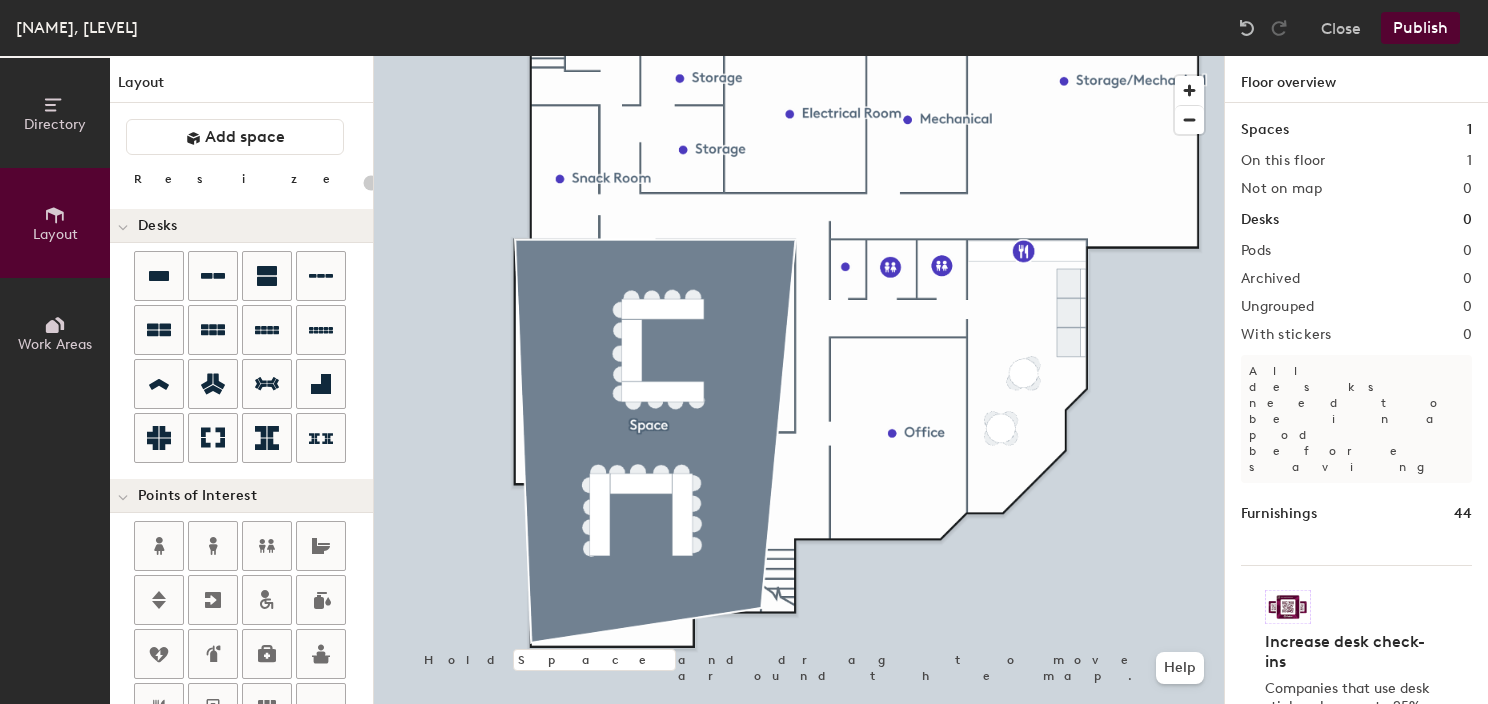 click on "Work Areas" 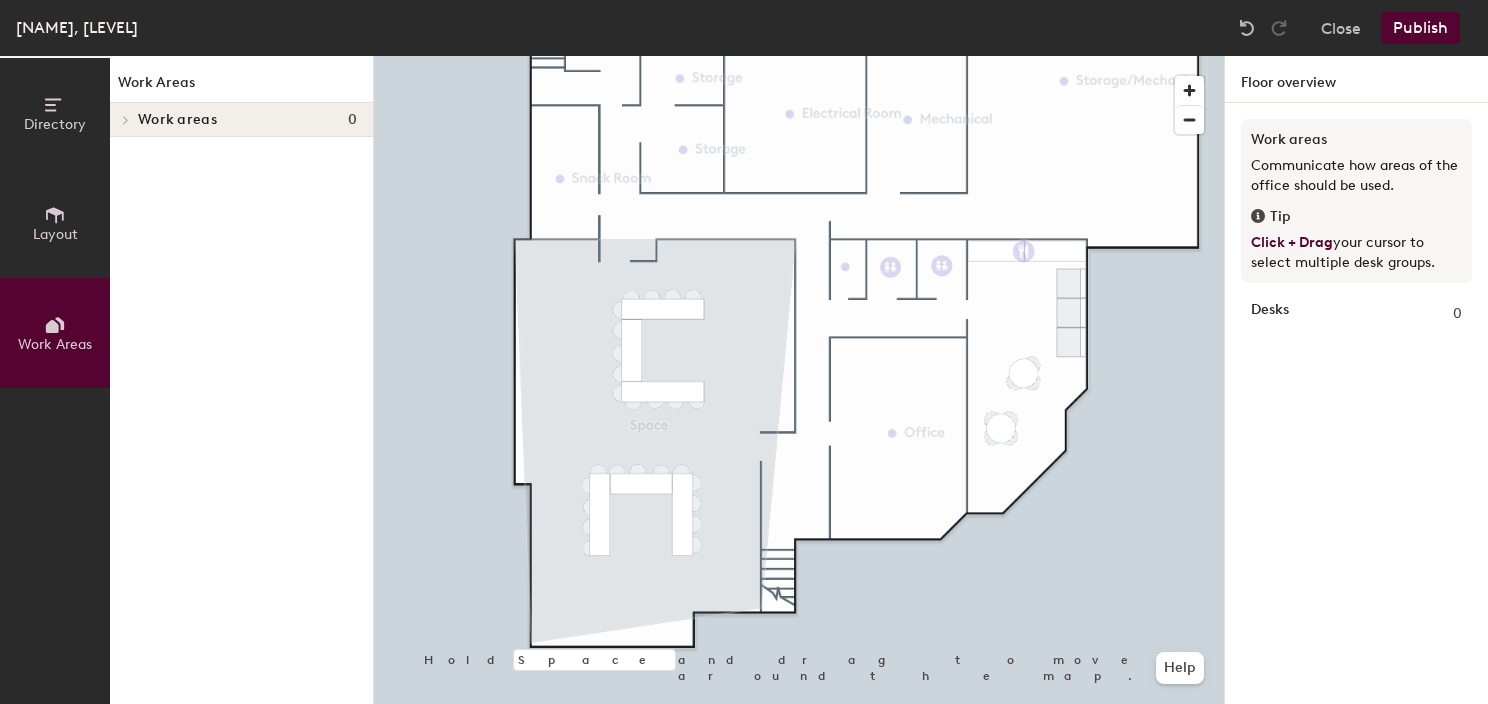 click on "Layout" 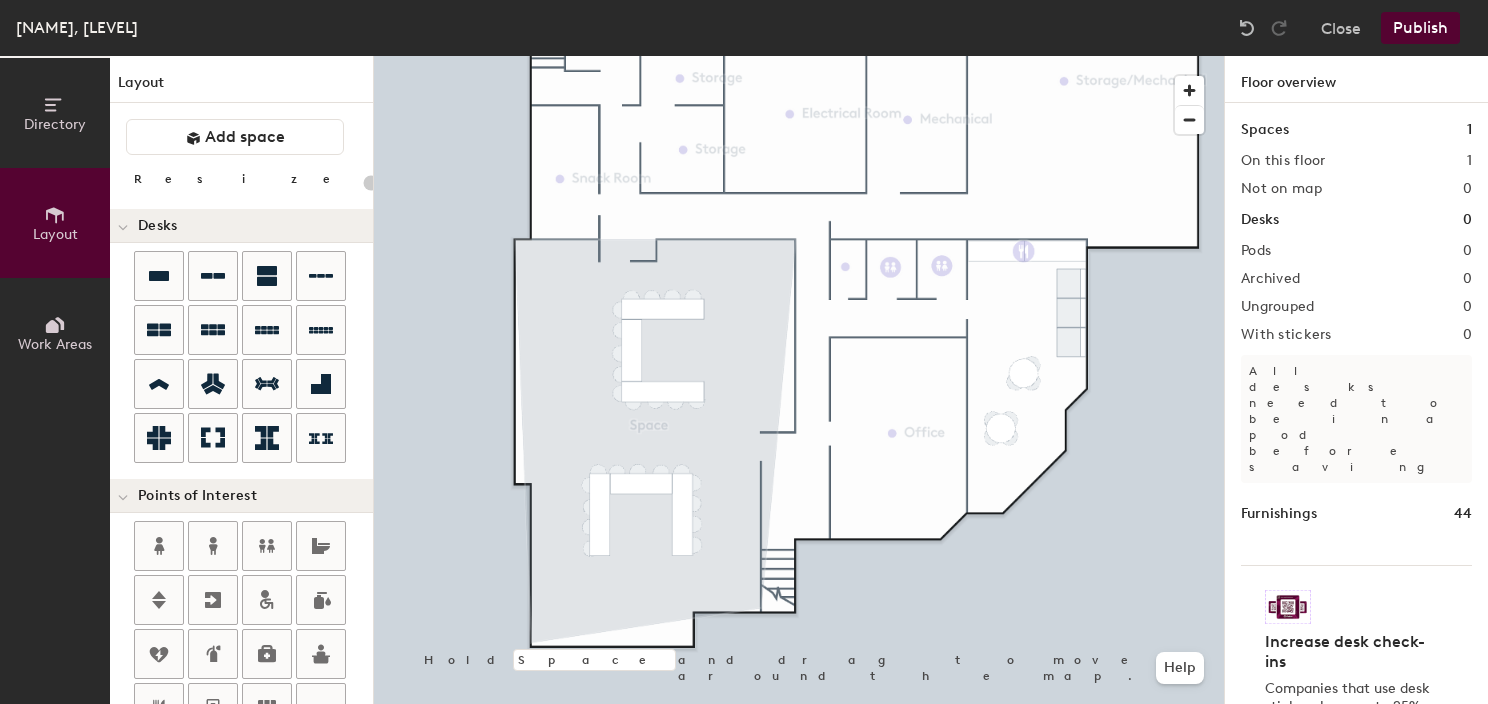 click 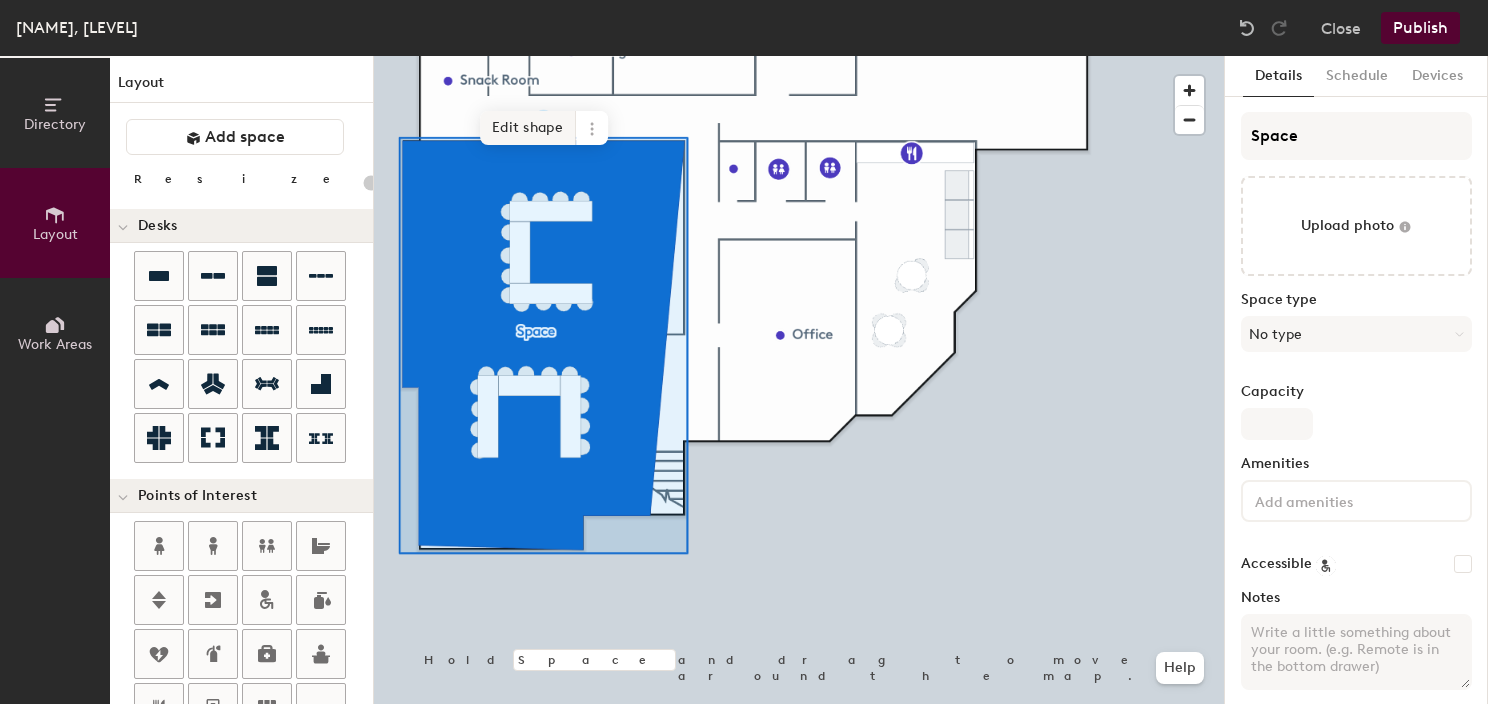 click on "Edit shape" 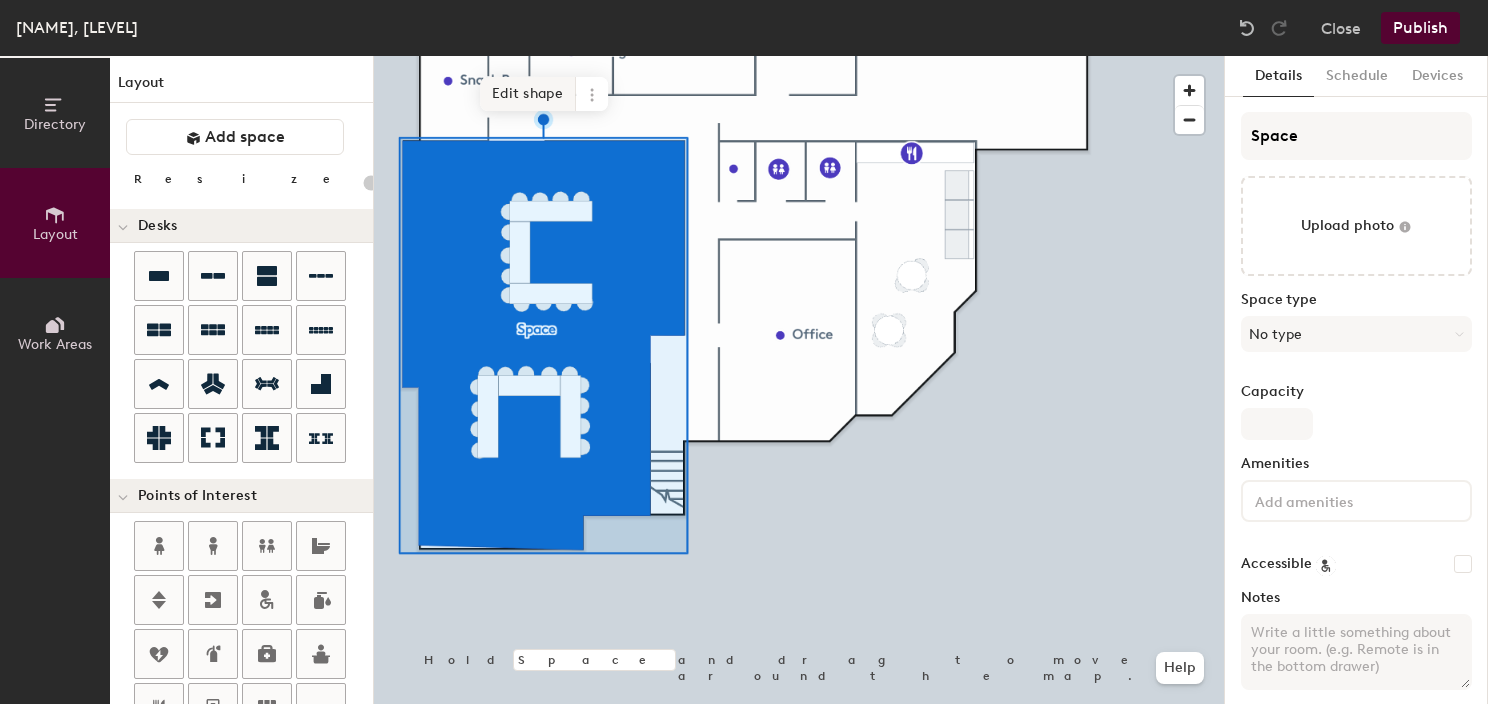 click on "Edit shape" 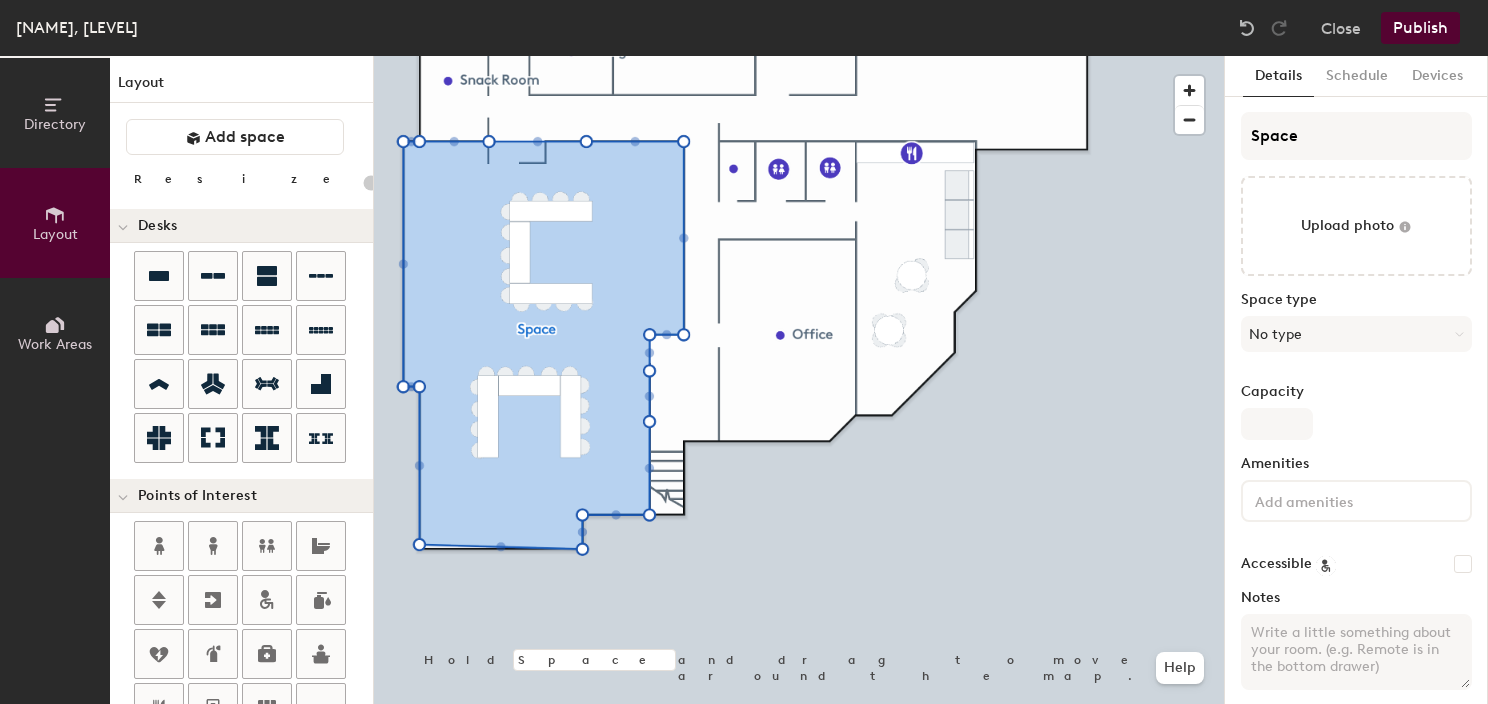type on "20" 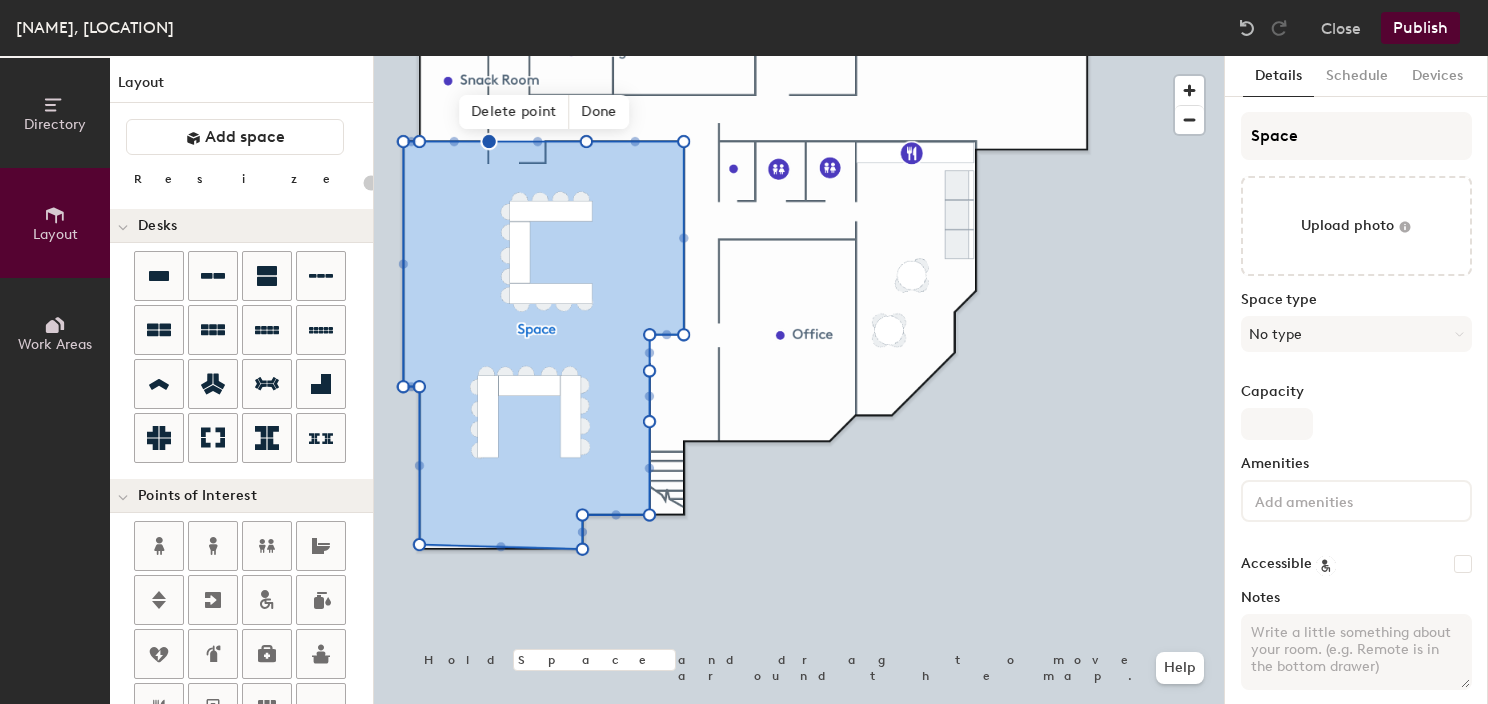 scroll, scrollTop: 0, scrollLeft: 0, axis: both 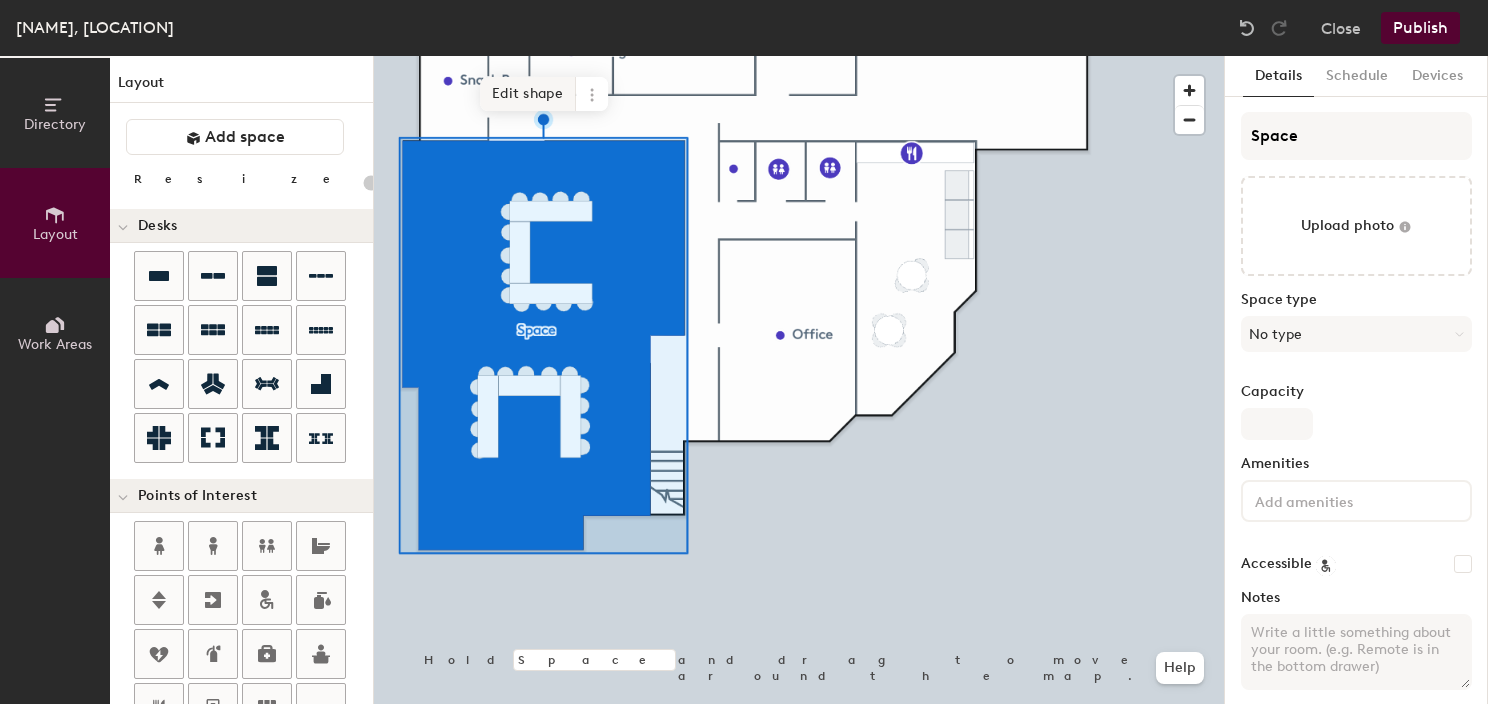 click on "Edit shape" 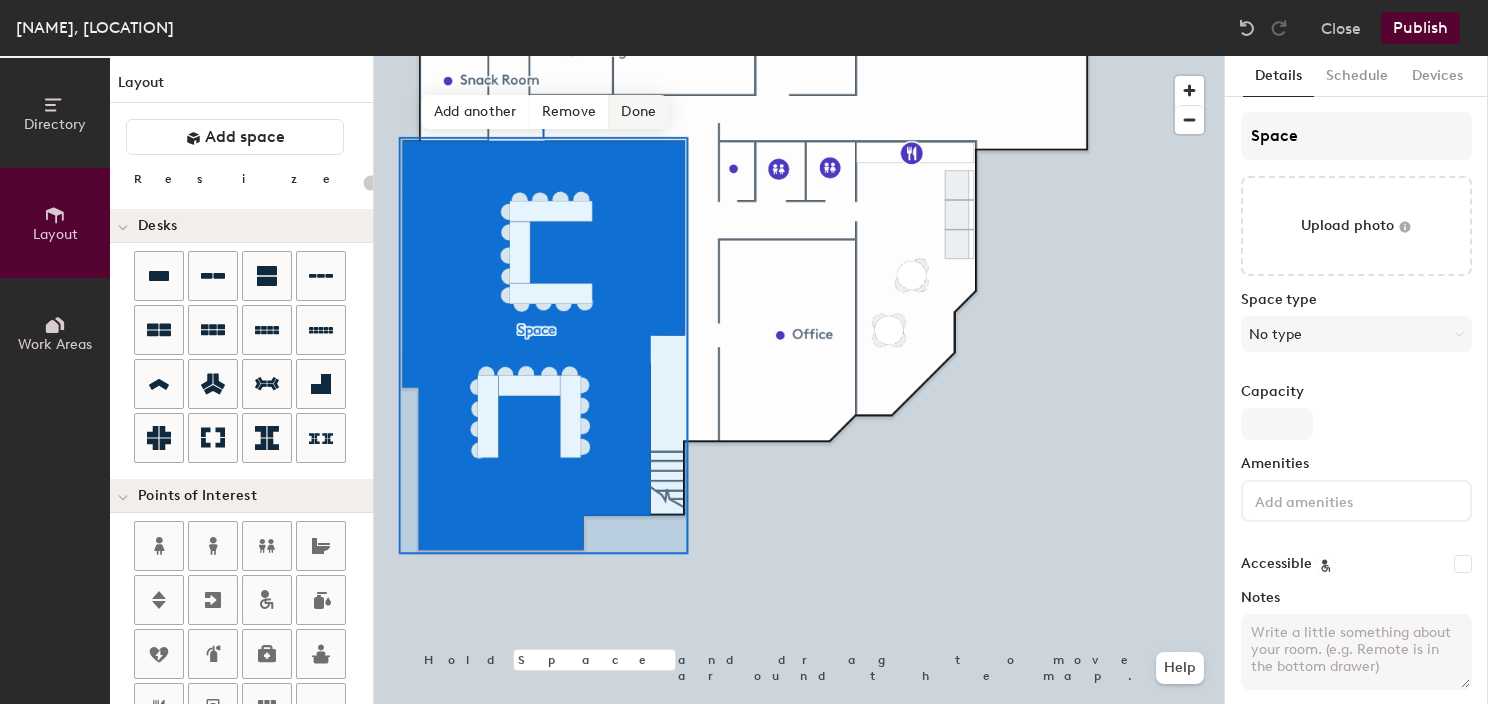 click on "Done" 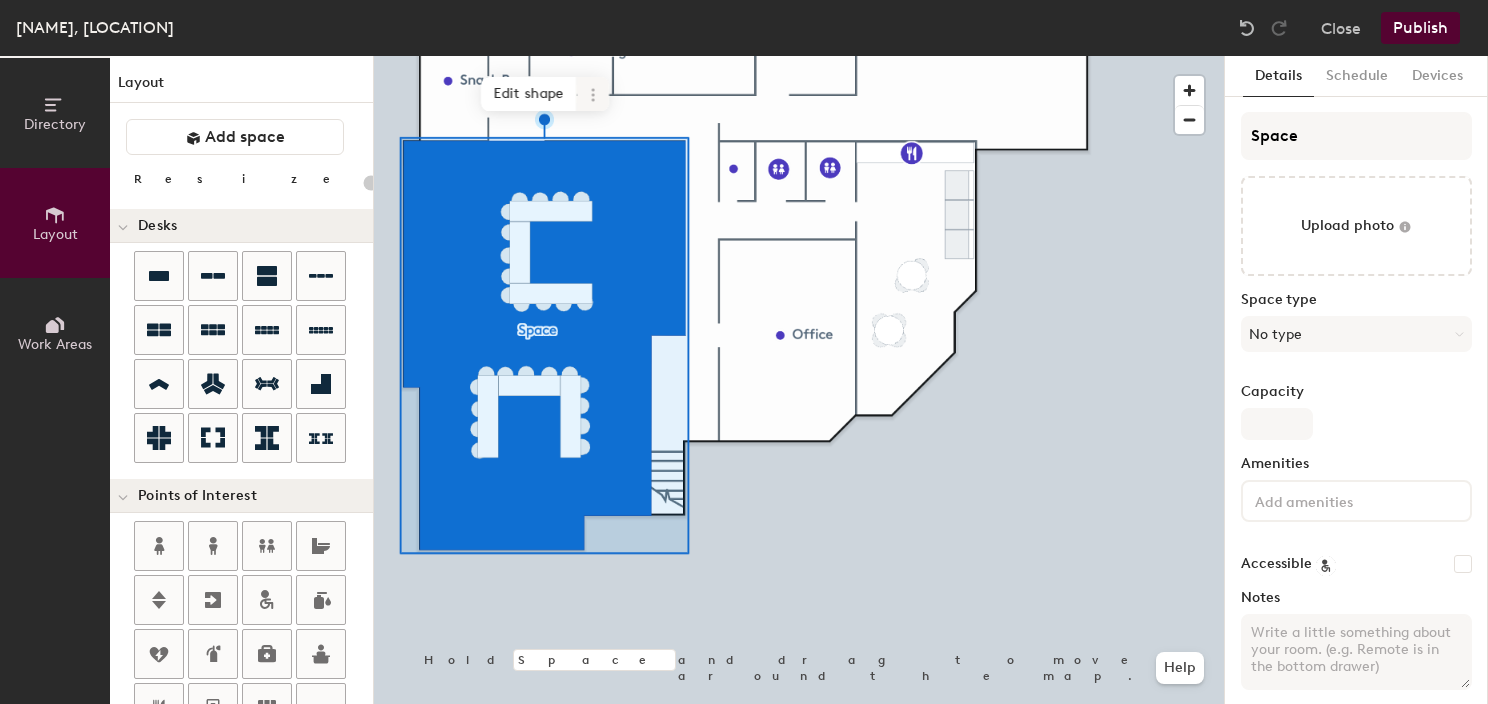 click 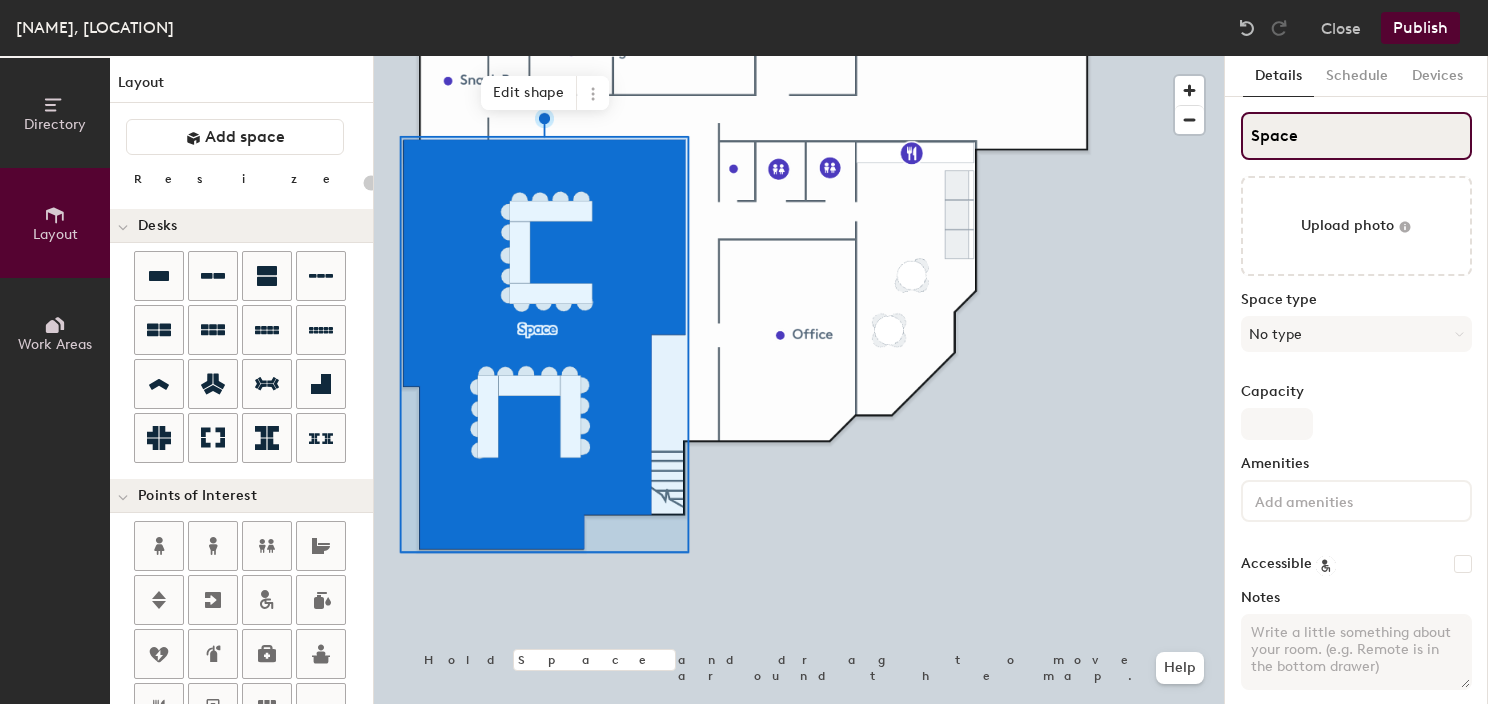 click on "Directory Layout Work Areas Layout   Add space Resize Desks Points of Interest Furnishings Seating Tables Booths Hold Space and drag to move around the map. Help Edit shape Scheduling policies Booking Window Max reservation length Recurring events Restrict booking to working hours Prevent booking from kiosks Restrict booking to administrators Configure room display Background Upload photo General Auto contrast High visibility Hide the logo Custom logo Edit Display hours Screen Brightness 0% 100% Privacy Mask meeting titles Hide meeting attendees Keep meeting organizer visible Scheduling Meeting check-ins Start meetings early End meetings early Extend meetings Impromptu meetings Abandoned meeting protection Admin access Restrict display management Details Schedule Devices Space Upload photo Space type No type Capacity Amenities Accessible Notes" 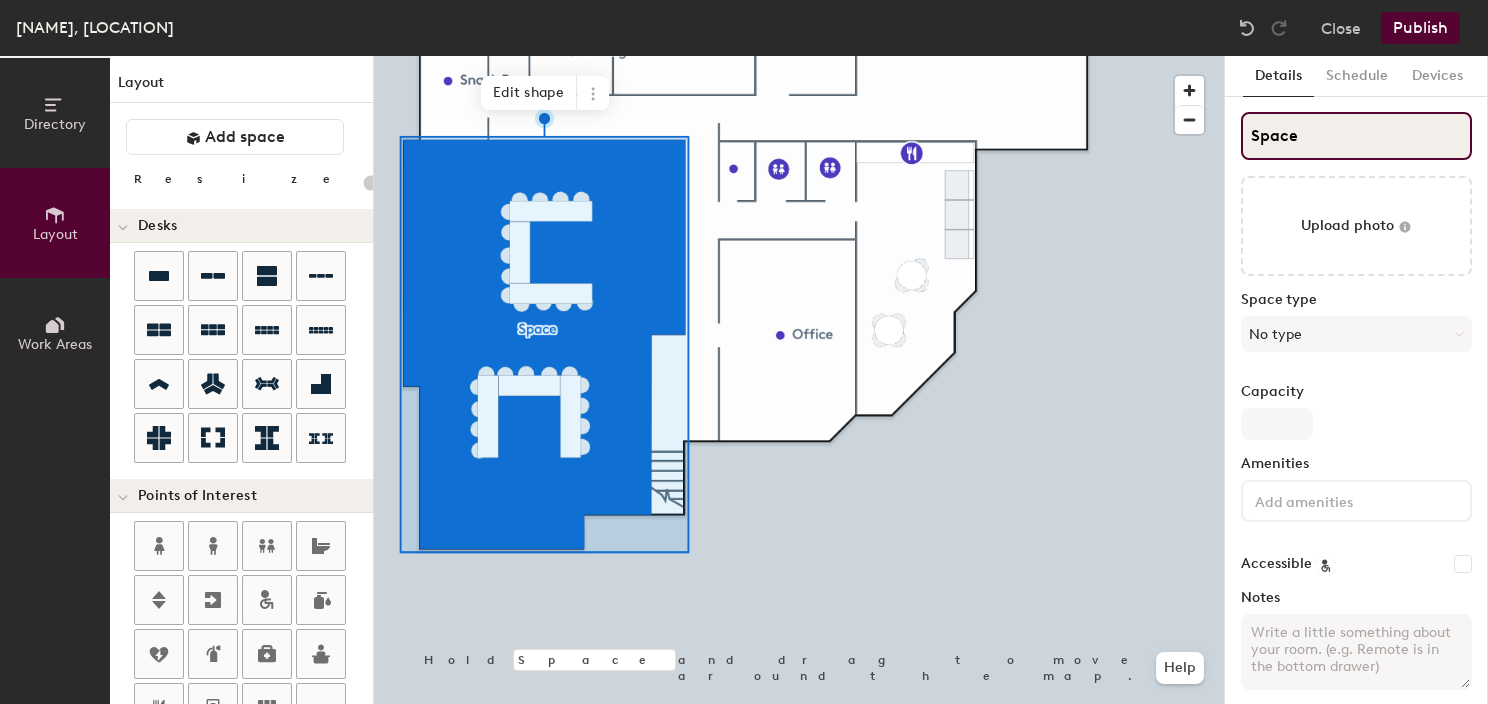 type on "20" 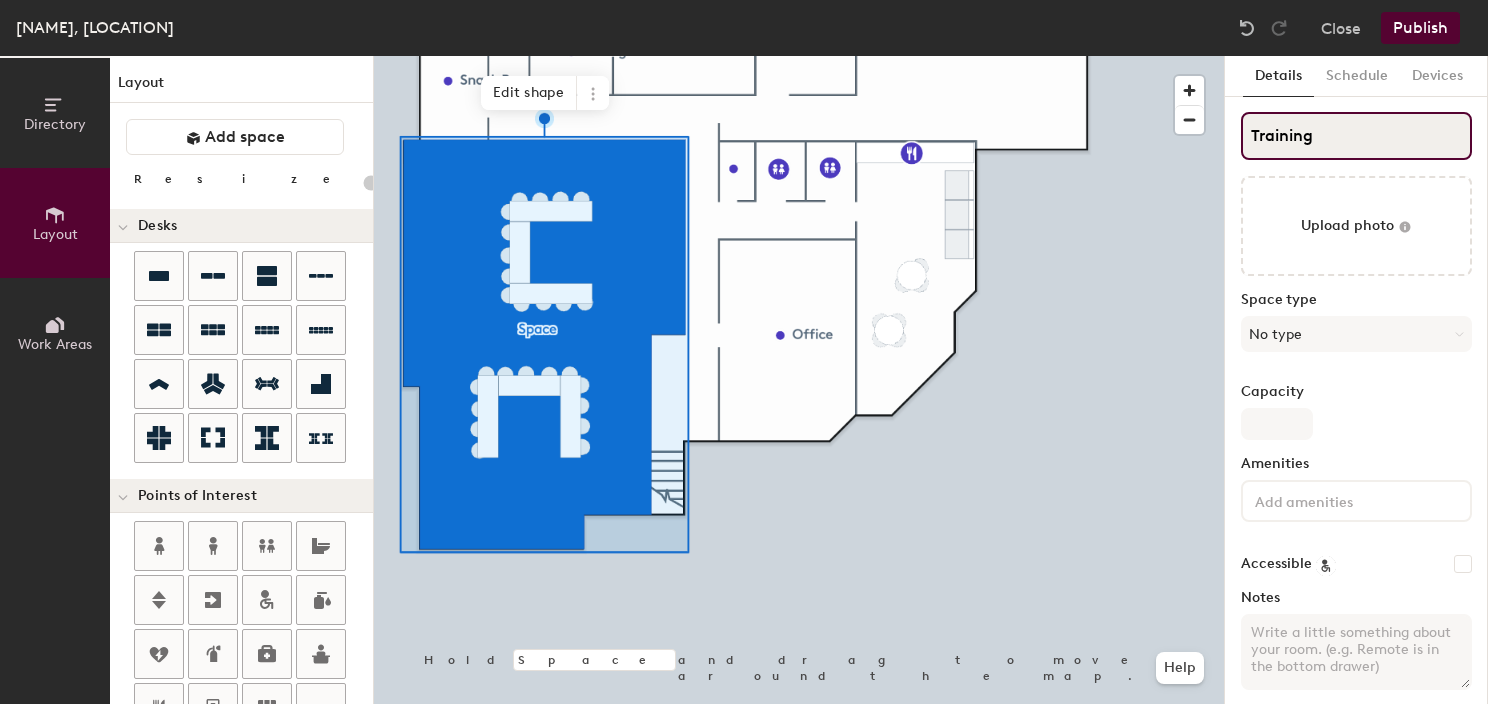 type on "Training" 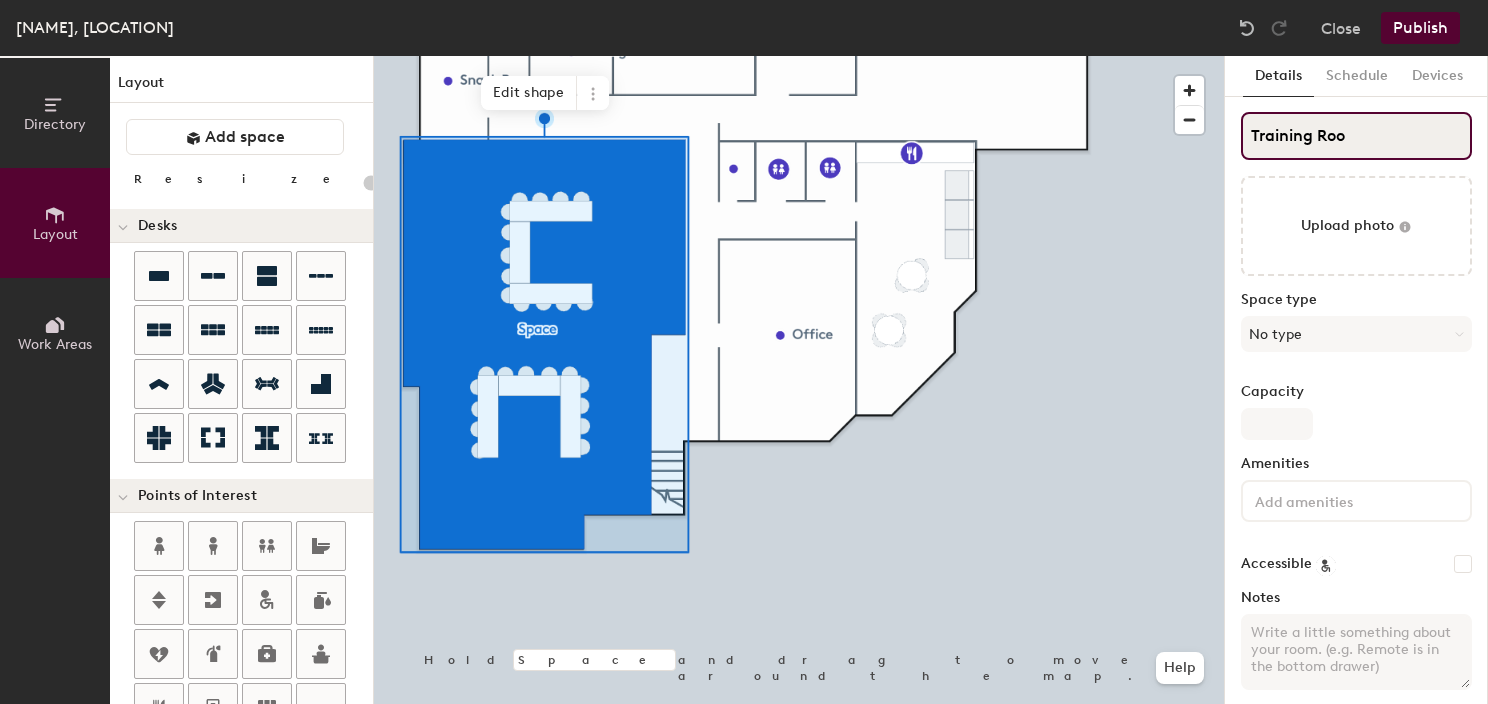 type on "Training Room" 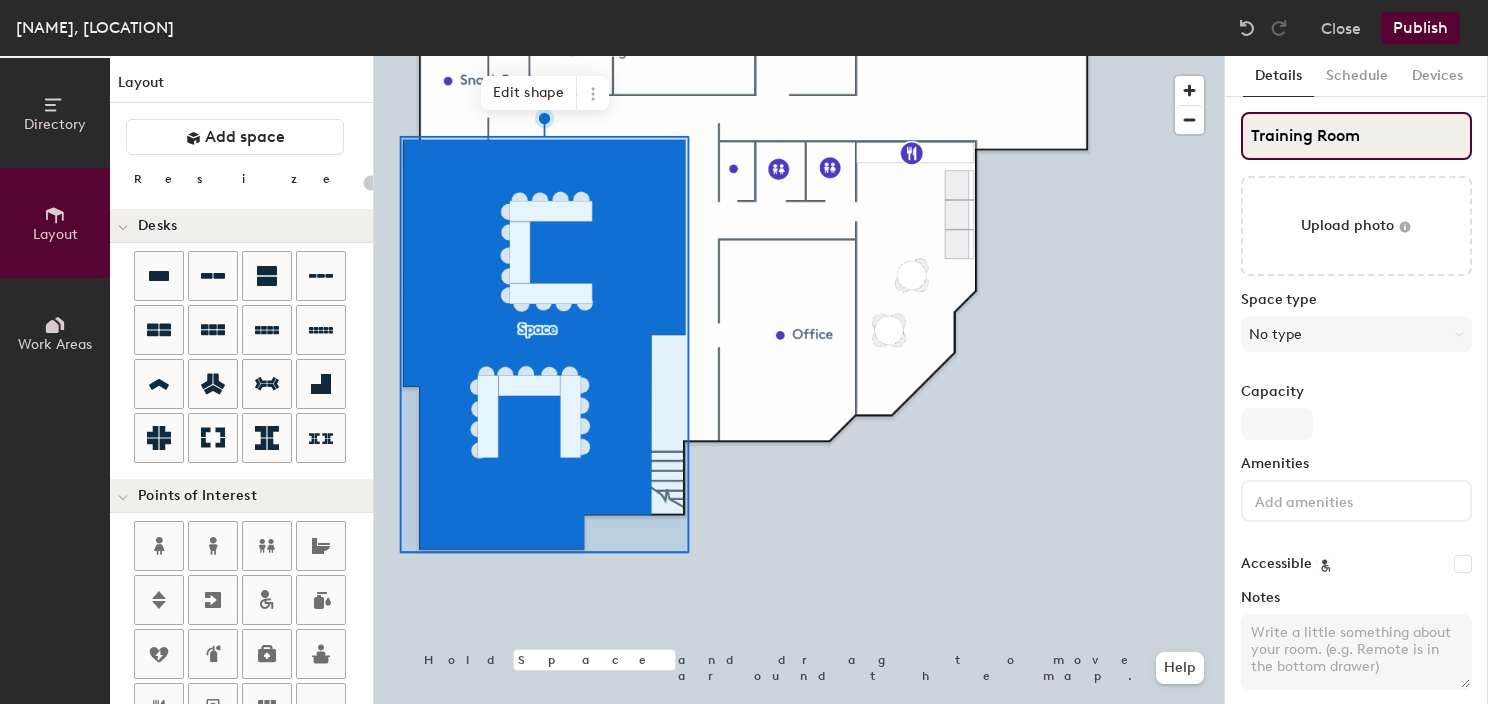 type on "20" 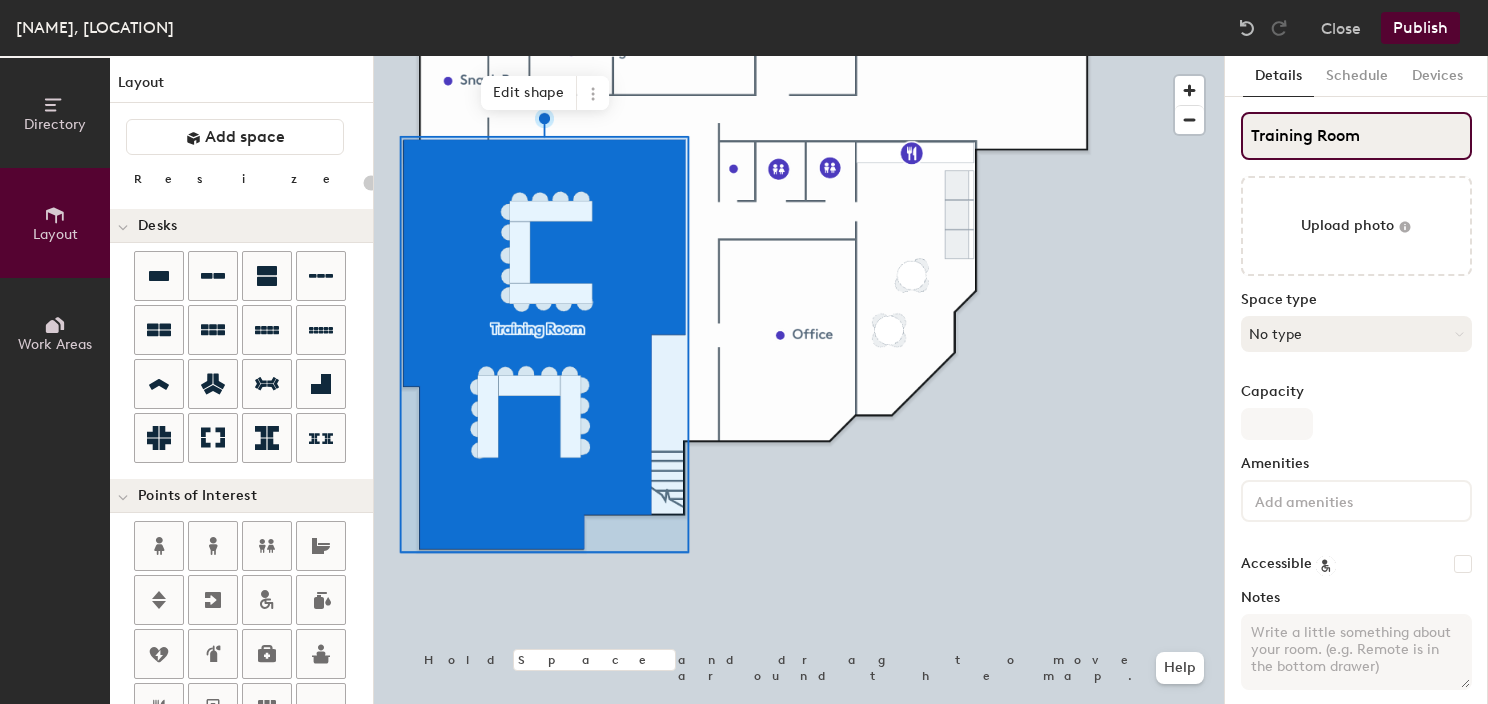 type on "Training Room" 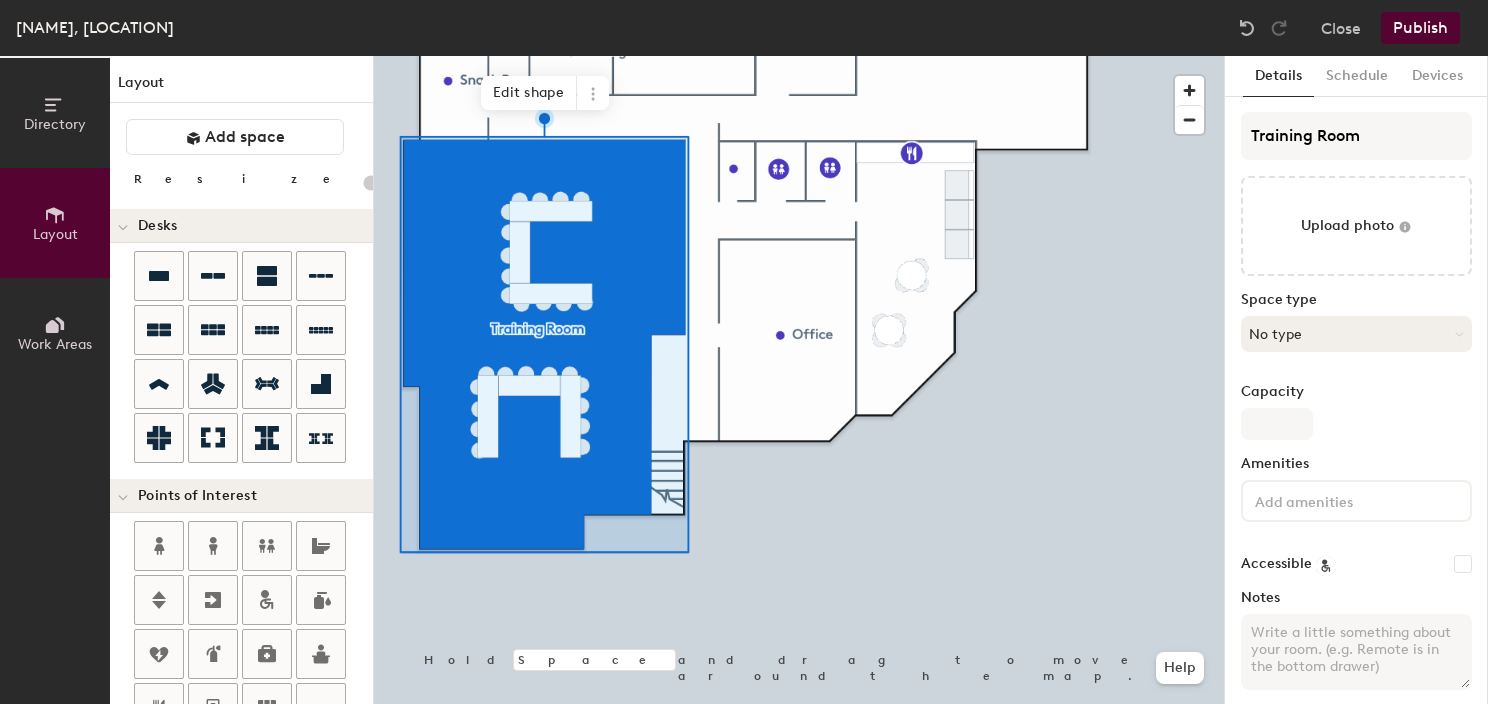 click on "No type" at bounding box center [1356, 334] 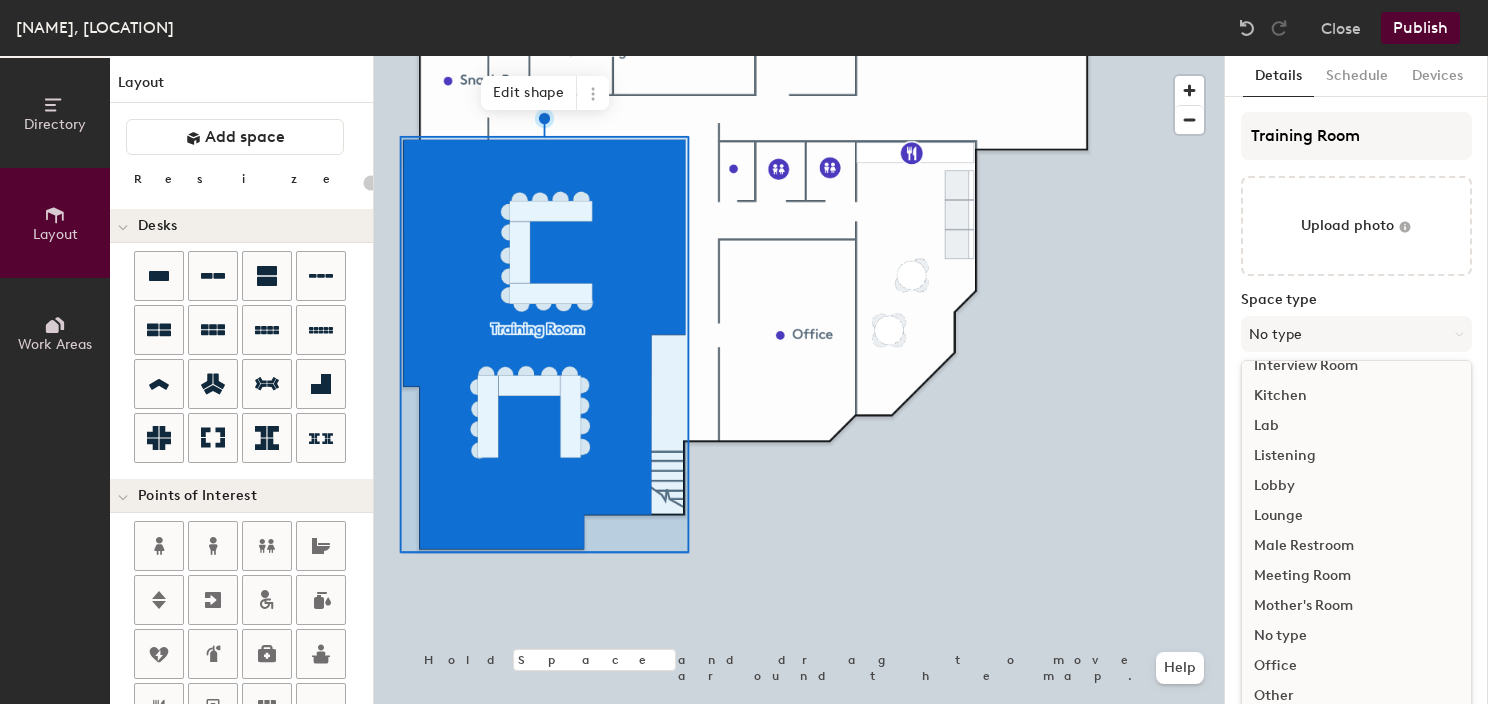 scroll, scrollTop: 448, scrollLeft: 0, axis: vertical 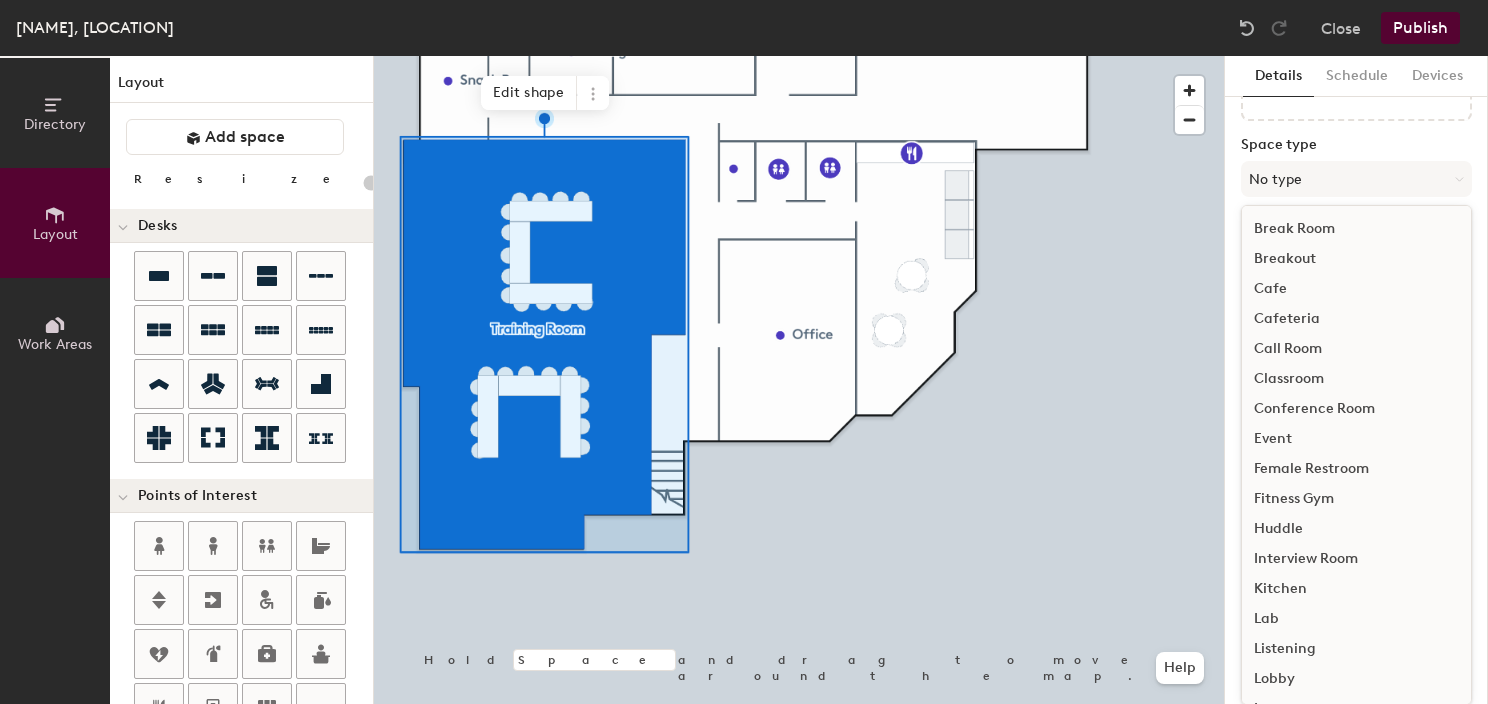 click on "Conference Room" at bounding box center (1356, 409) 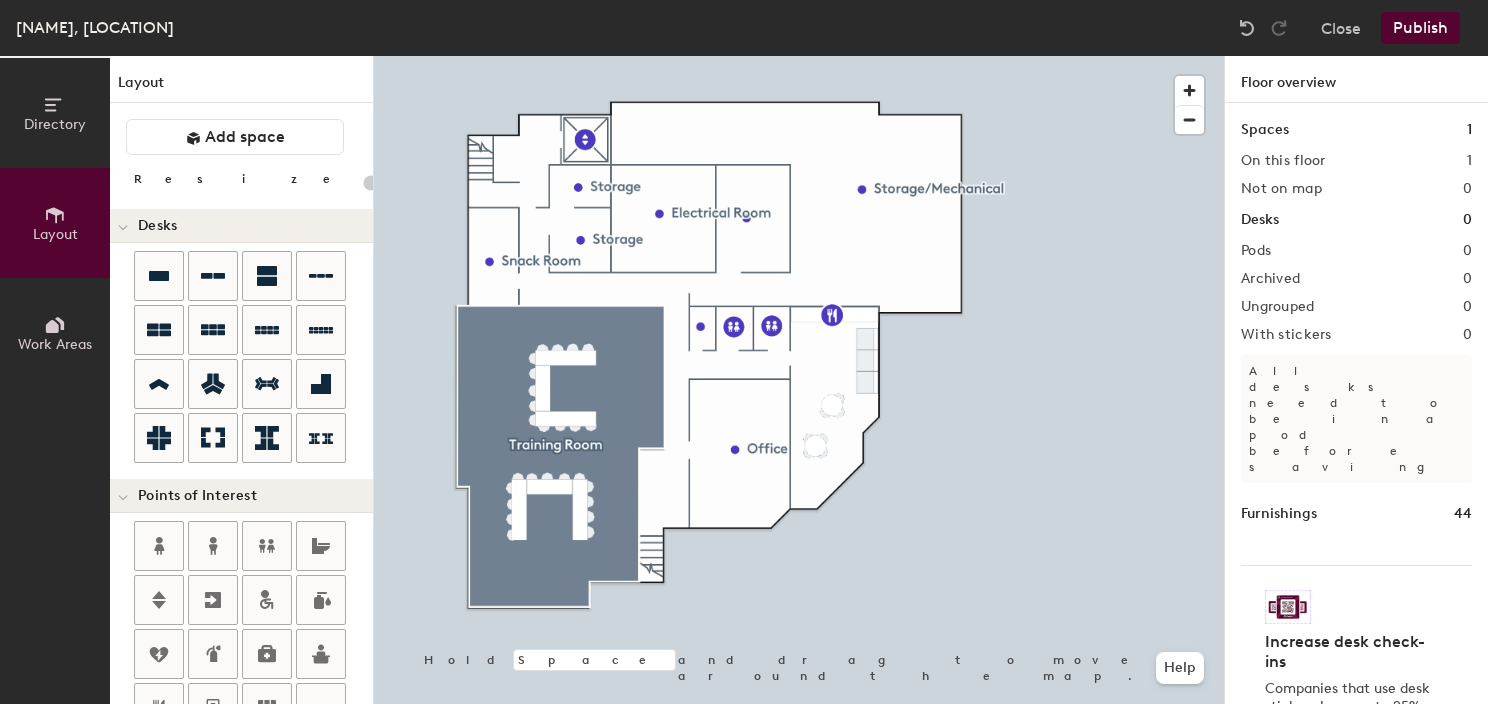 click on "Publish" 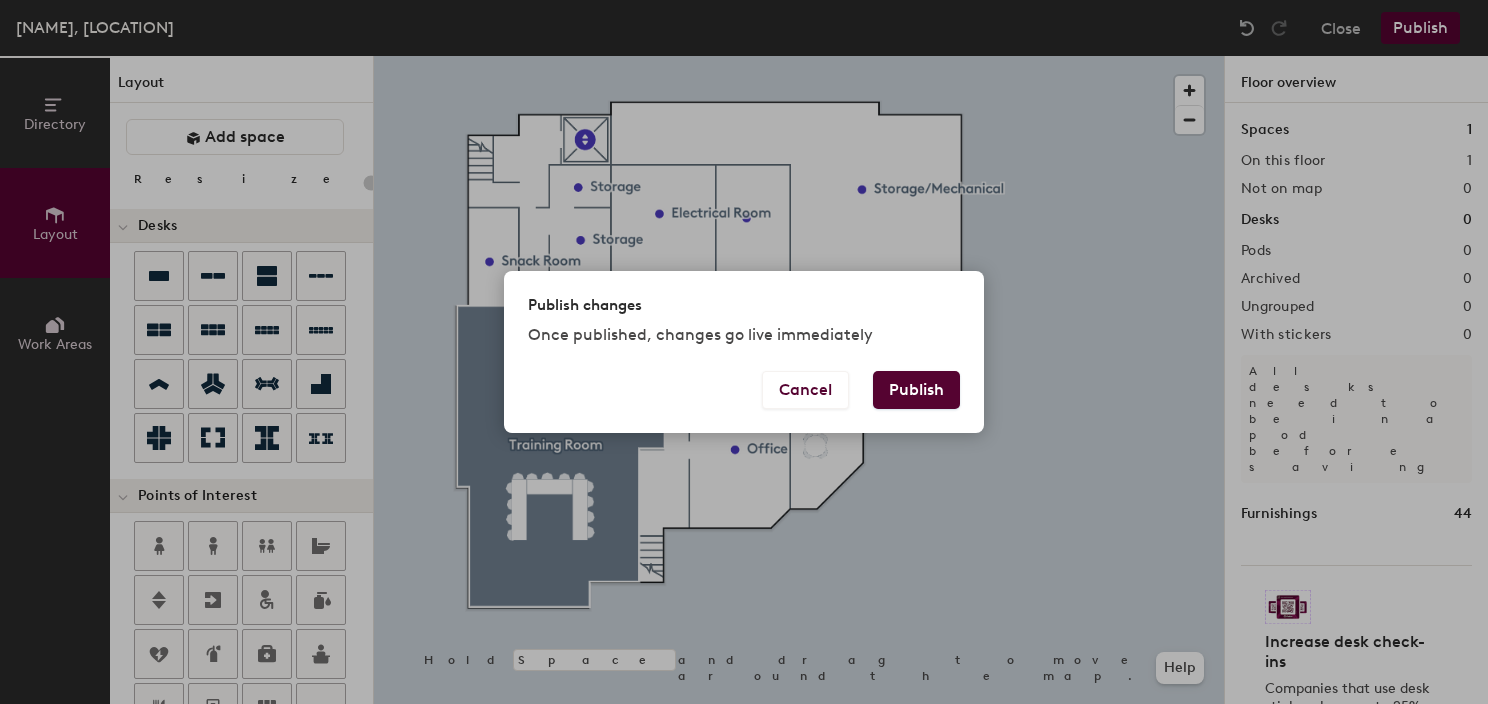 click on "Publish" at bounding box center (916, 390) 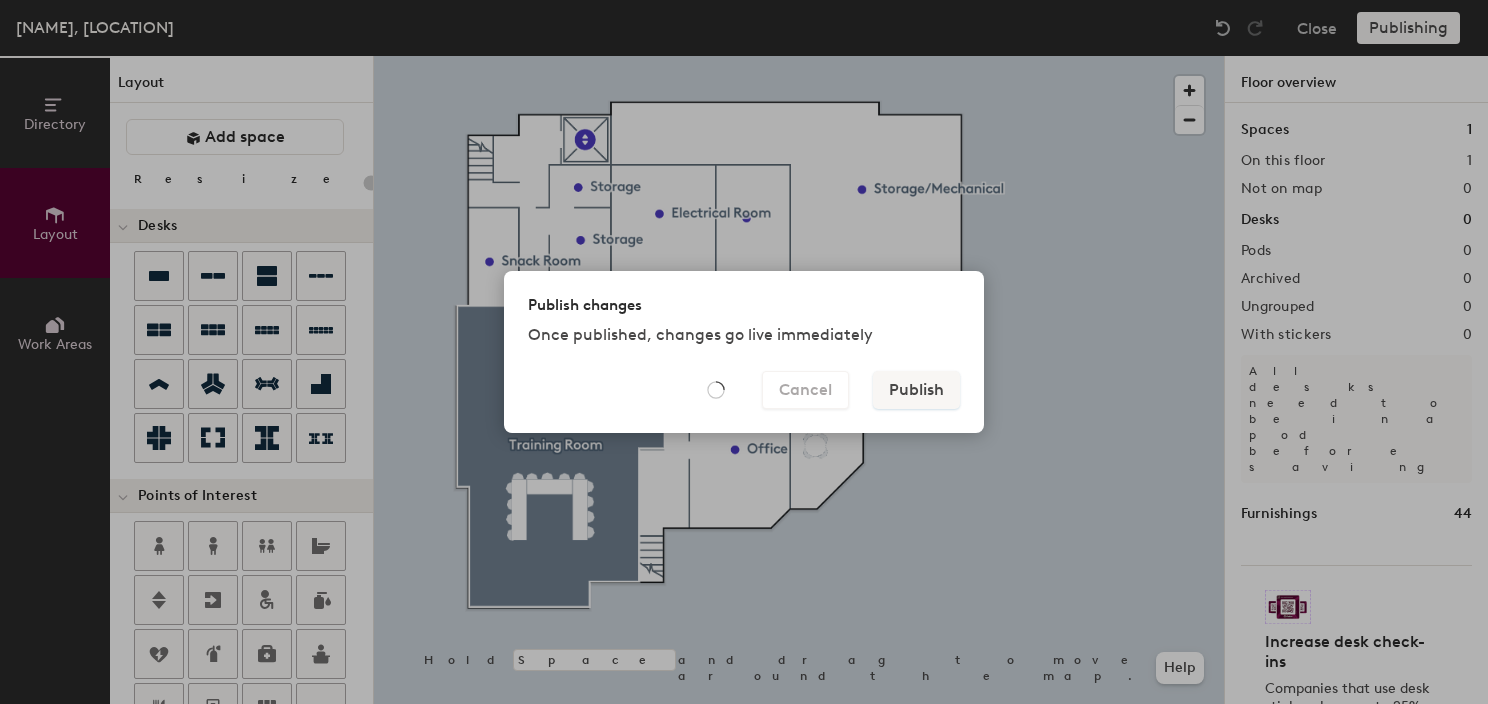 type on "20" 